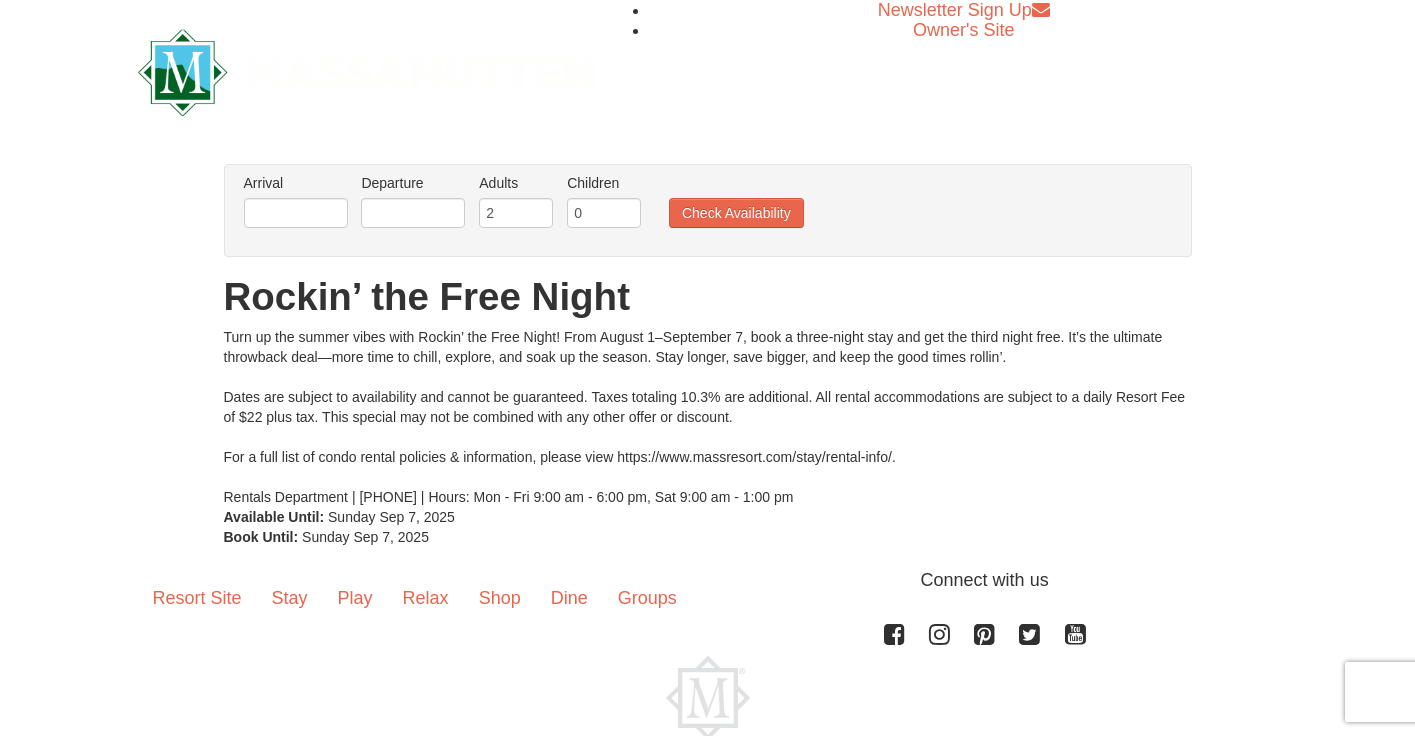 scroll, scrollTop: 0, scrollLeft: 0, axis: both 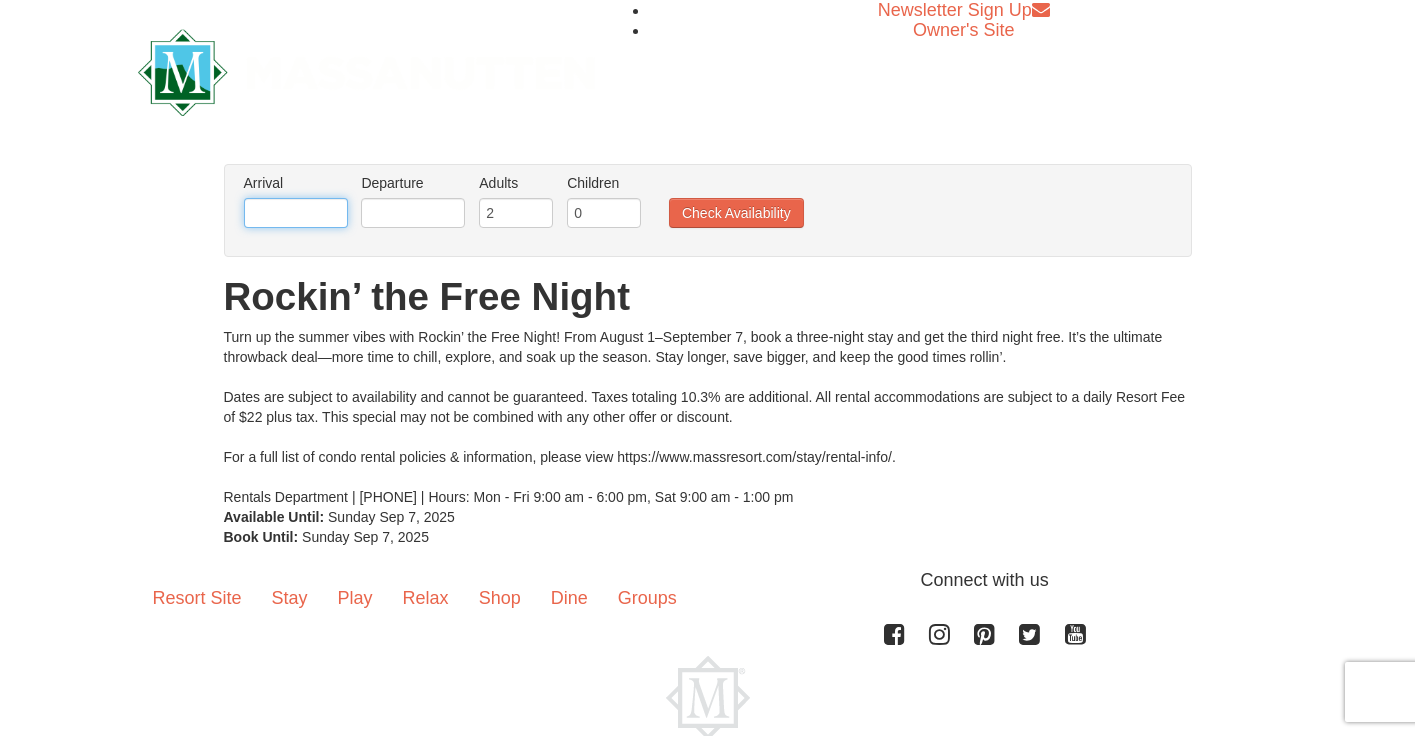 click at bounding box center (296, 213) 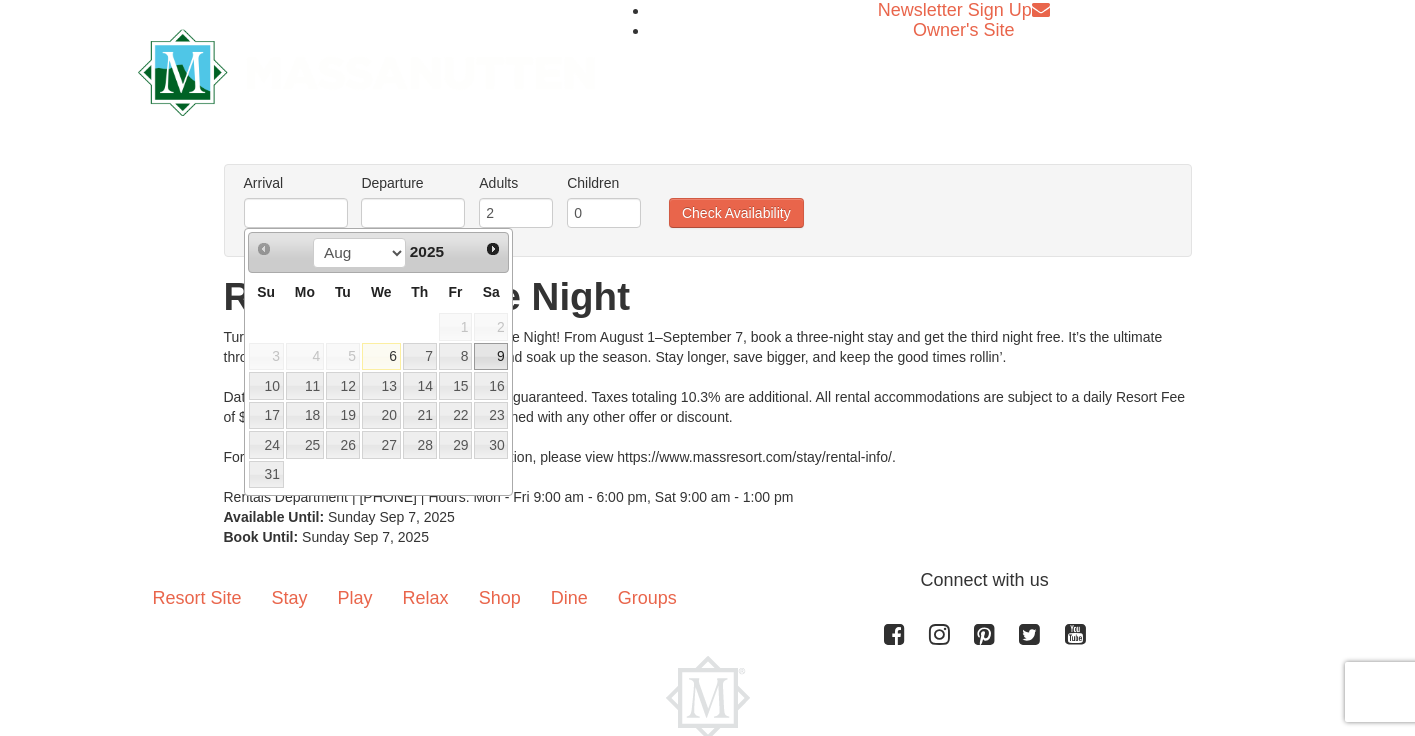 click on "9" at bounding box center [491, 357] 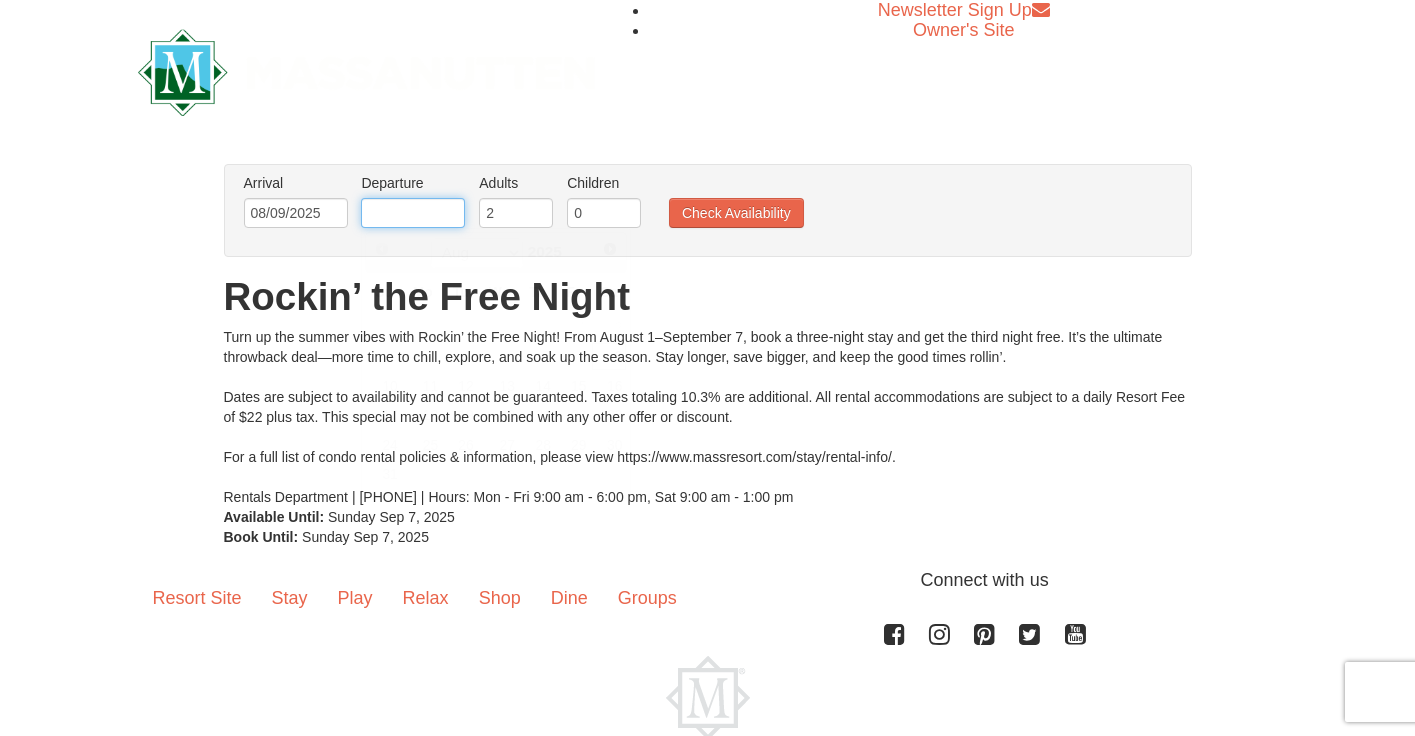 click at bounding box center (413, 213) 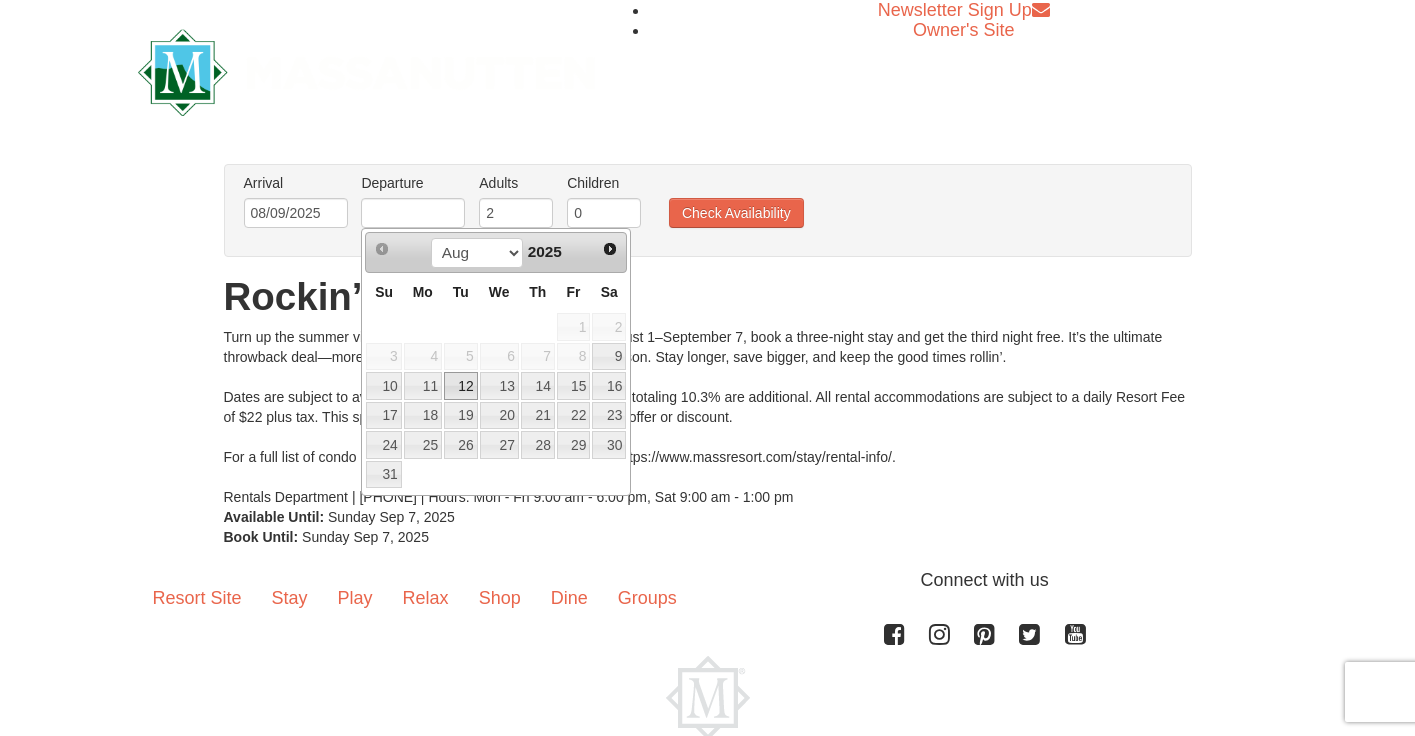 click on "12" at bounding box center (461, 386) 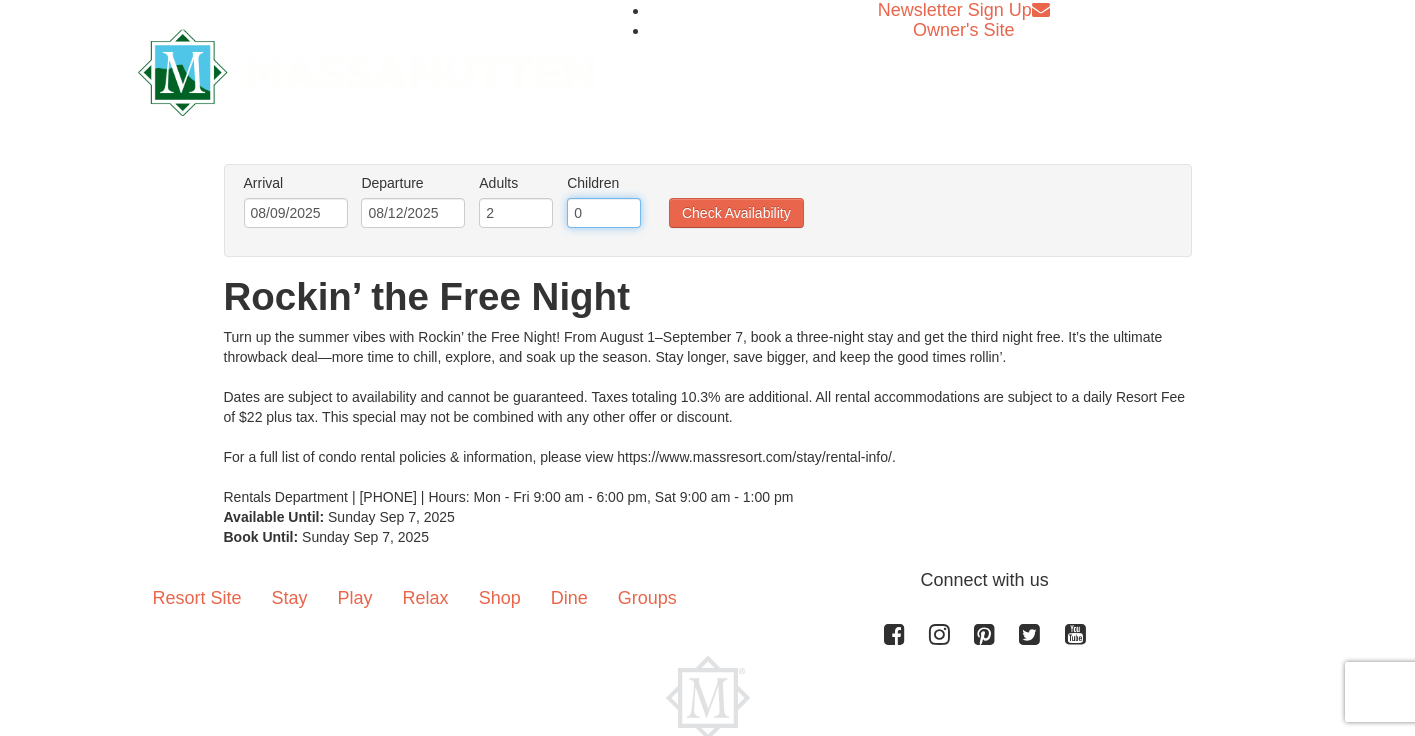 click on "0" at bounding box center (604, 213) 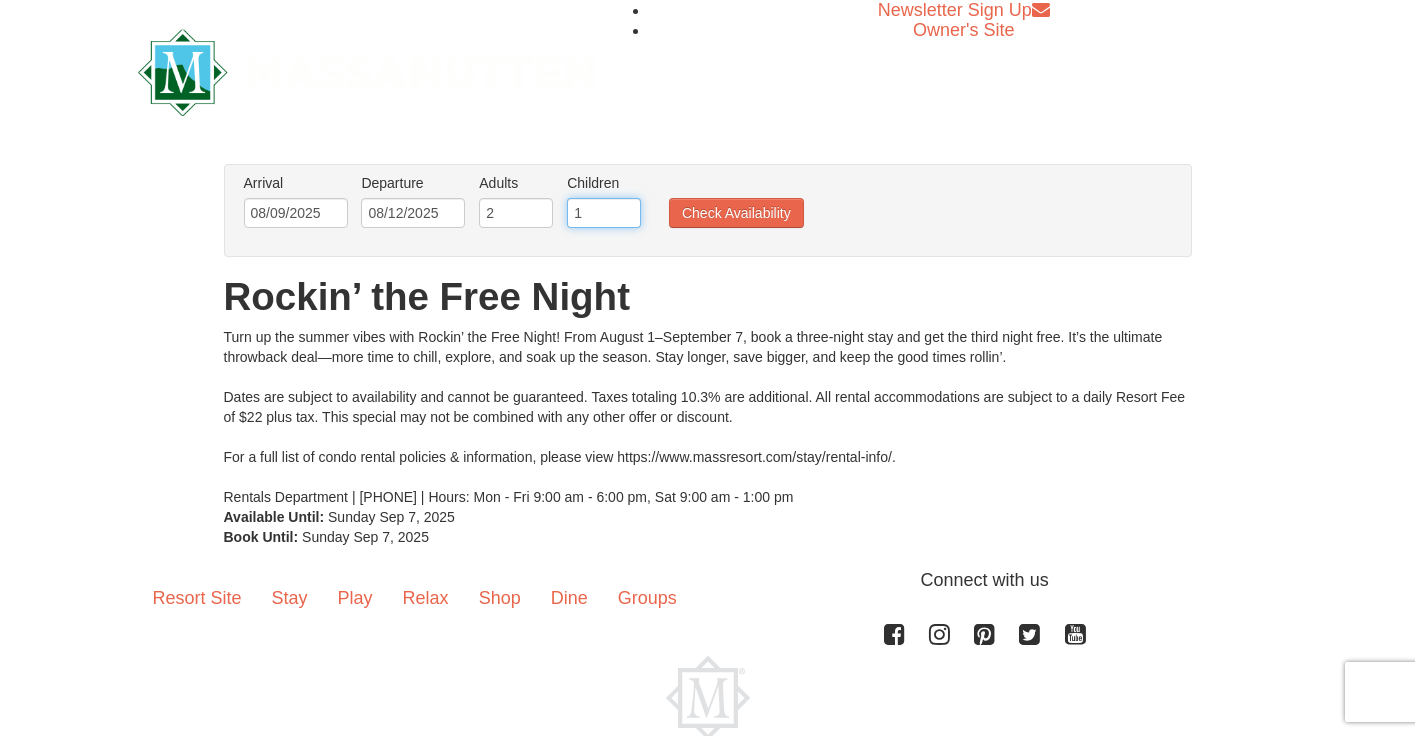 click on "1" at bounding box center (604, 213) 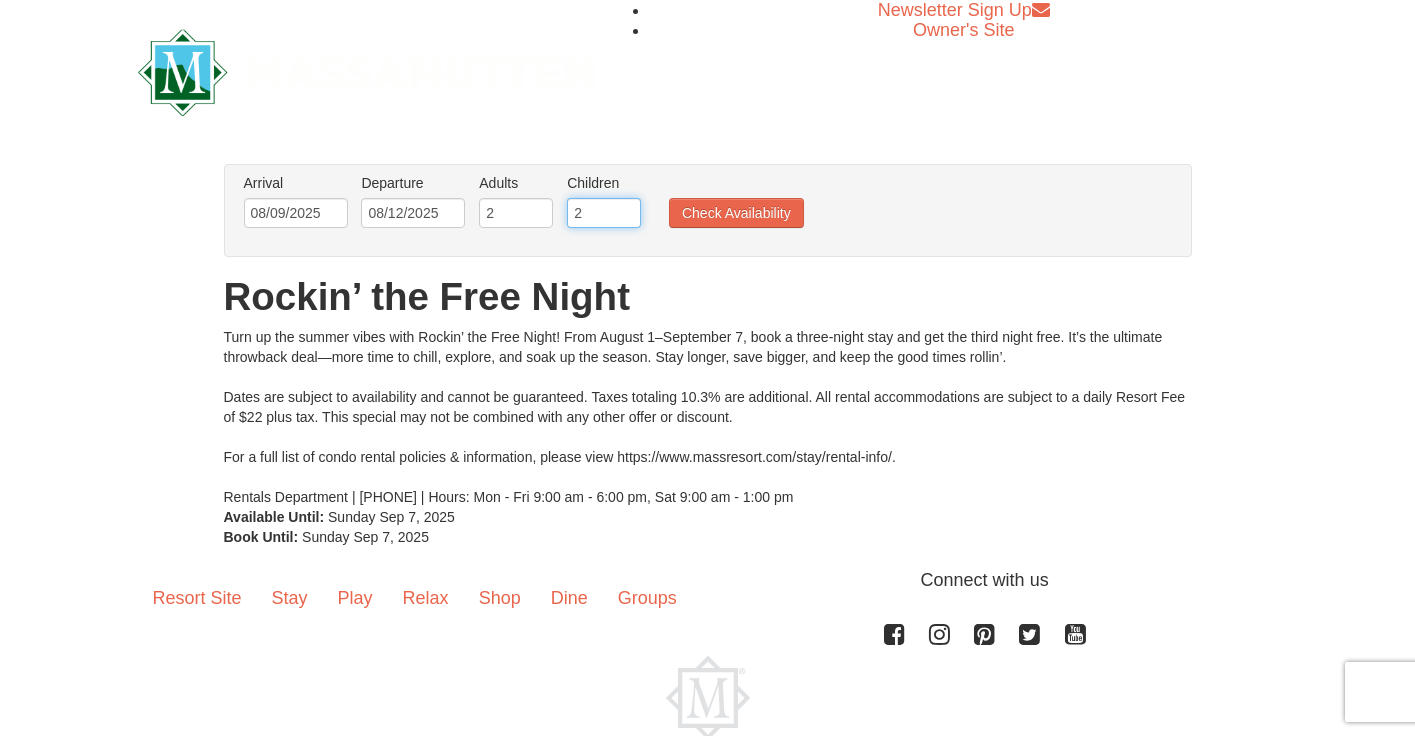 click on "2" at bounding box center [604, 213] 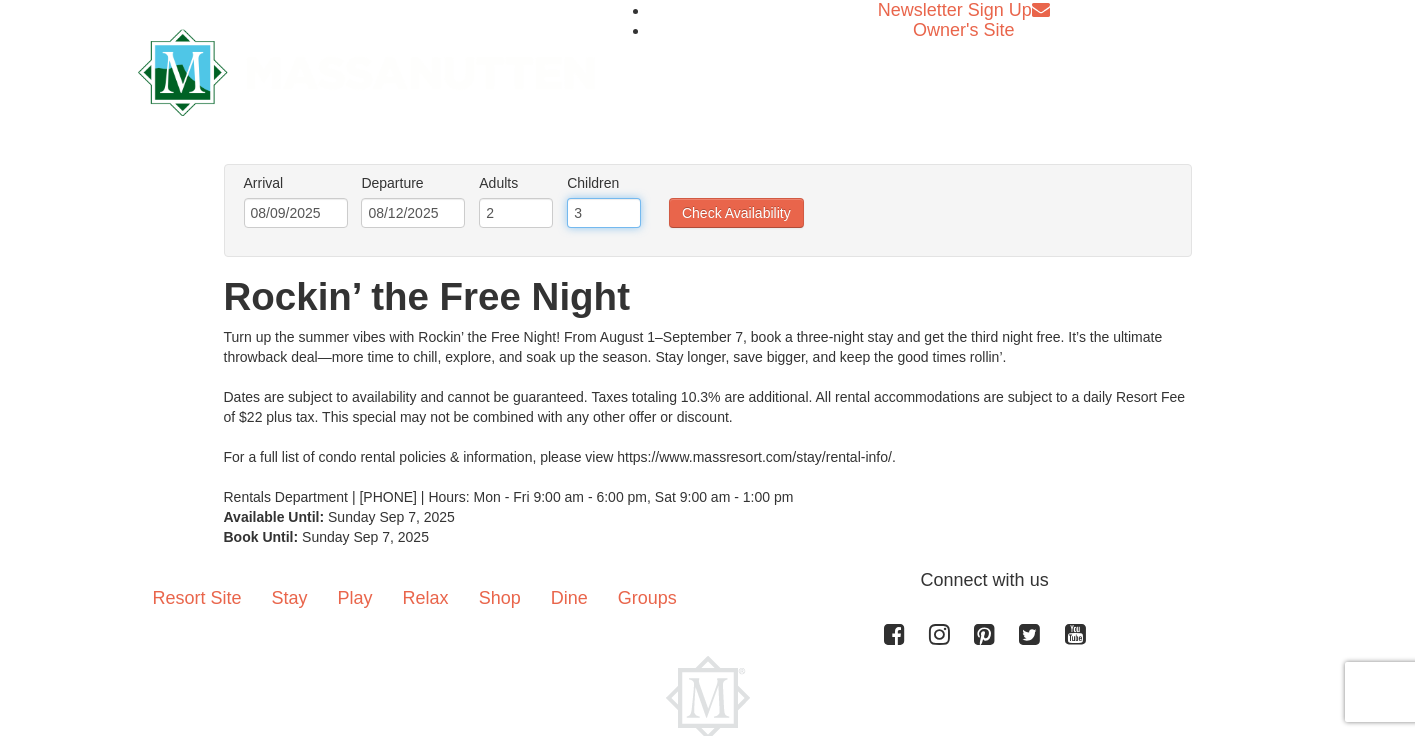 click on "3" at bounding box center (604, 213) 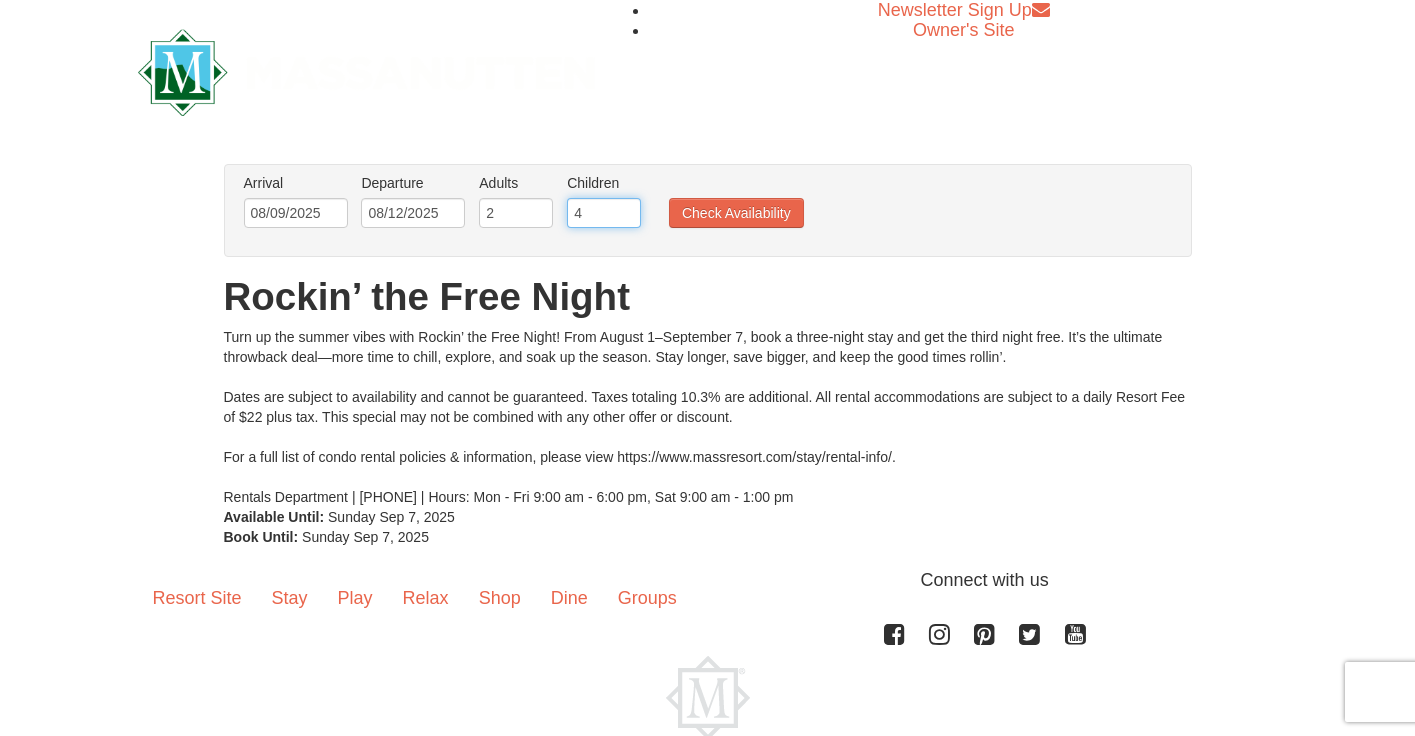 type on "4" 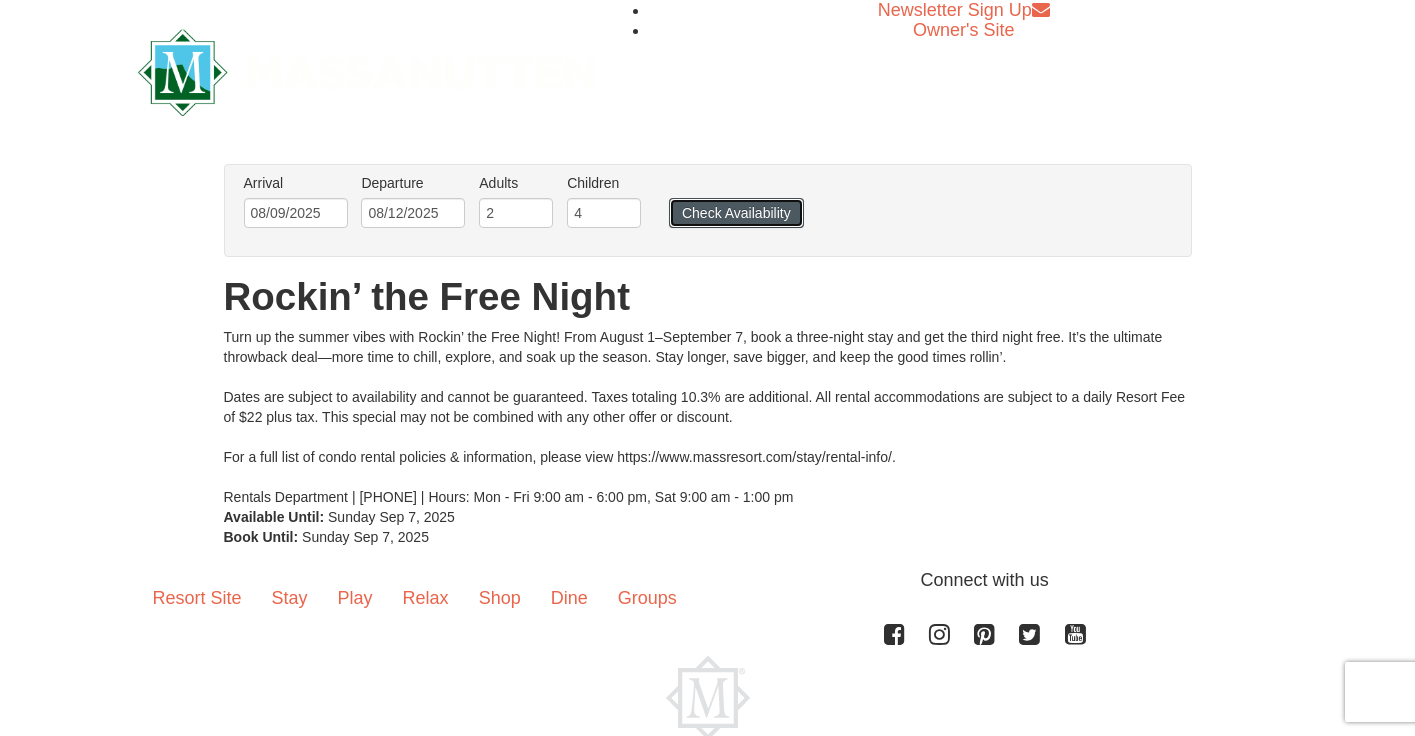 click on "Check Availability" at bounding box center [736, 213] 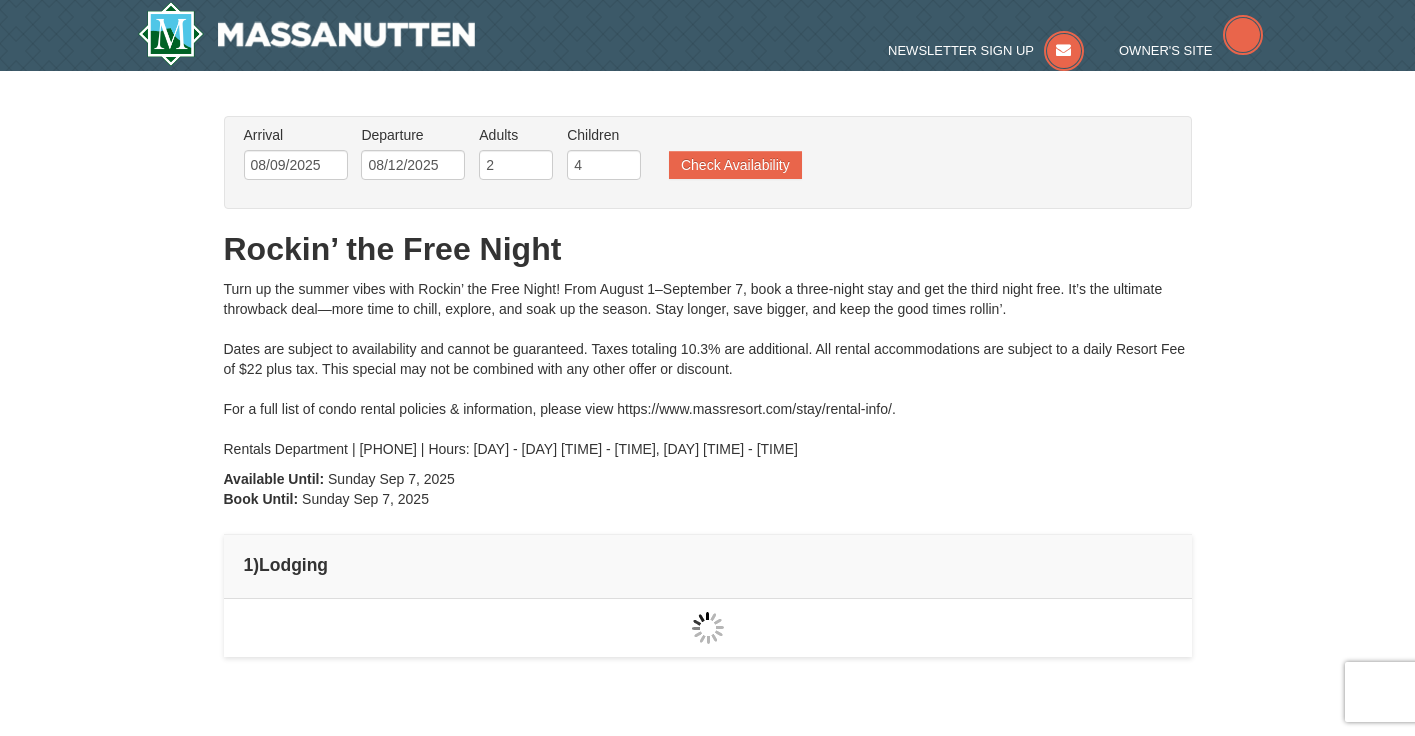 scroll, scrollTop: 0, scrollLeft: 0, axis: both 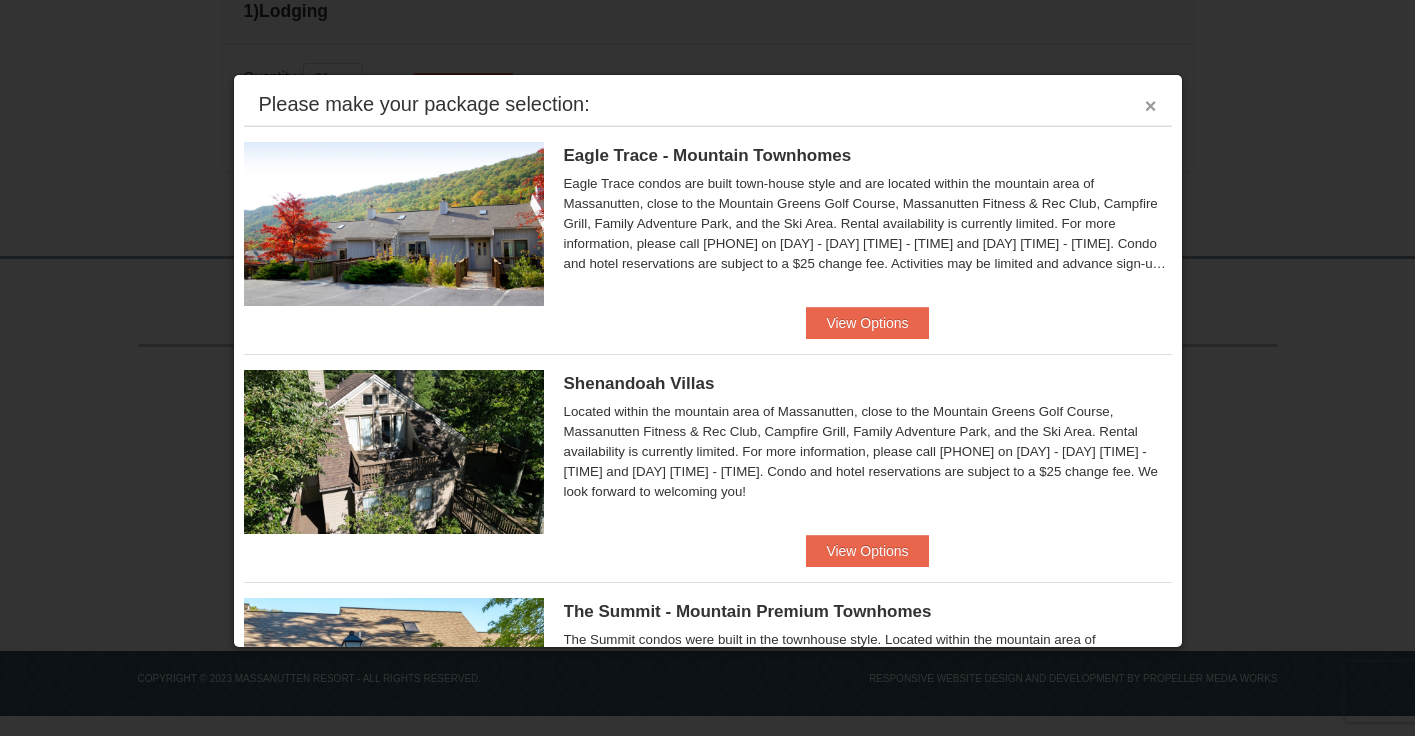 click on "×" at bounding box center [1151, 106] 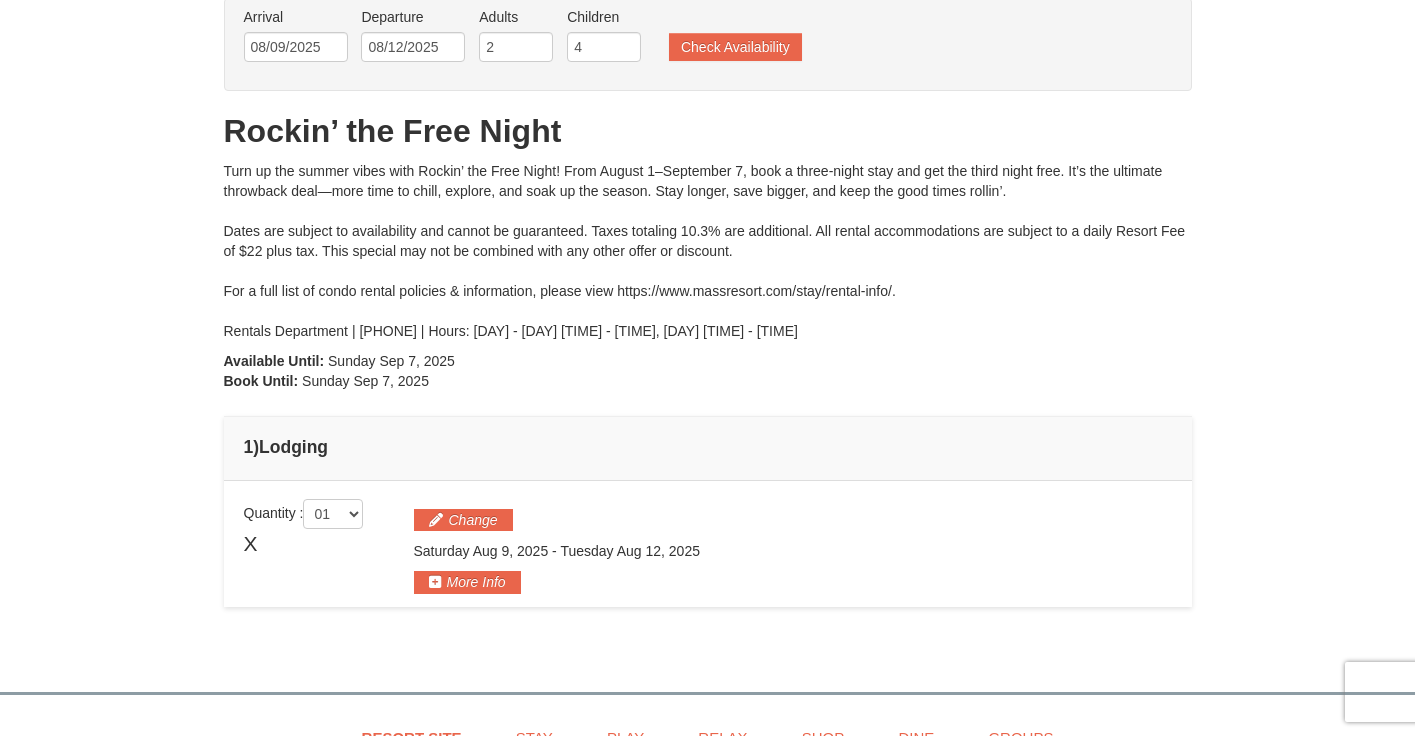 scroll, scrollTop: 153, scrollLeft: 0, axis: vertical 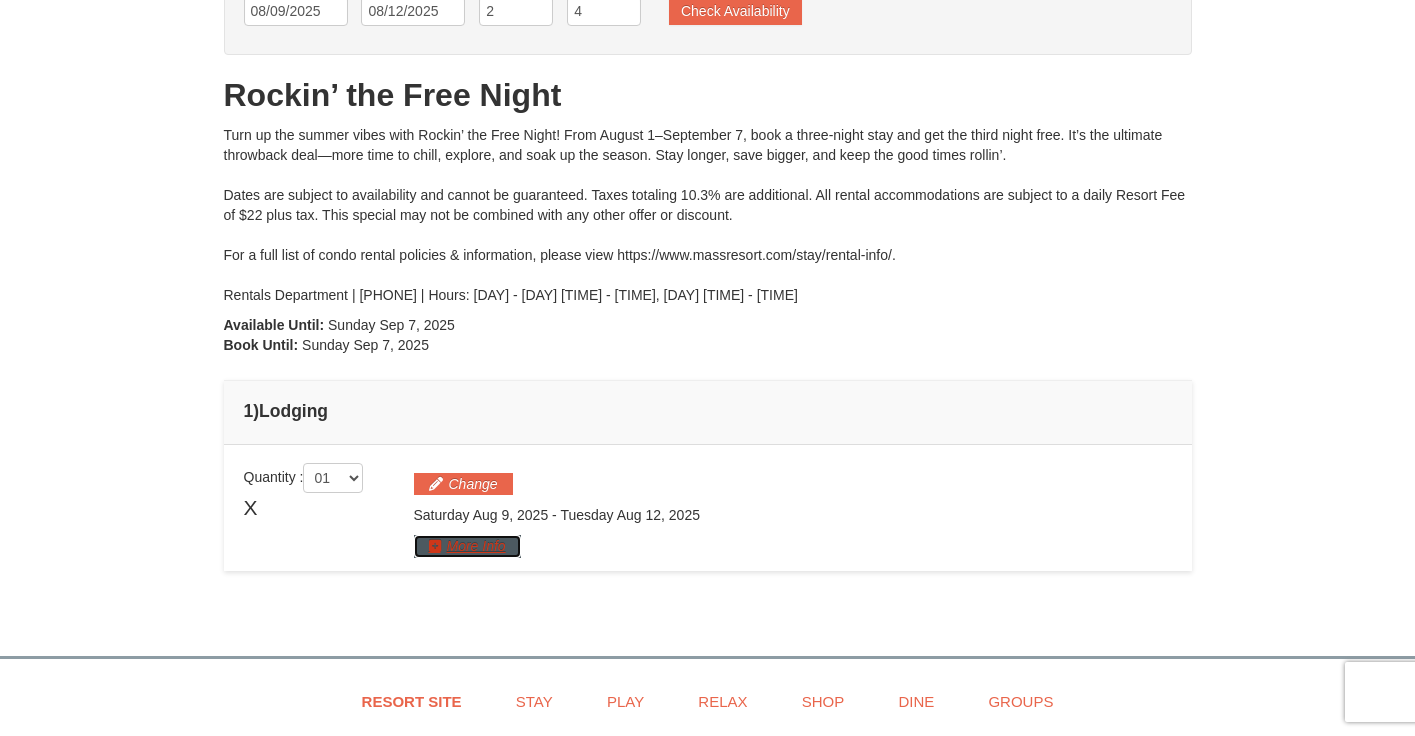 click on "More Info" at bounding box center (467, 546) 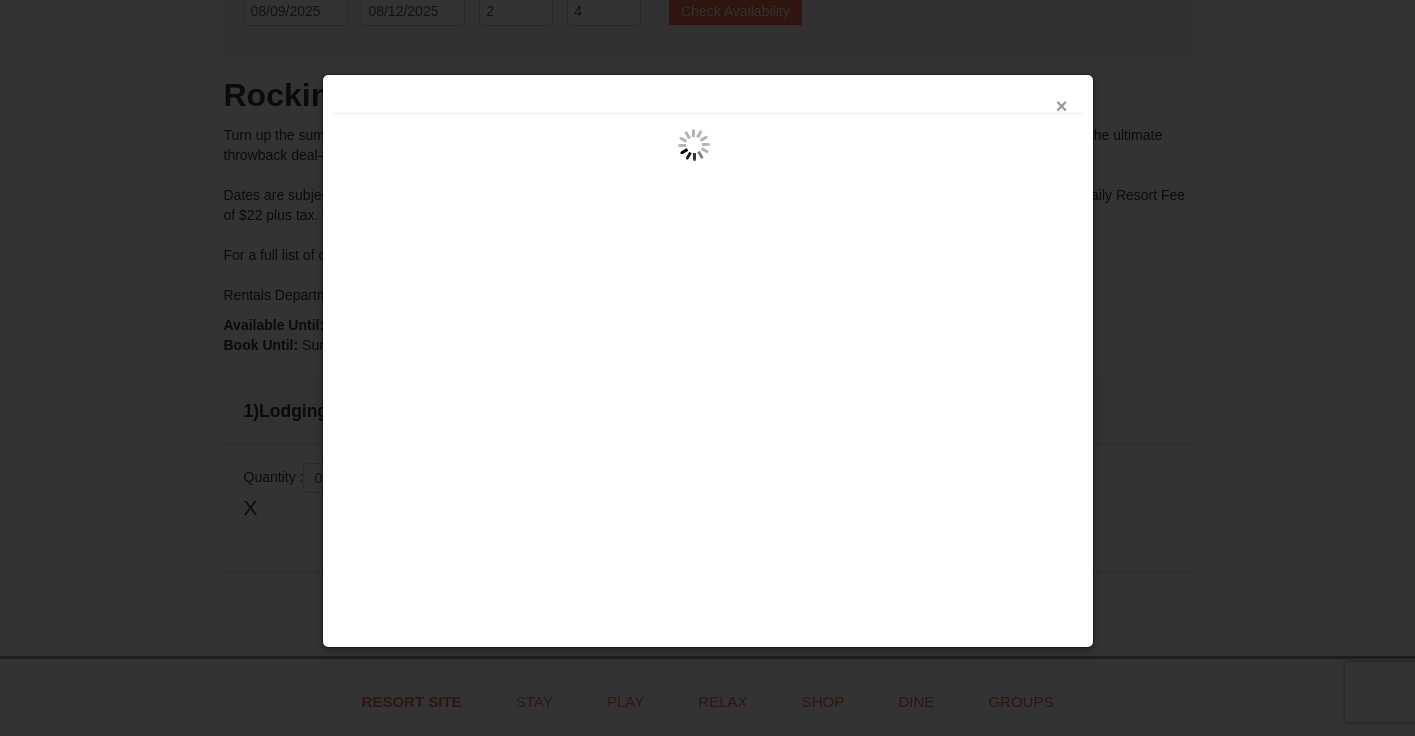 click on "×" at bounding box center (1062, 106) 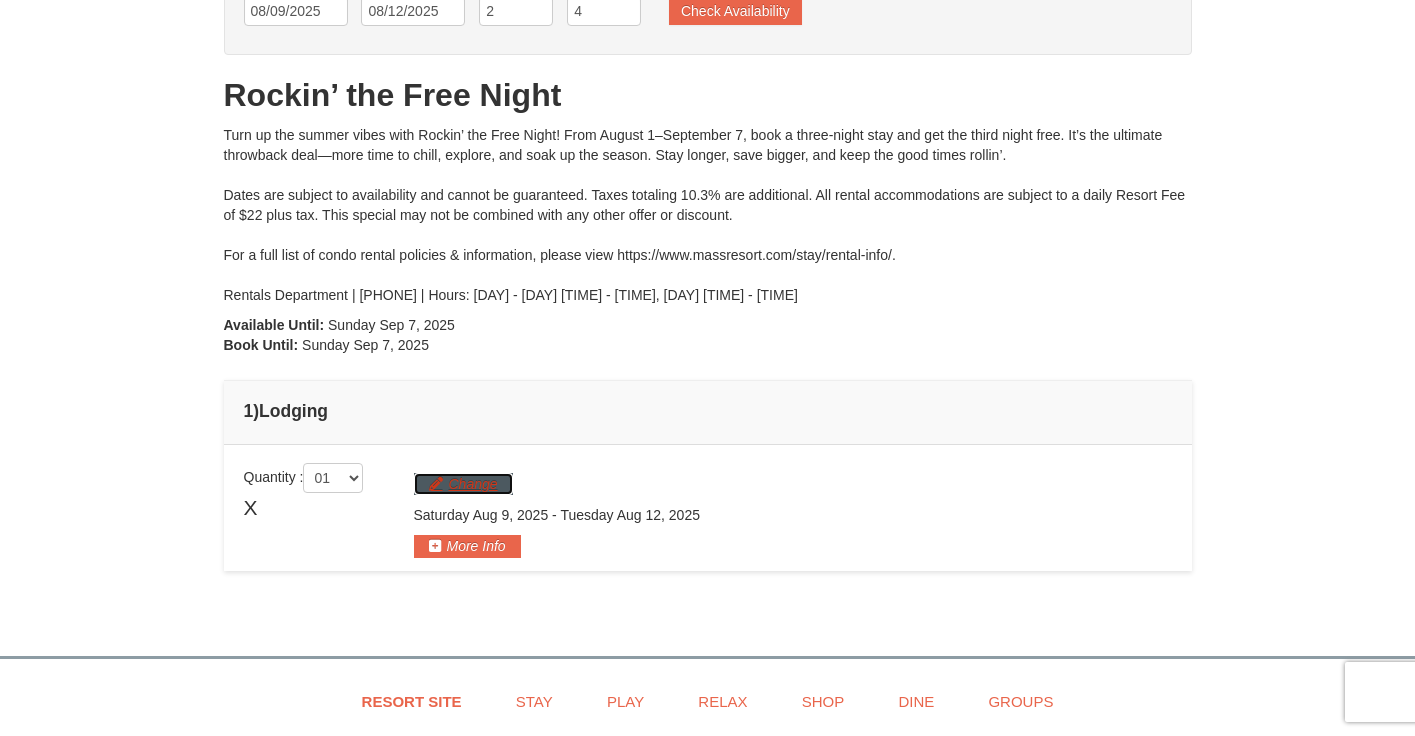 click on "Change" at bounding box center [463, 484] 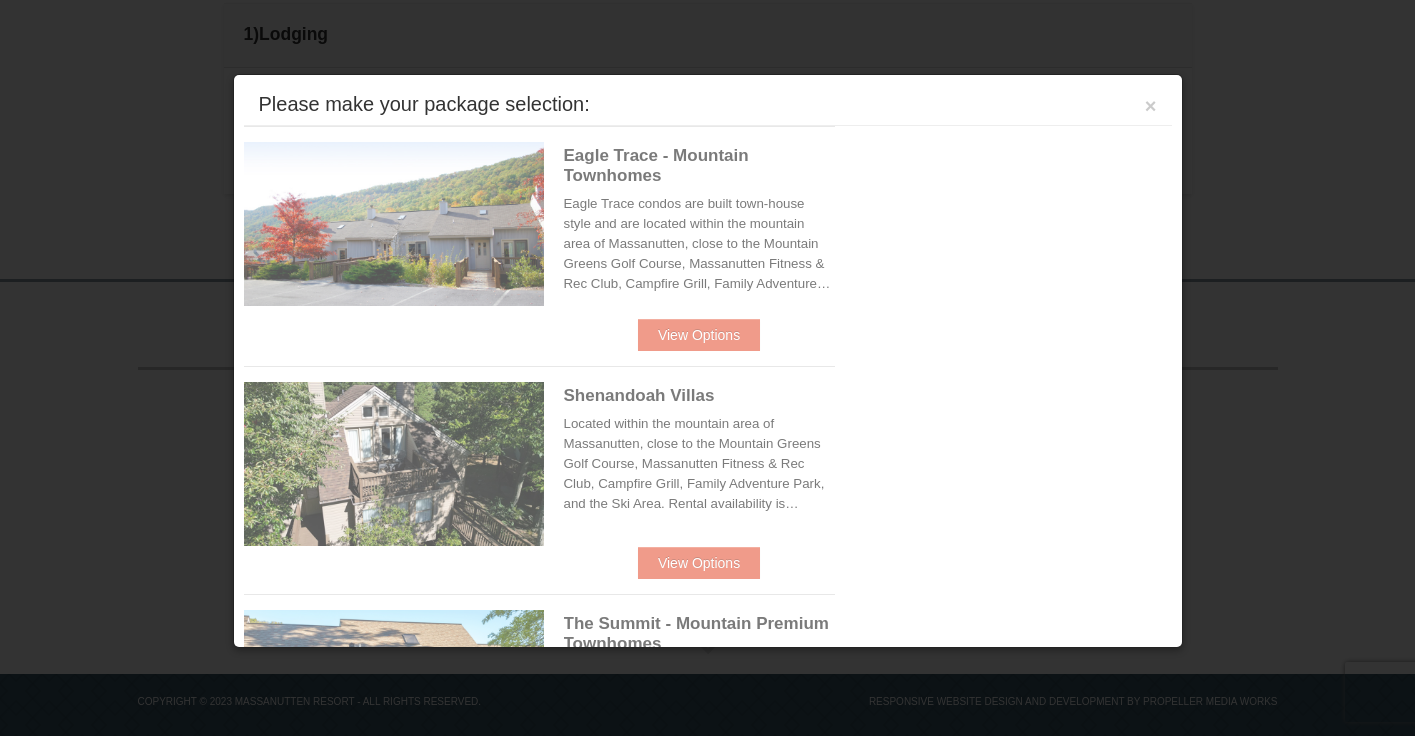 scroll, scrollTop: 553, scrollLeft: 0, axis: vertical 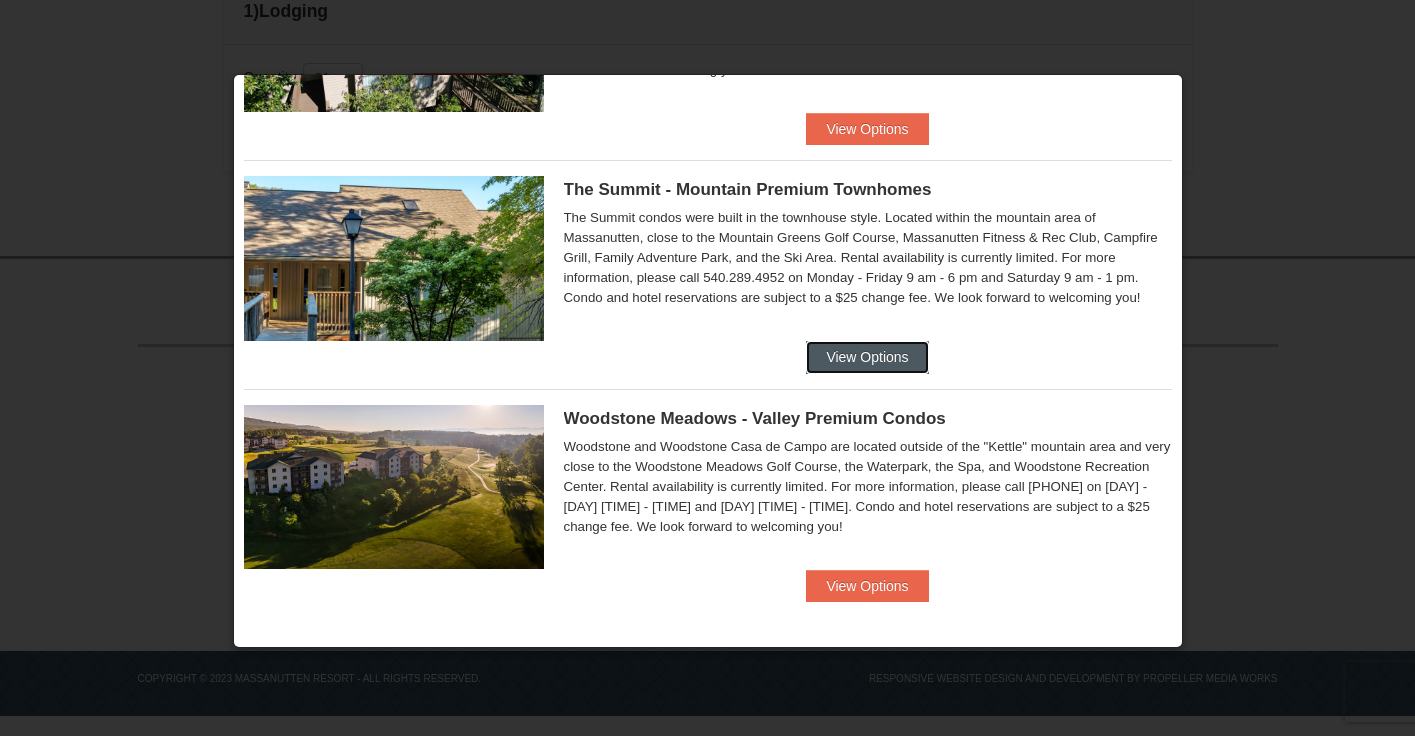 click on "View Options" at bounding box center [867, 357] 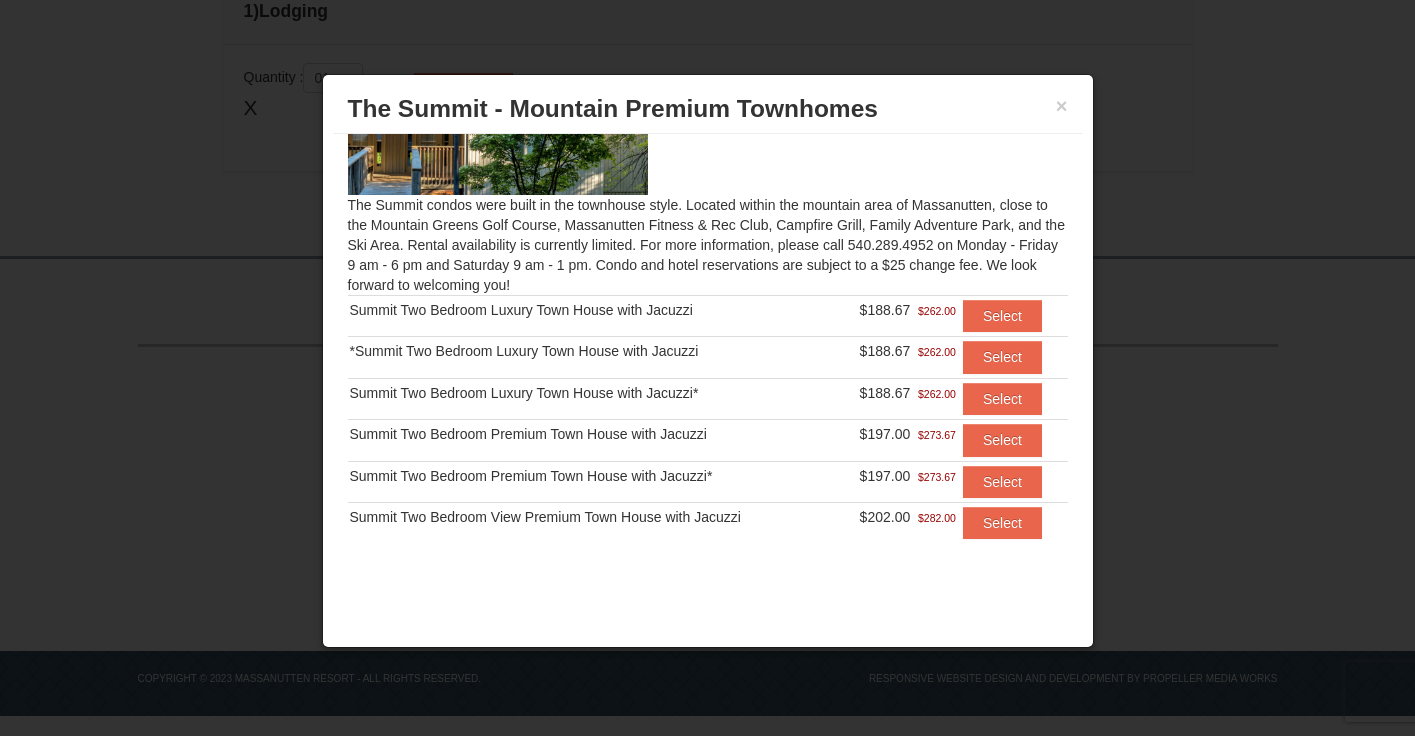 scroll, scrollTop: 0, scrollLeft: 0, axis: both 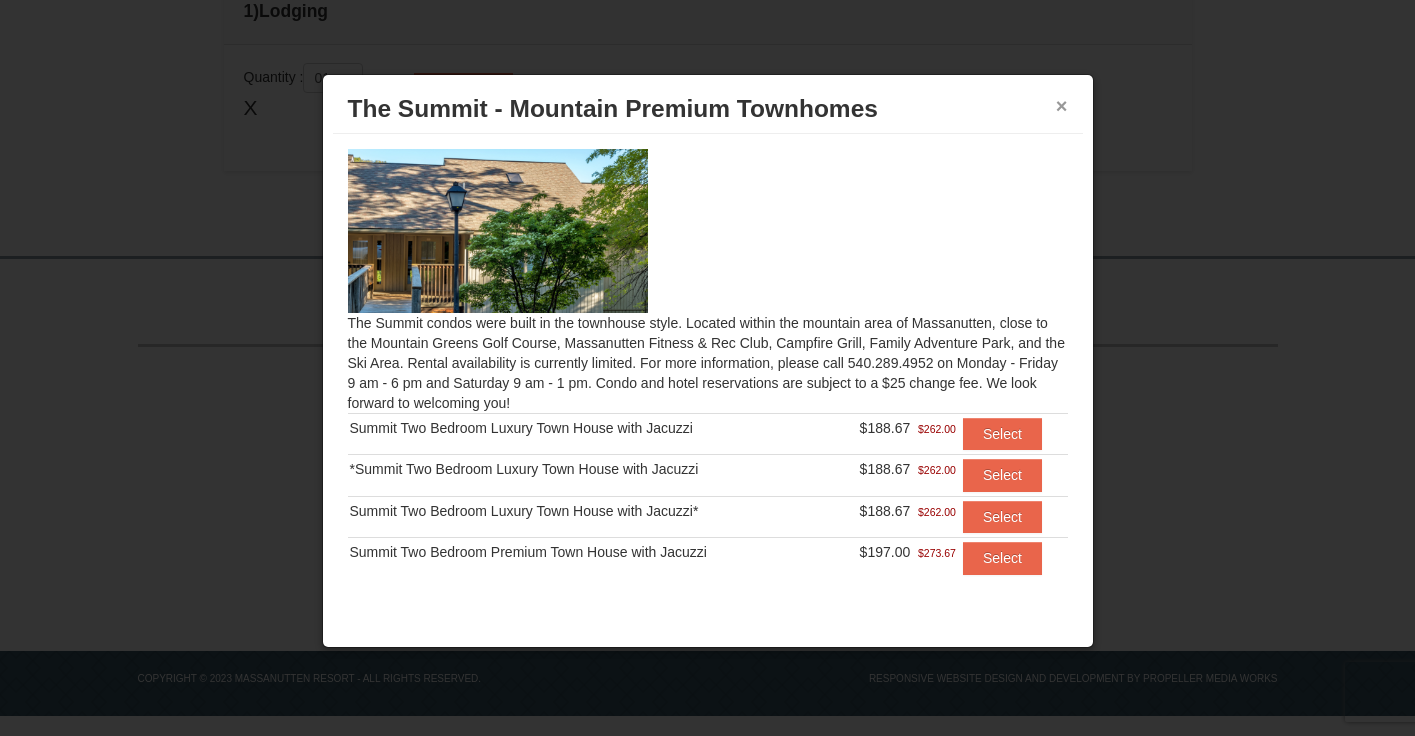 click on "×" at bounding box center (1062, 106) 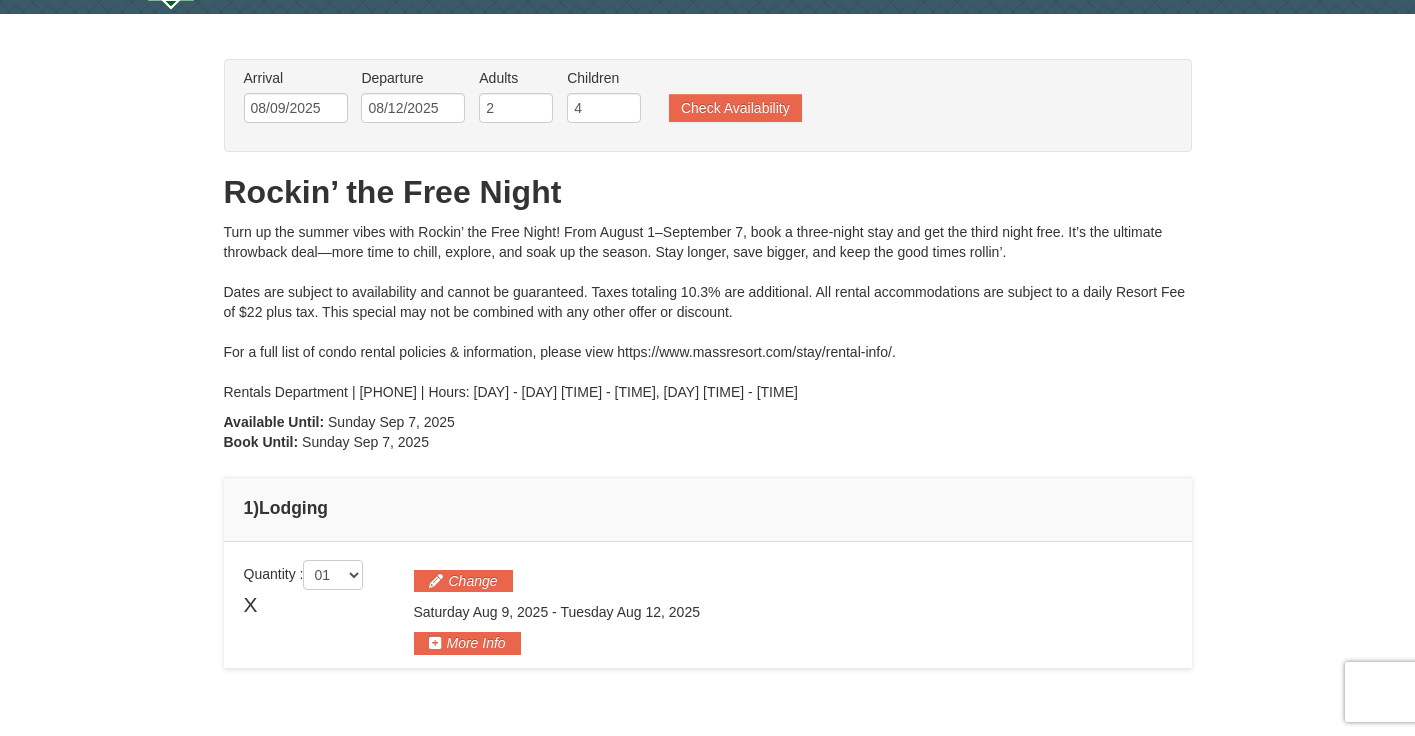 scroll, scrollTop: 53, scrollLeft: 0, axis: vertical 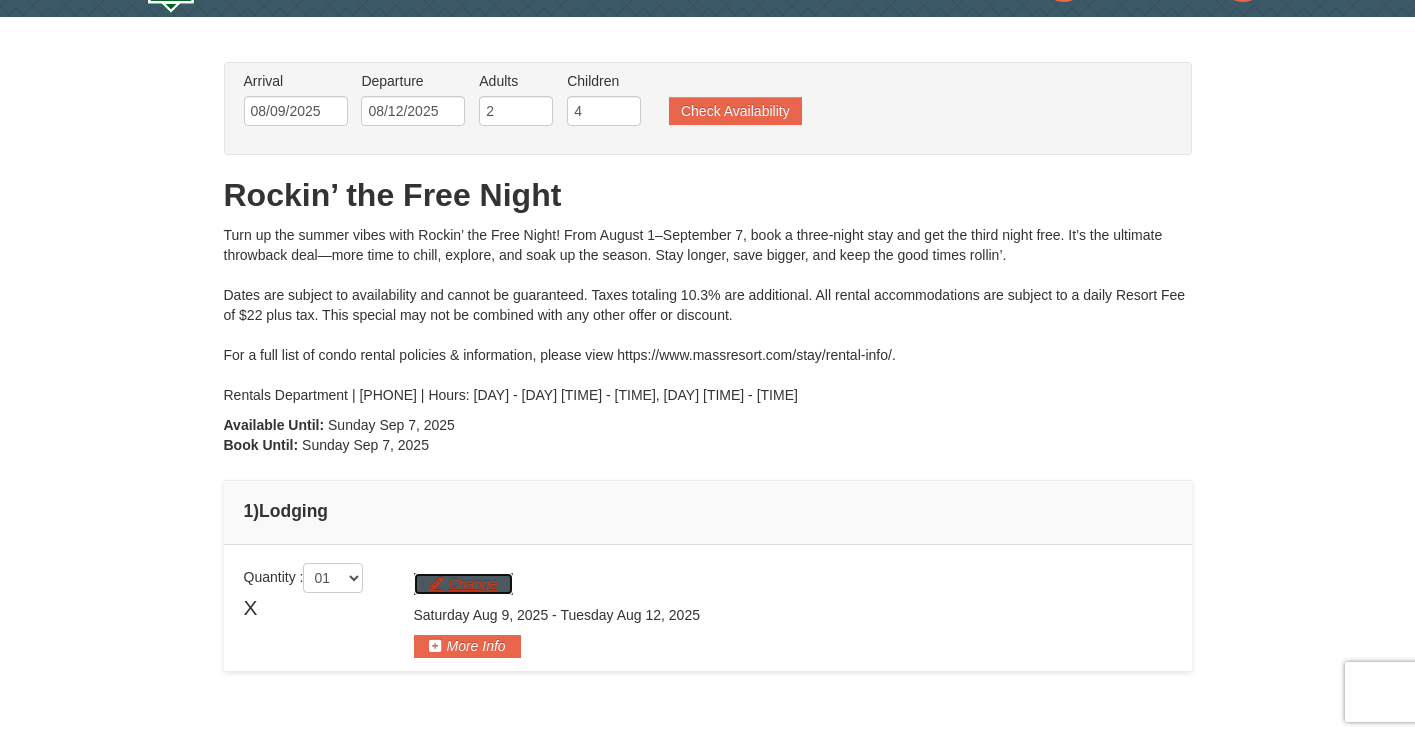 click on "Change" at bounding box center (463, 584) 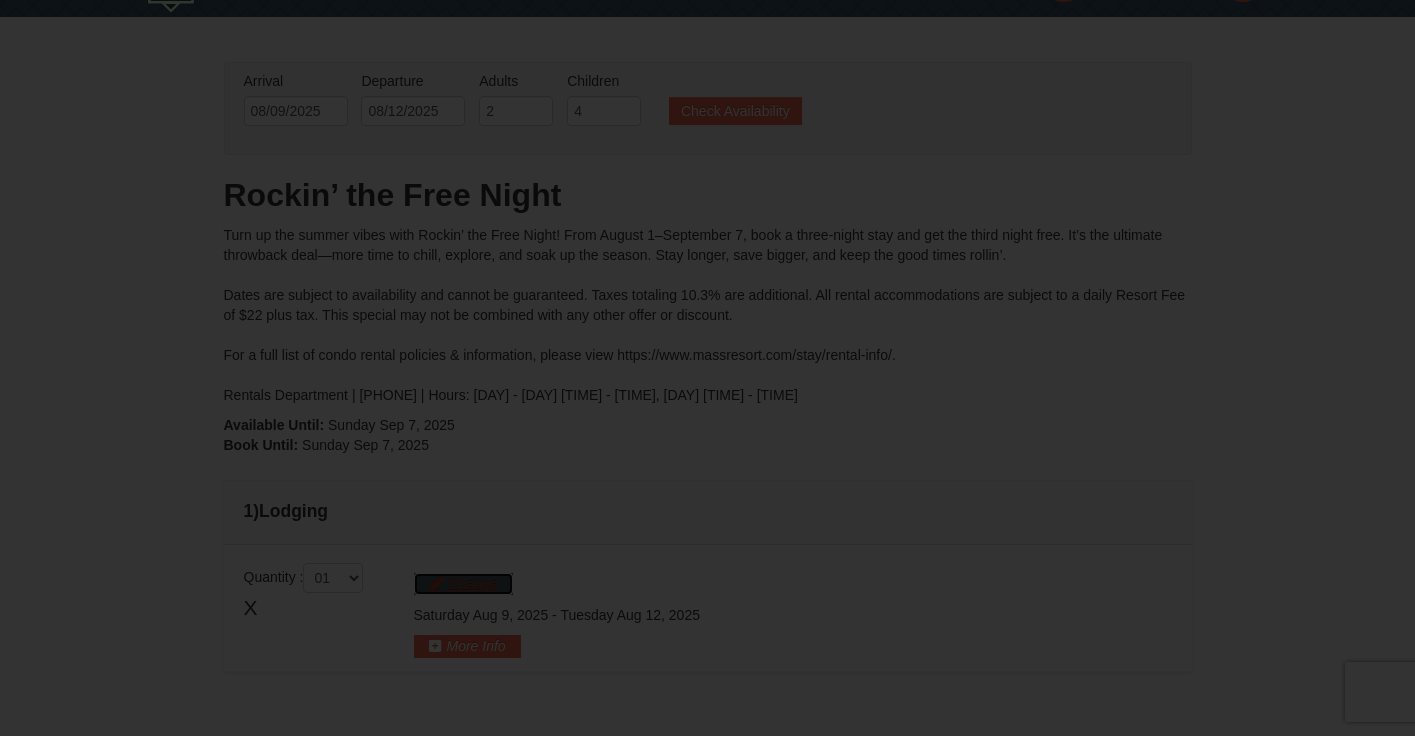 scroll, scrollTop: 165, scrollLeft: 0, axis: vertical 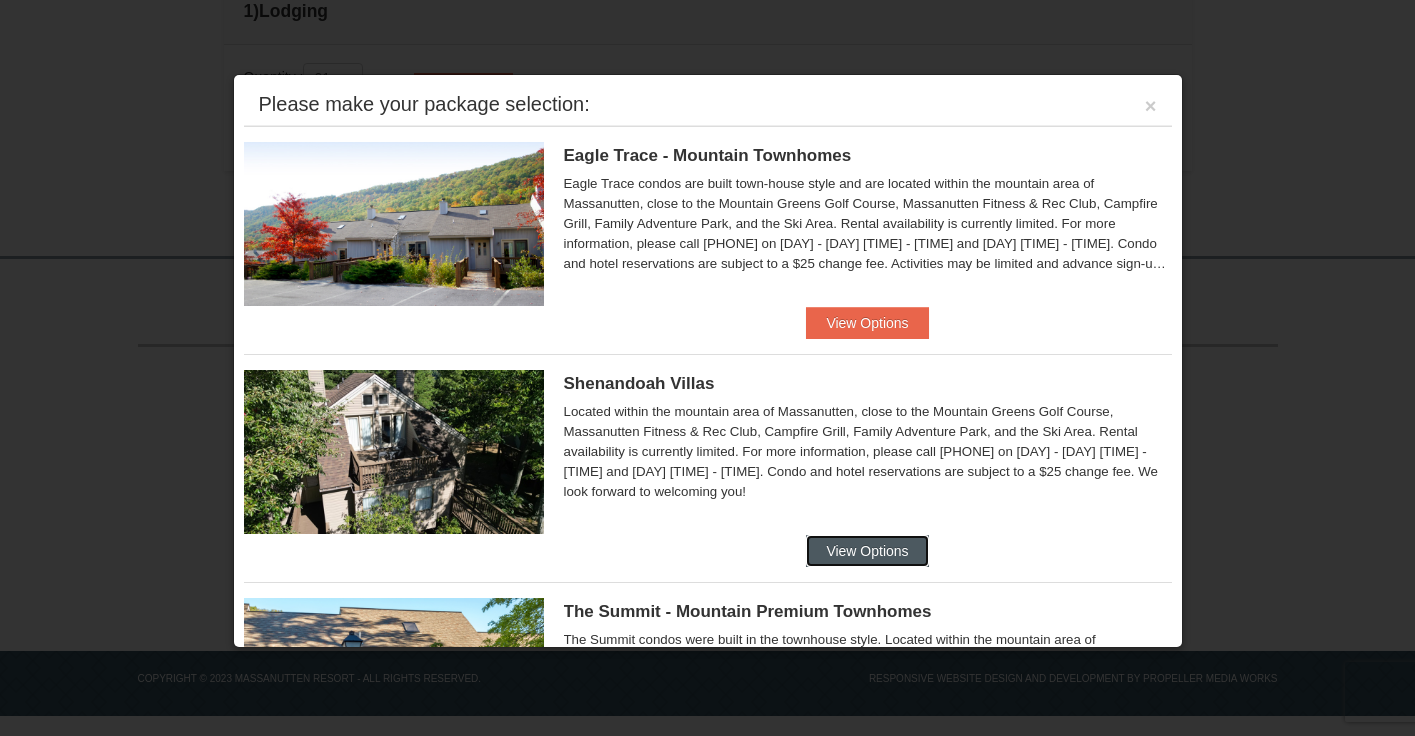 click on "View Options" at bounding box center (867, 551) 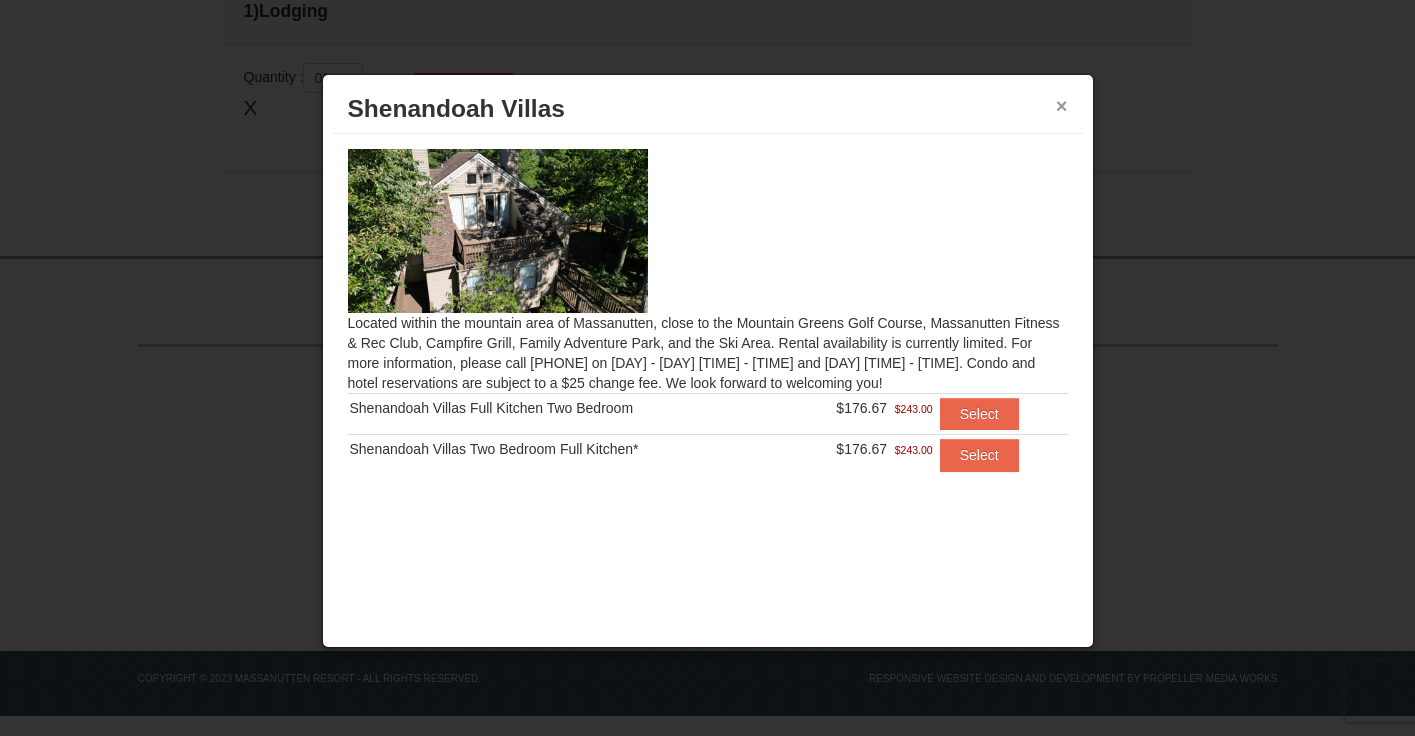 click on "×" at bounding box center [1062, 106] 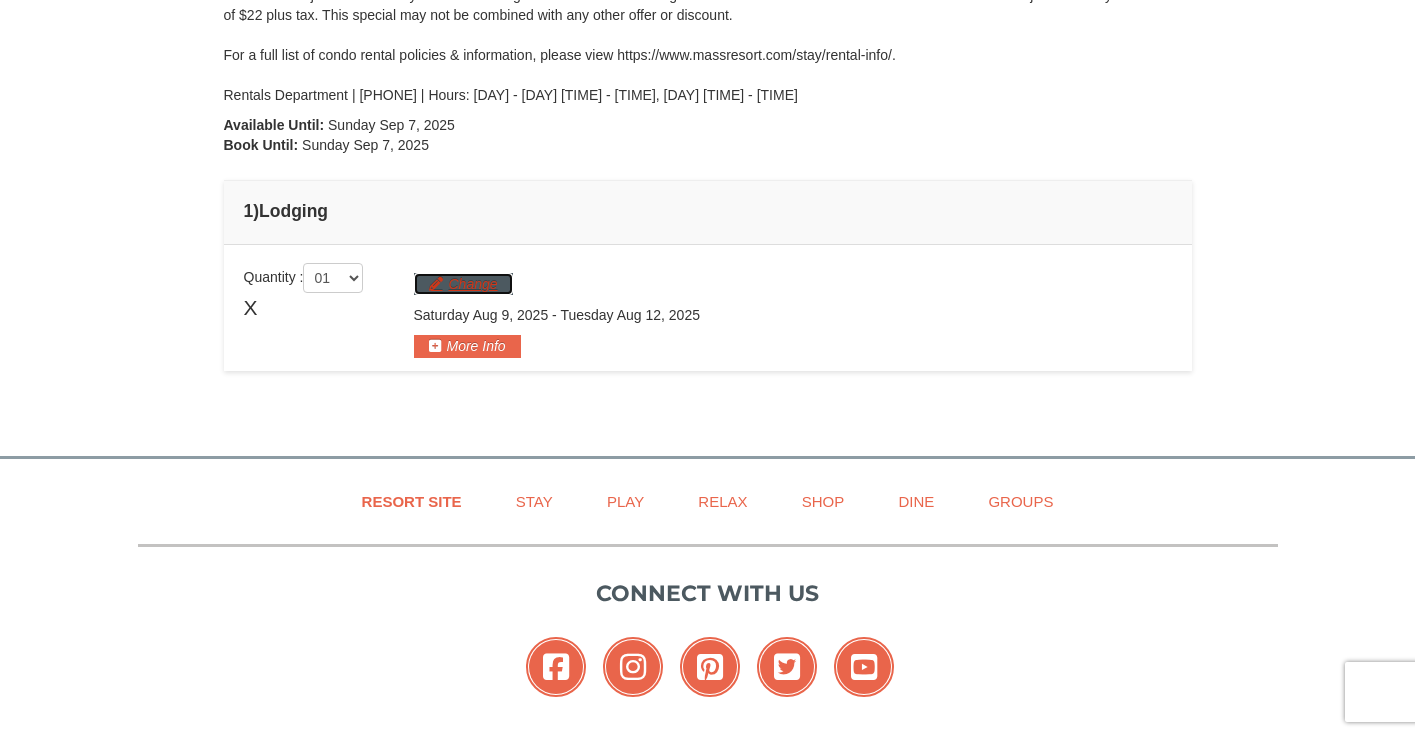 click on "Change" at bounding box center [463, 284] 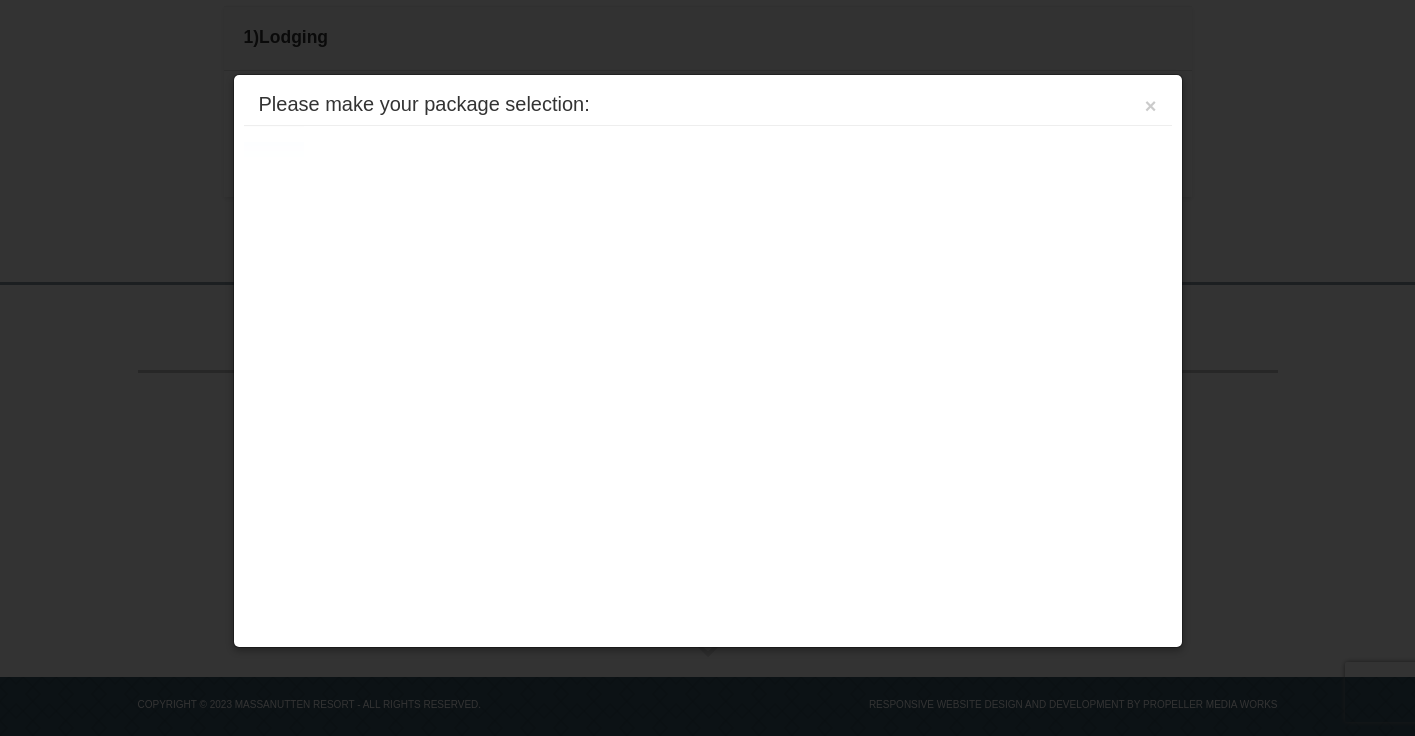 scroll, scrollTop: 553, scrollLeft: 0, axis: vertical 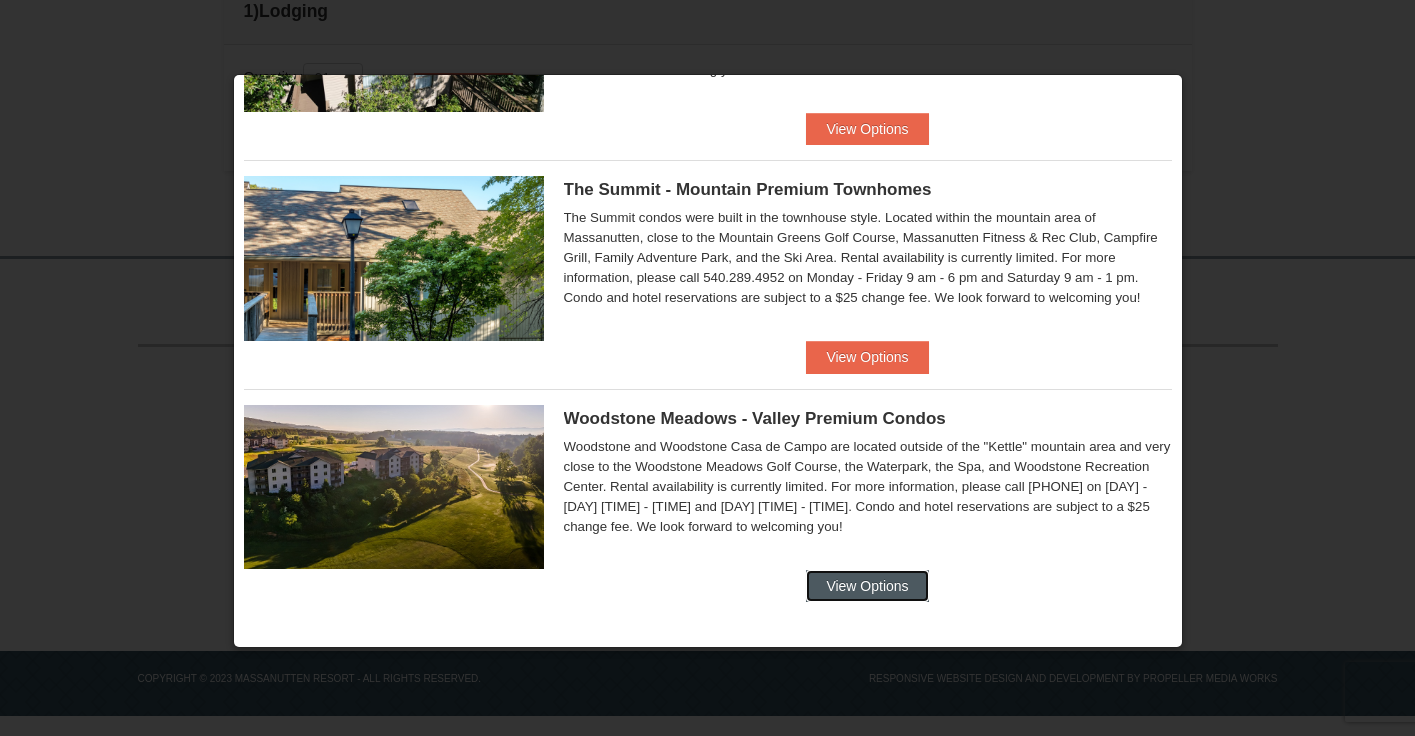 click on "View Options" at bounding box center [867, 586] 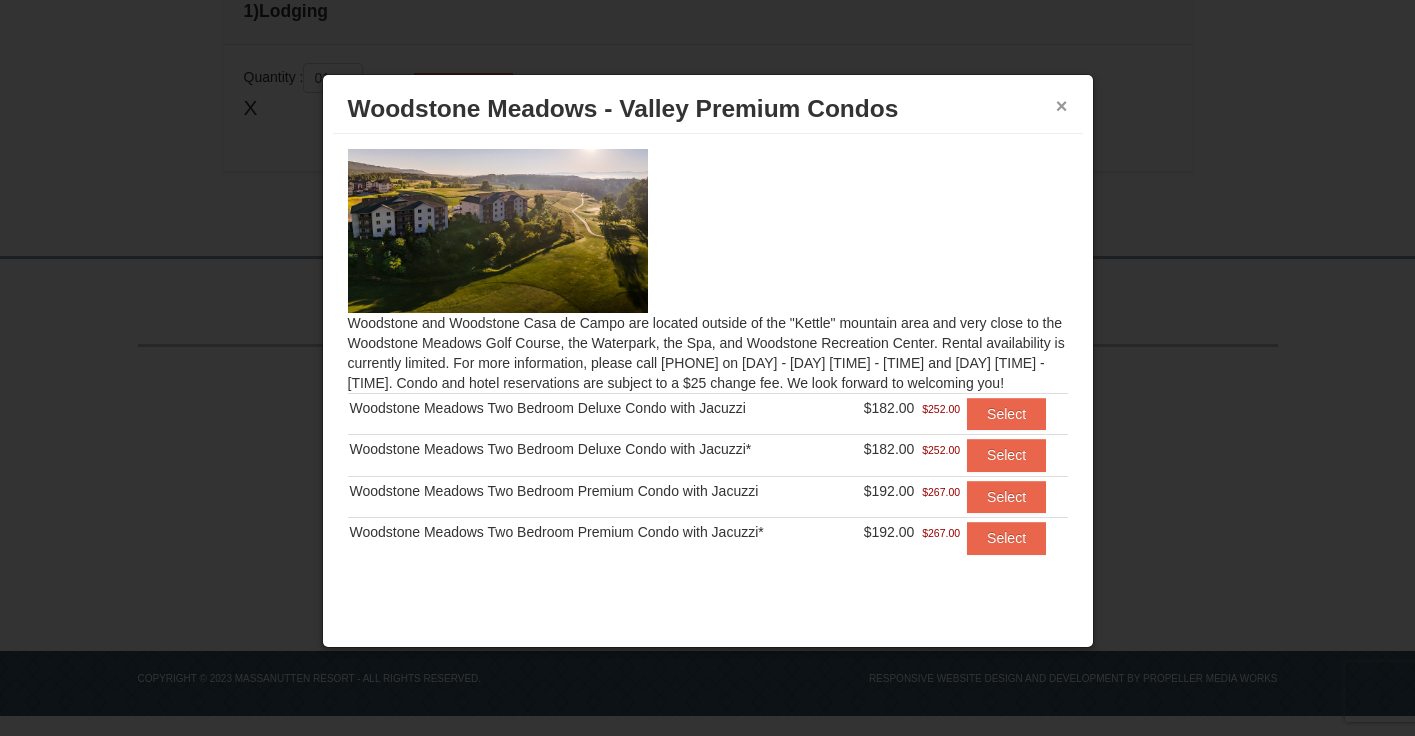 click on "×" at bounding box center (1062, 106) 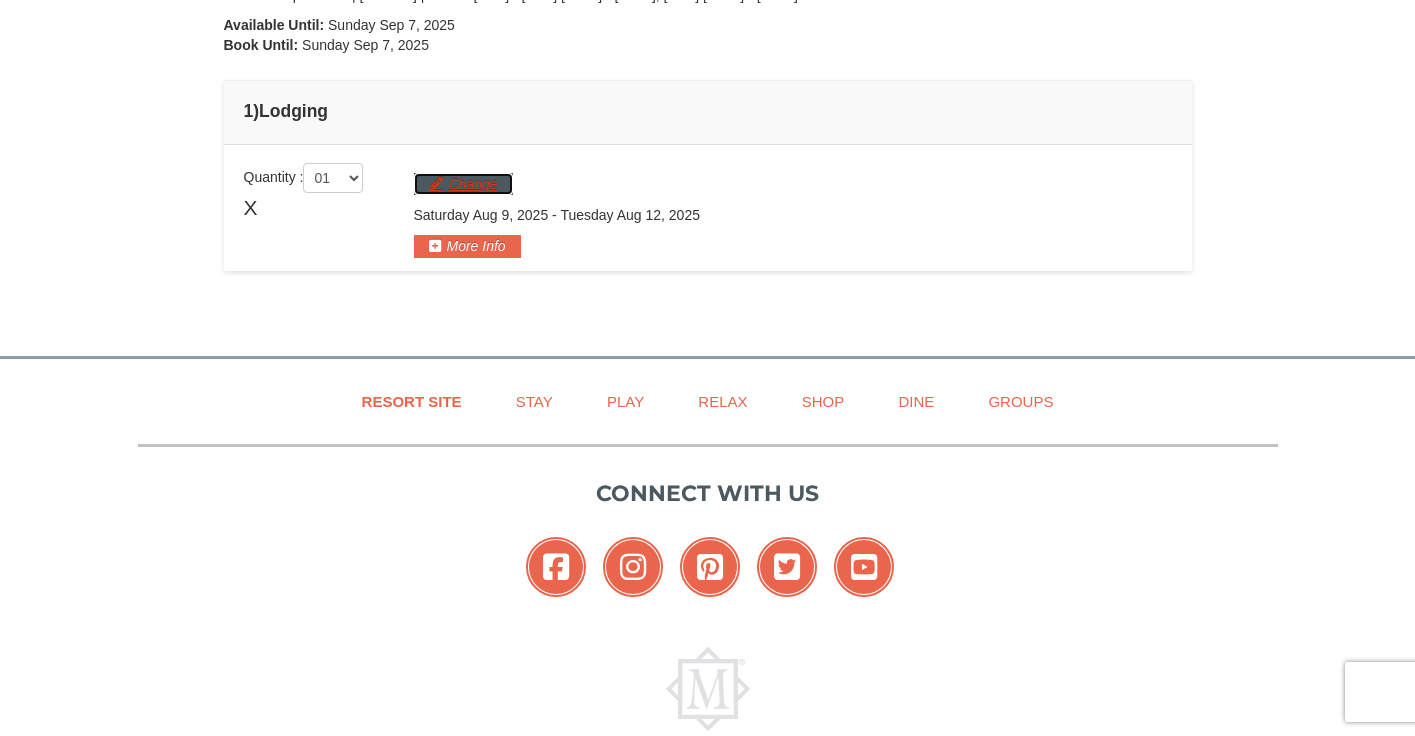 click on "Change" at bounding box center [463, 184] 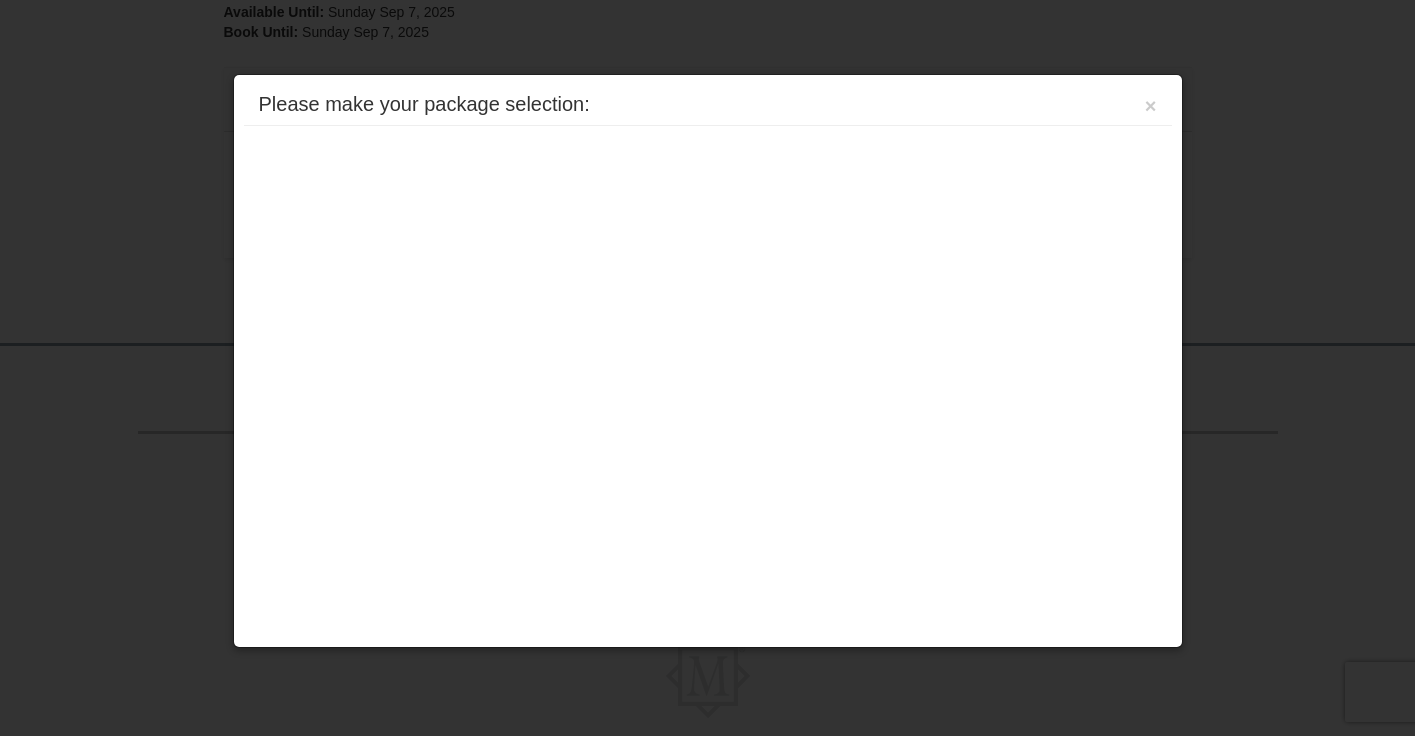 scroll, scrollTop: 492, scrollLeft: 0, axis: vertical 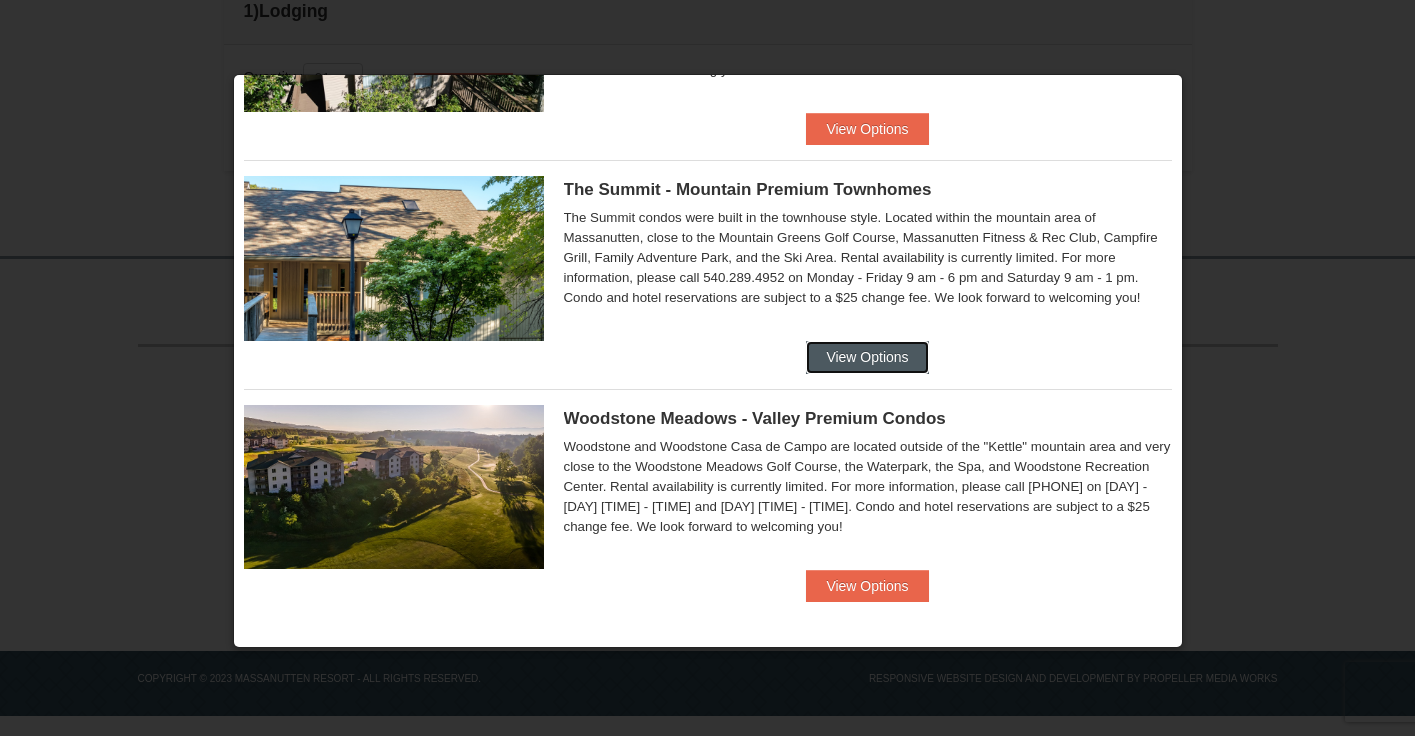 click on "View Options" at bounding box center [867, 357] 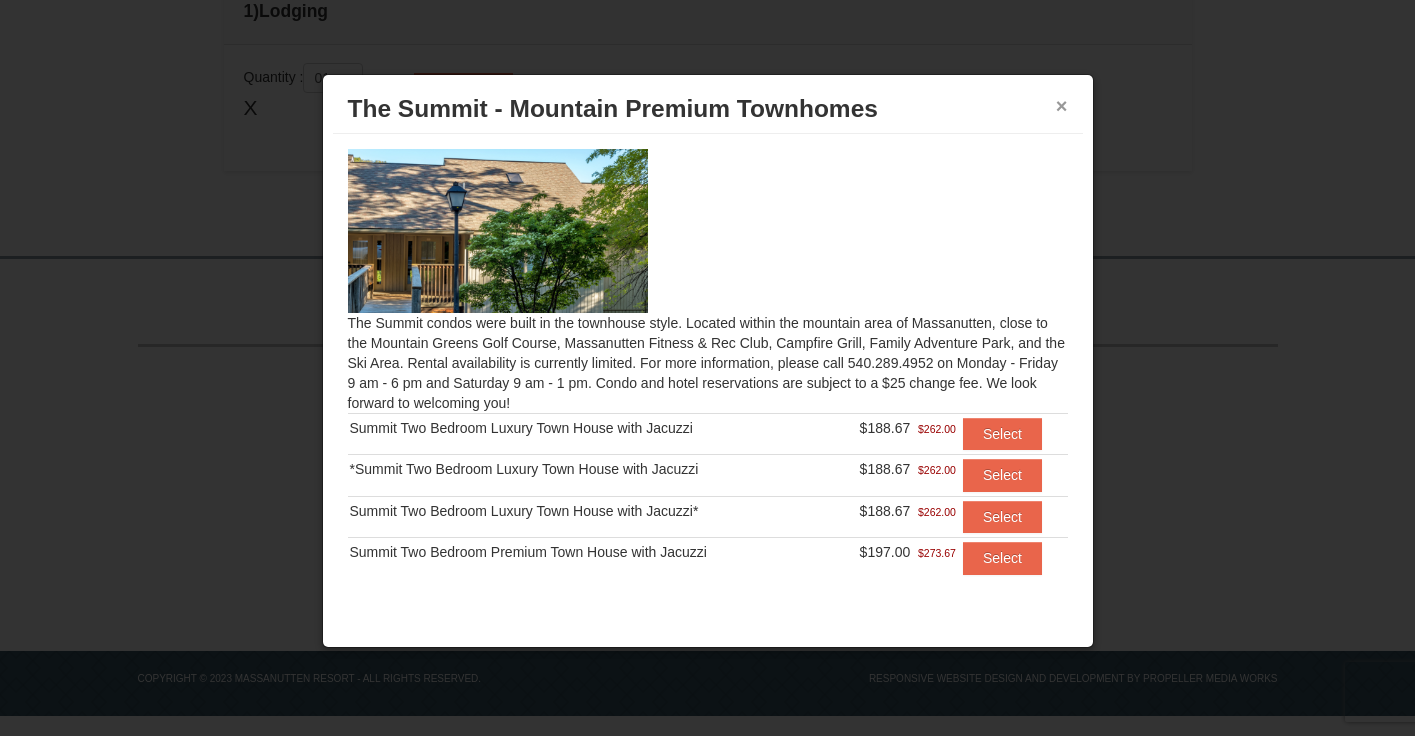 click on "×" at bounding box center [1062, 106] 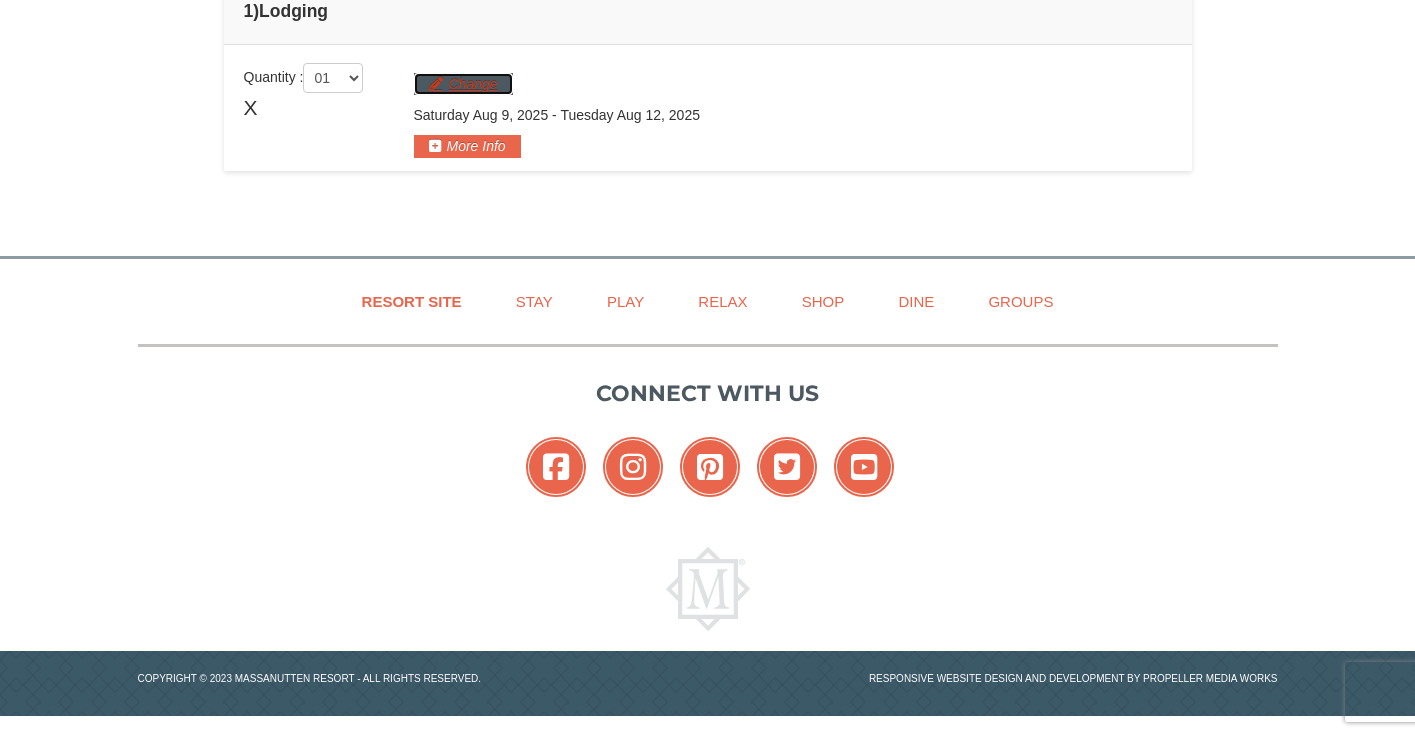 click on "Change" at bounding box center (463, 84) 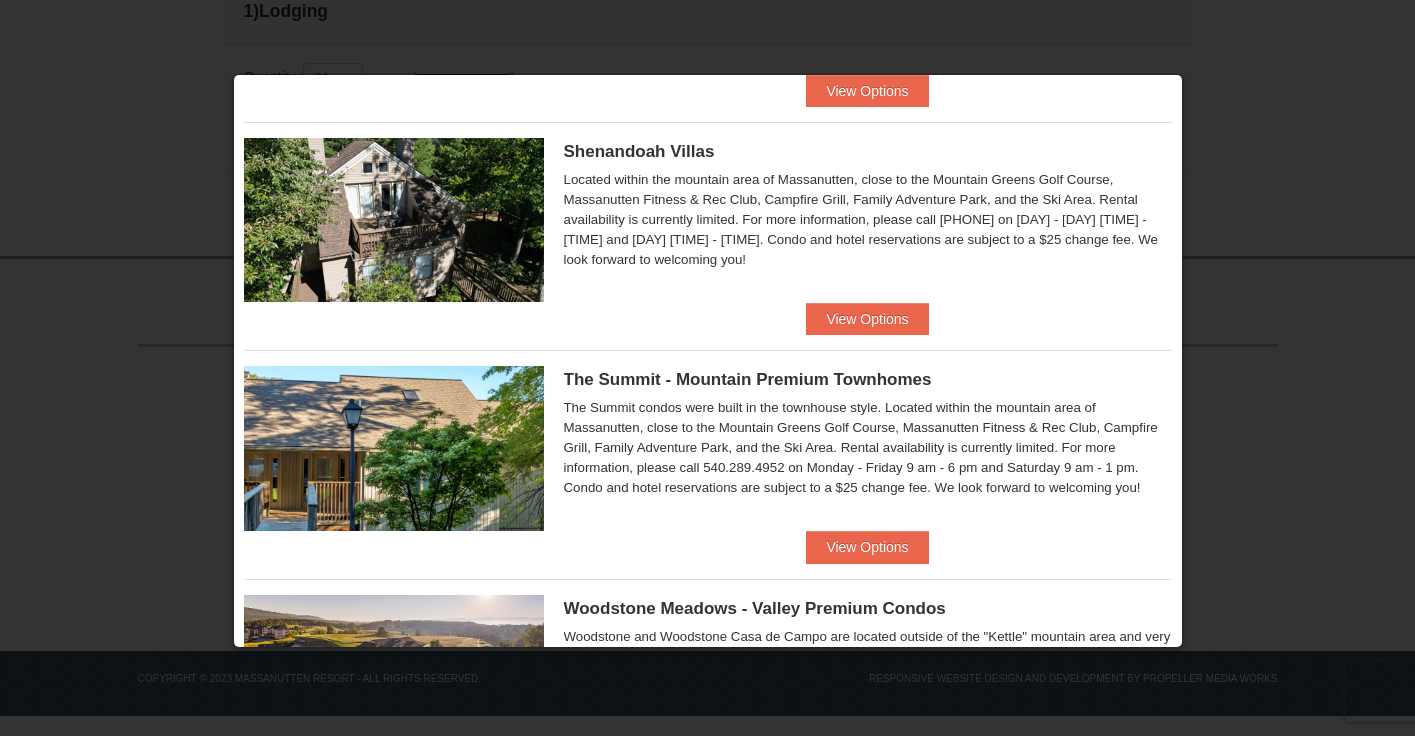scroll, scrollTop: 22, scrollLeft: 0, axis: vertical 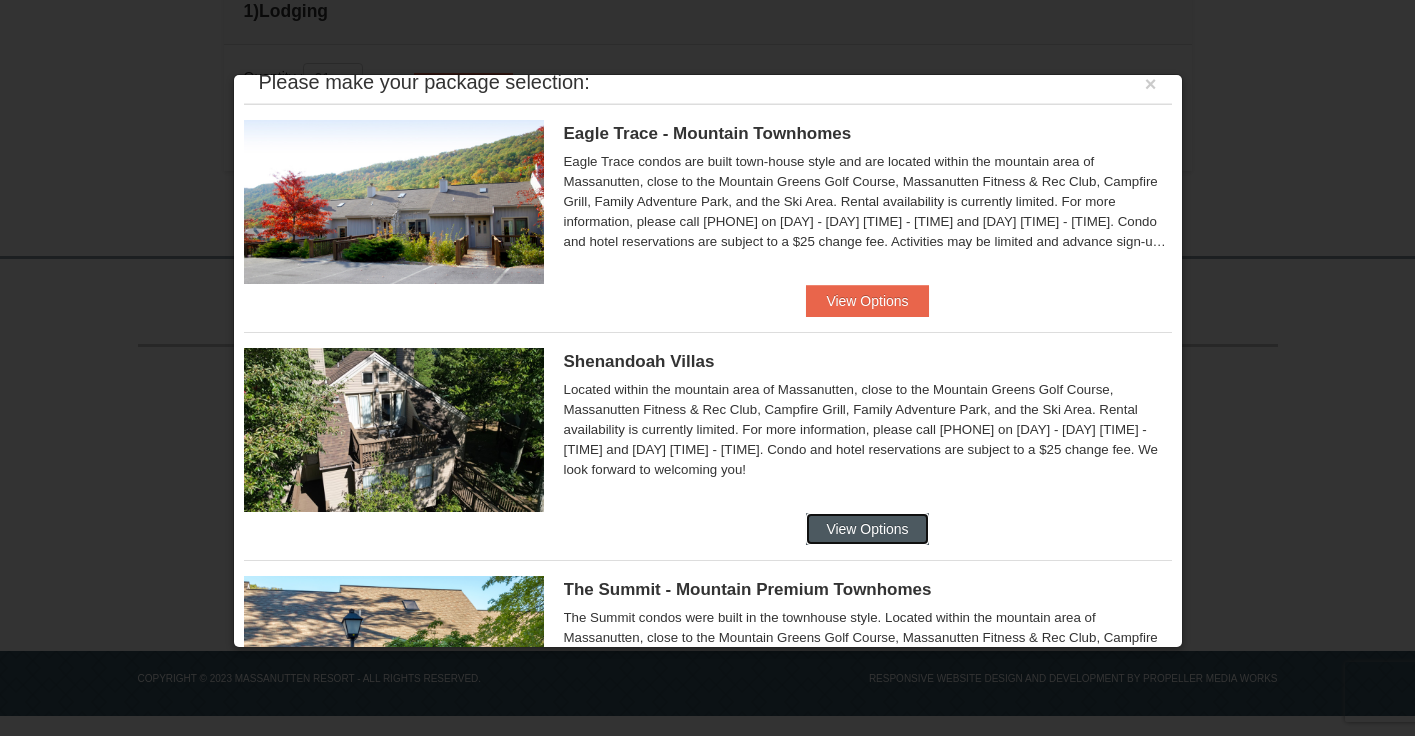 click on "View Options" at bounding box center [867, 529] 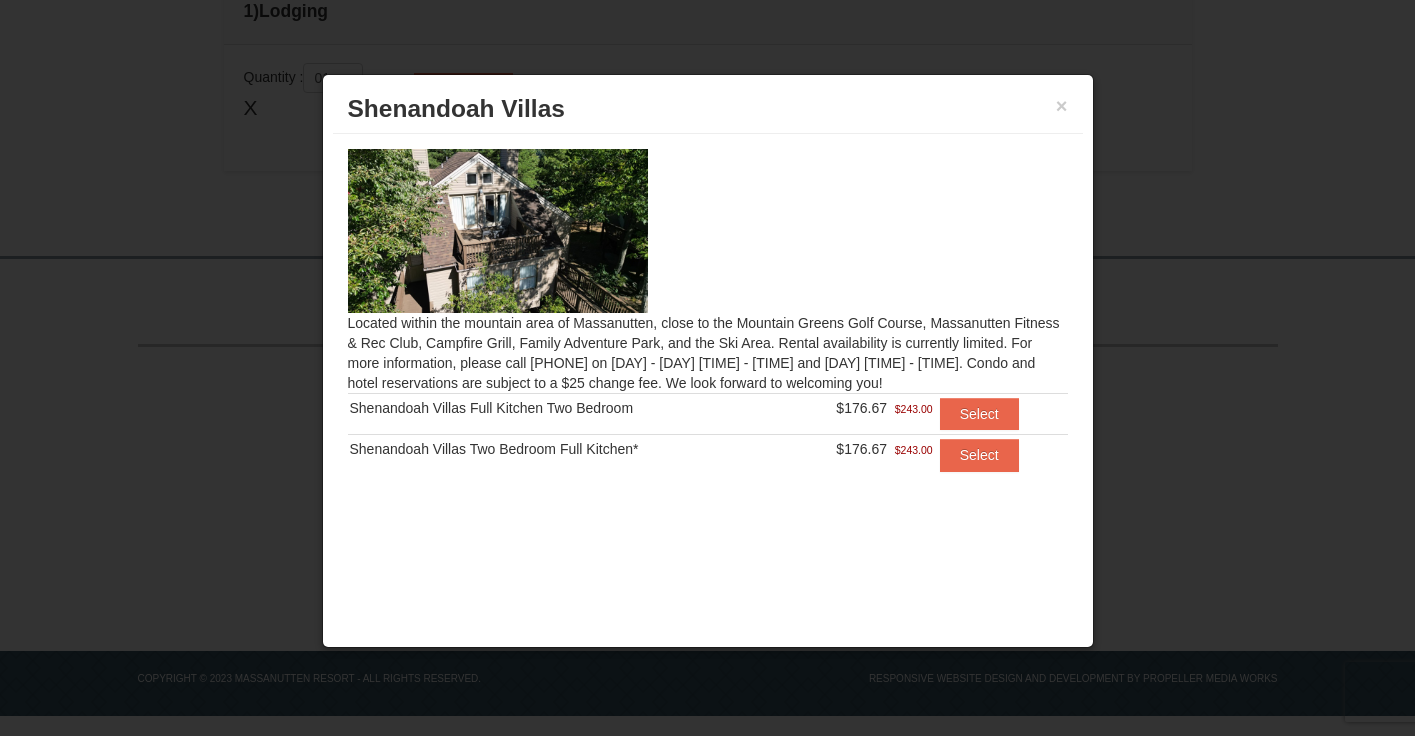 click on "Shenandoah Villas" at bounding box center (708, 109) 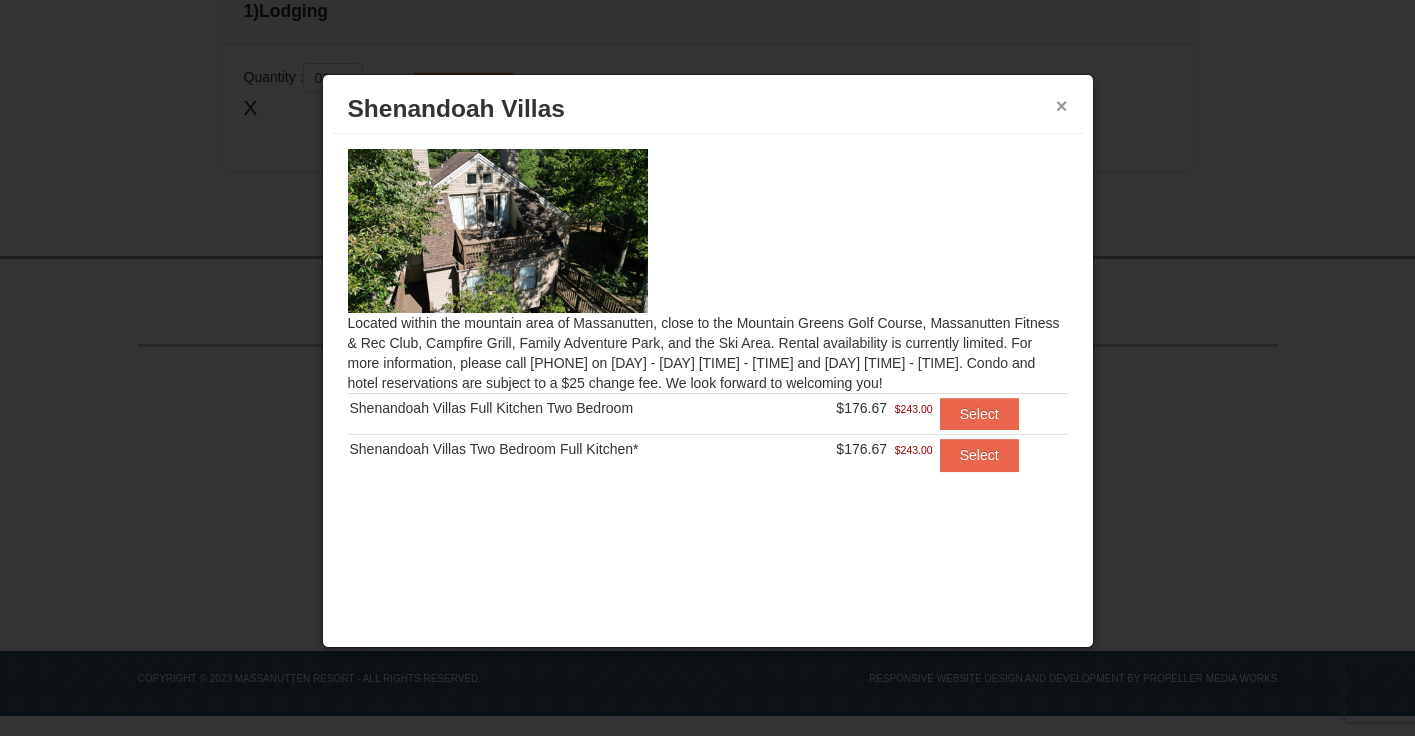 click on "×" at bounding box center [1062, 106] 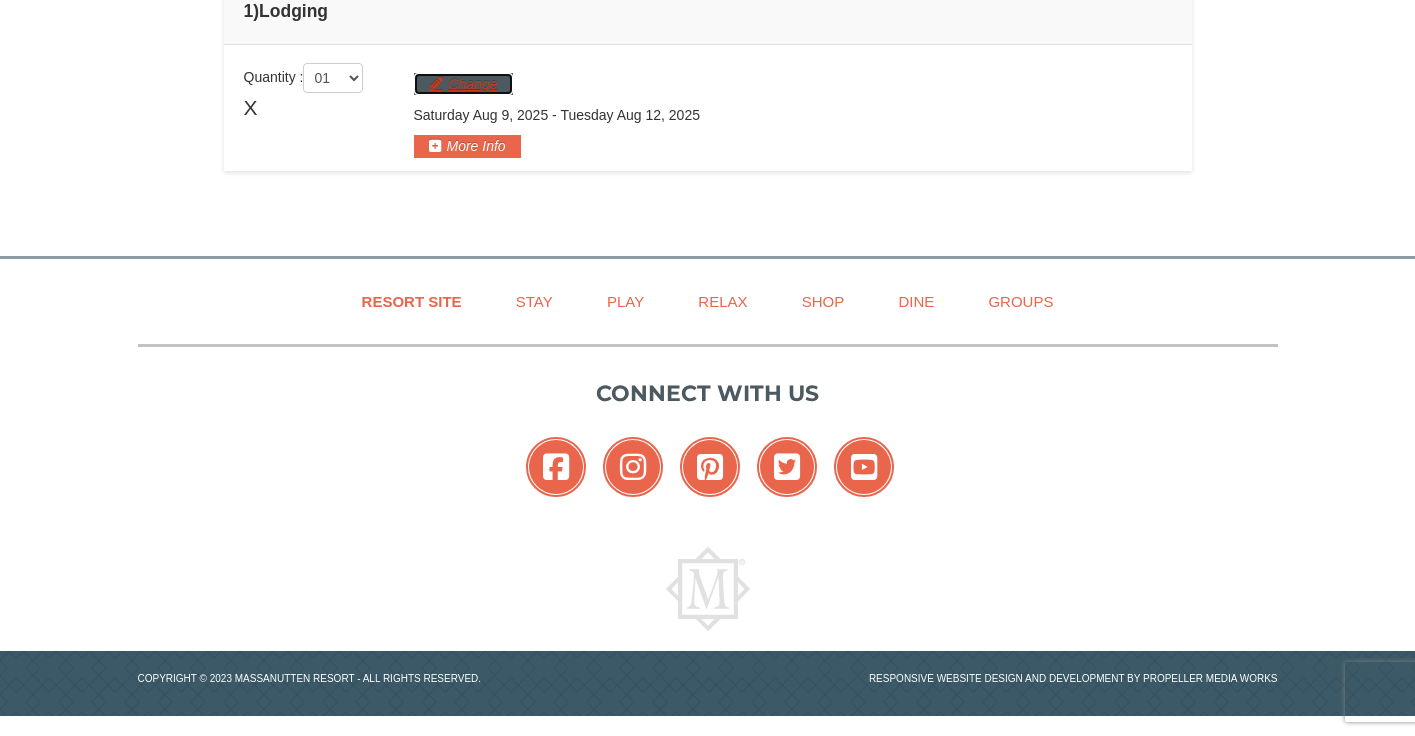 click on "Change" at bounding box center [463, 84] 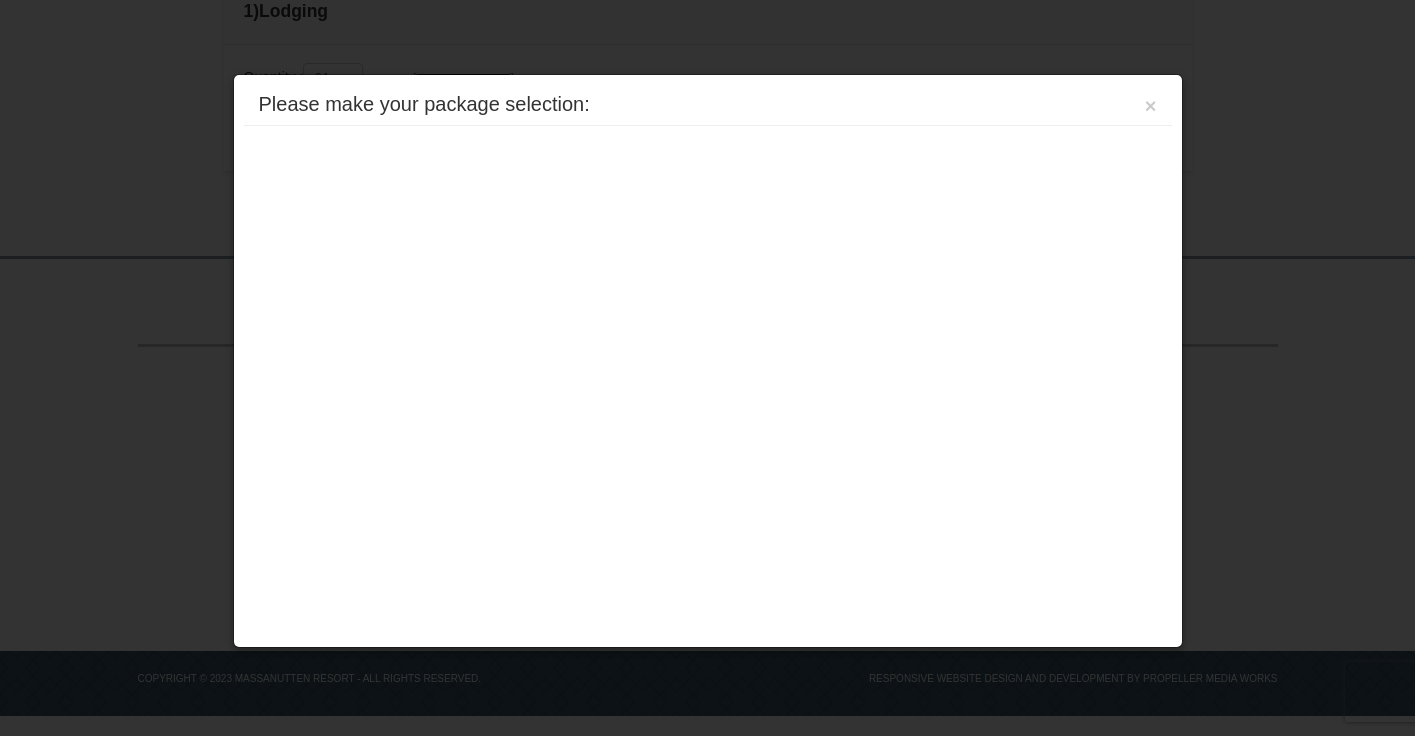 scroll, scrollTop: 0, scrollLeft: 0, axis: both 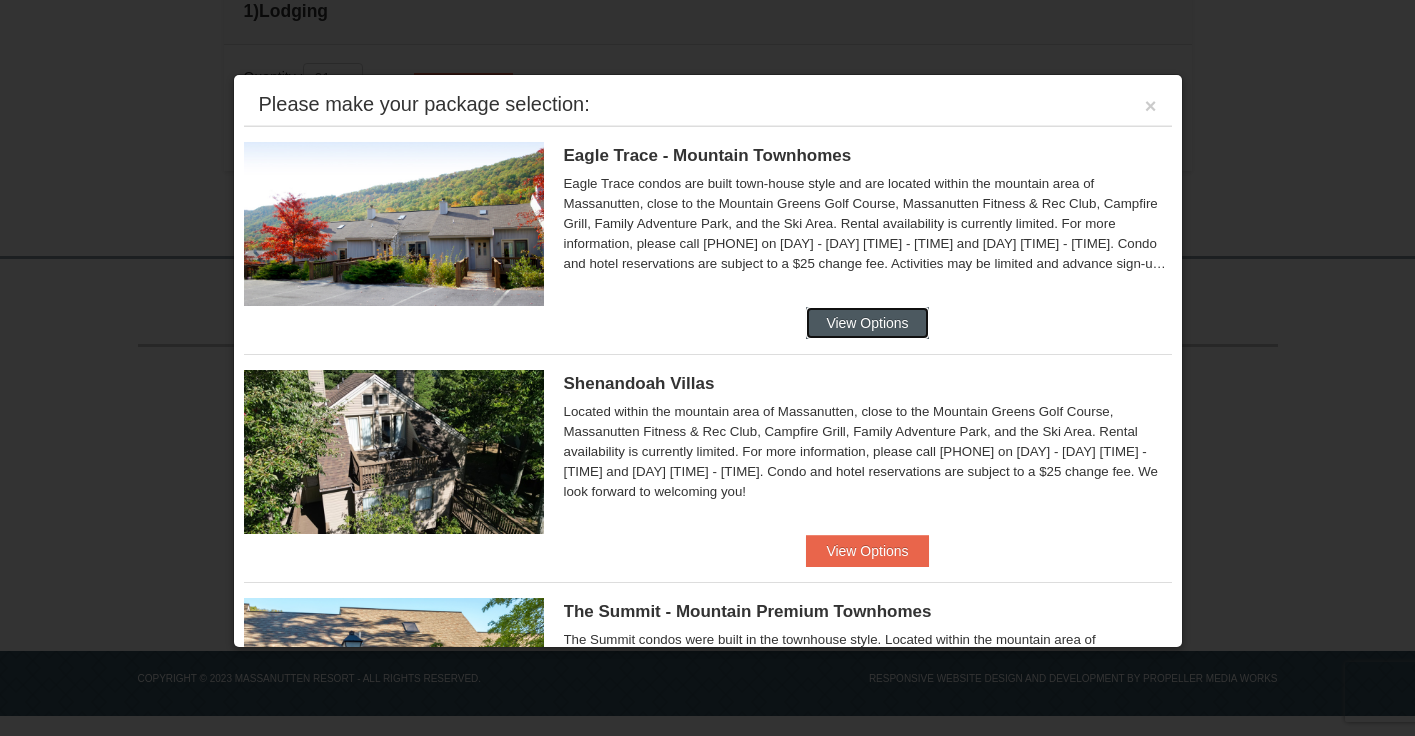 click on "View Options" at bounding box center (867, 323) 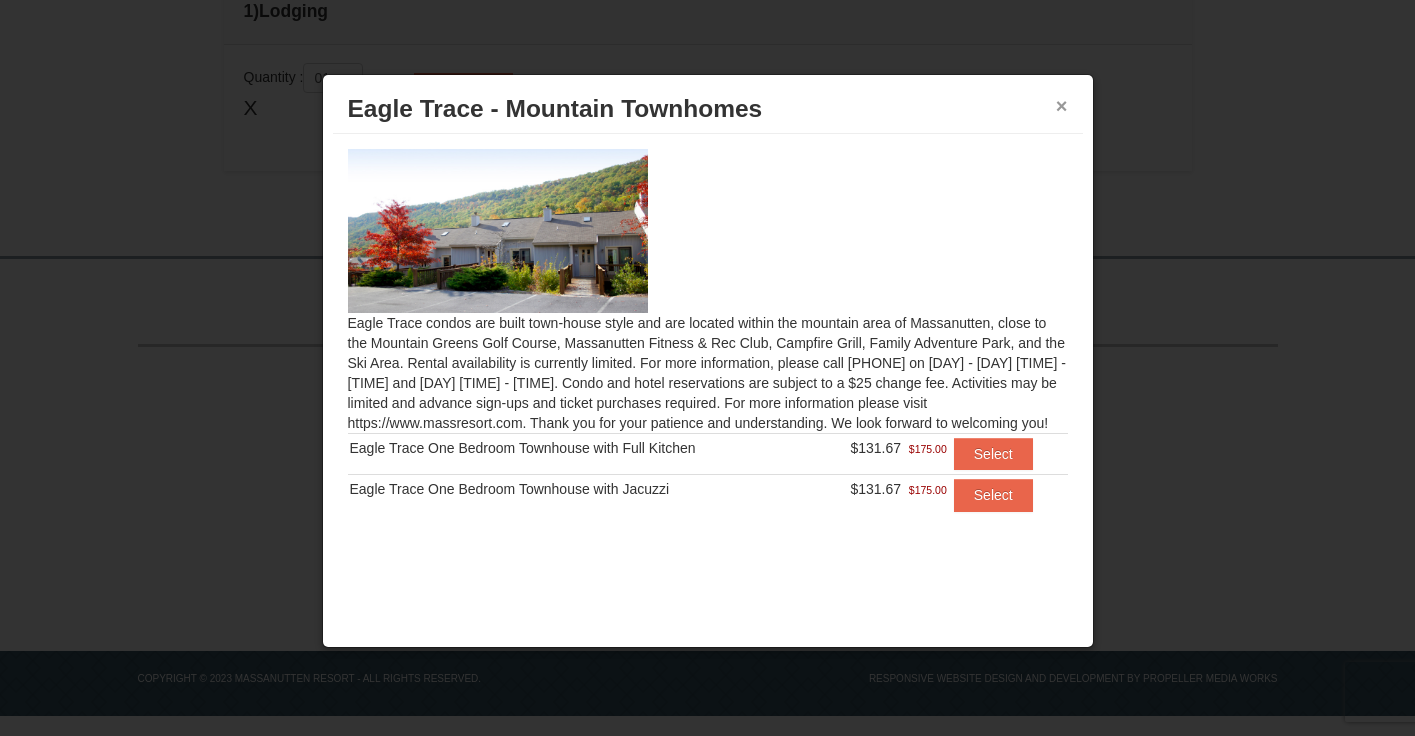 click on "×" at bounding box center (1062, 106) 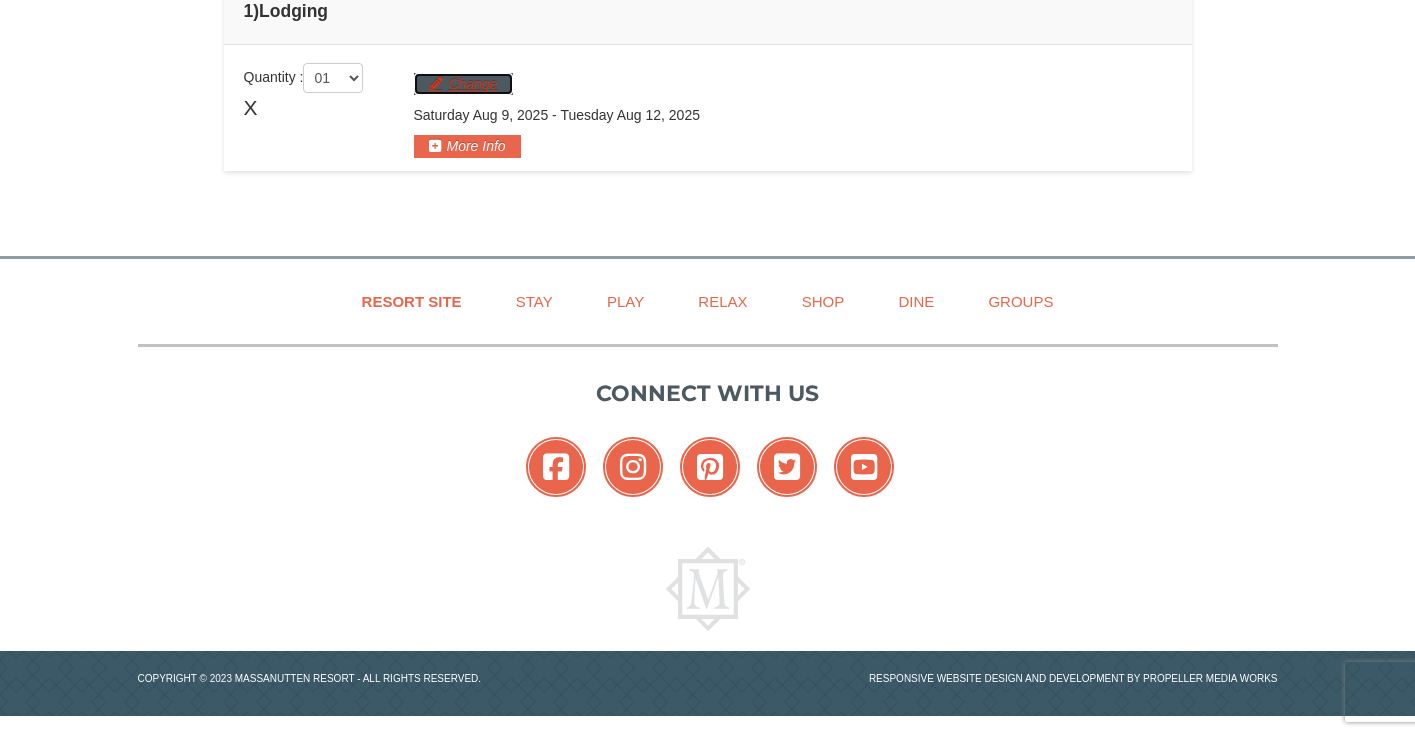 click on "Change" at bounding box center [463, 84] 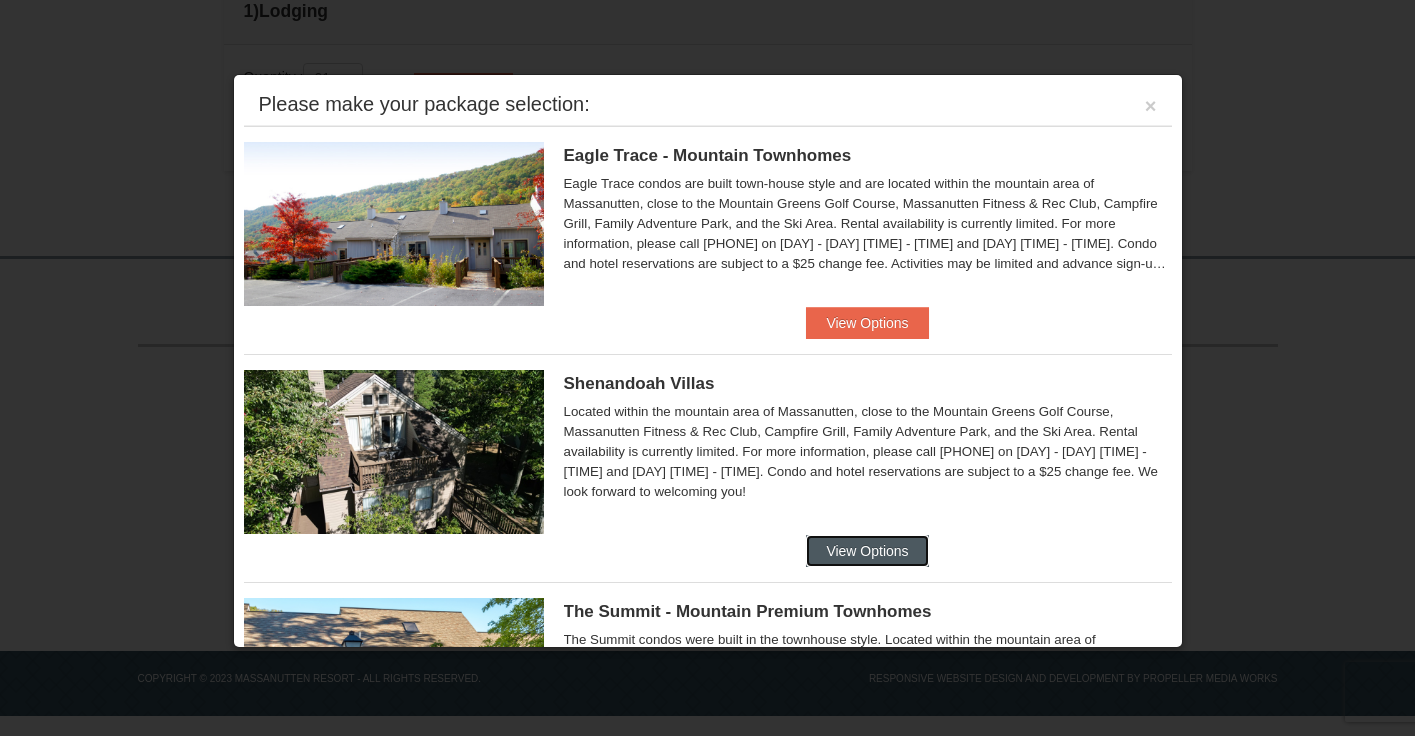 click on "View Options" at bounding box center (867, 551) 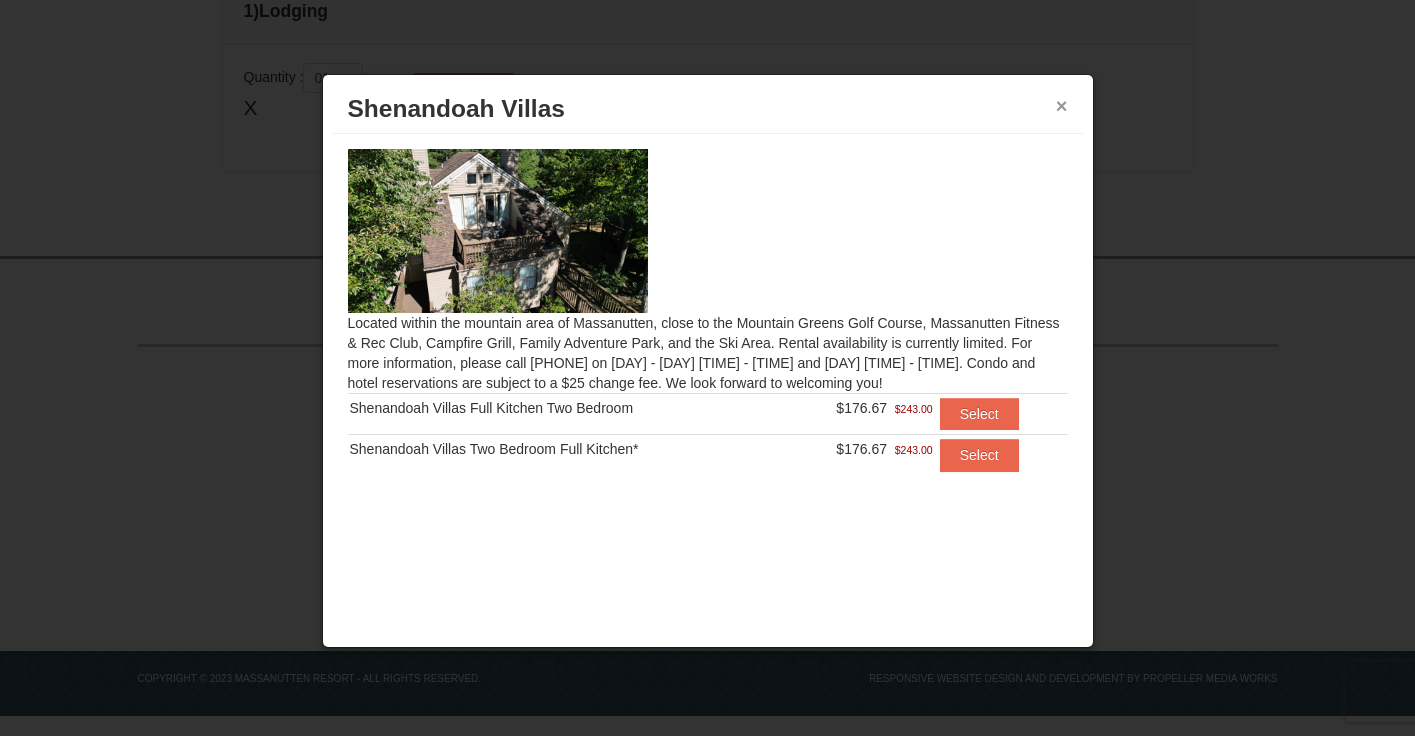 click on "×" at bounding box center (1062, 106) 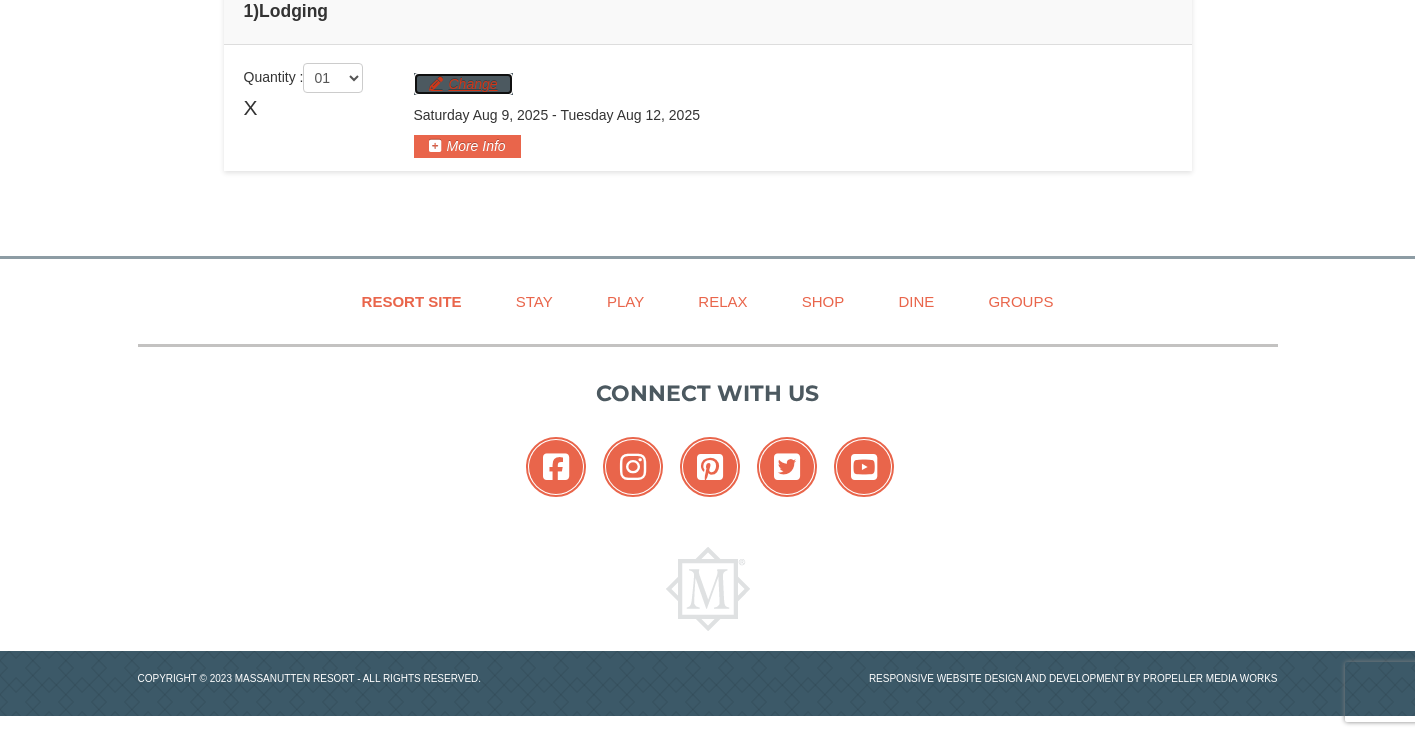 click on "Change" at bounding box center [463, 84] 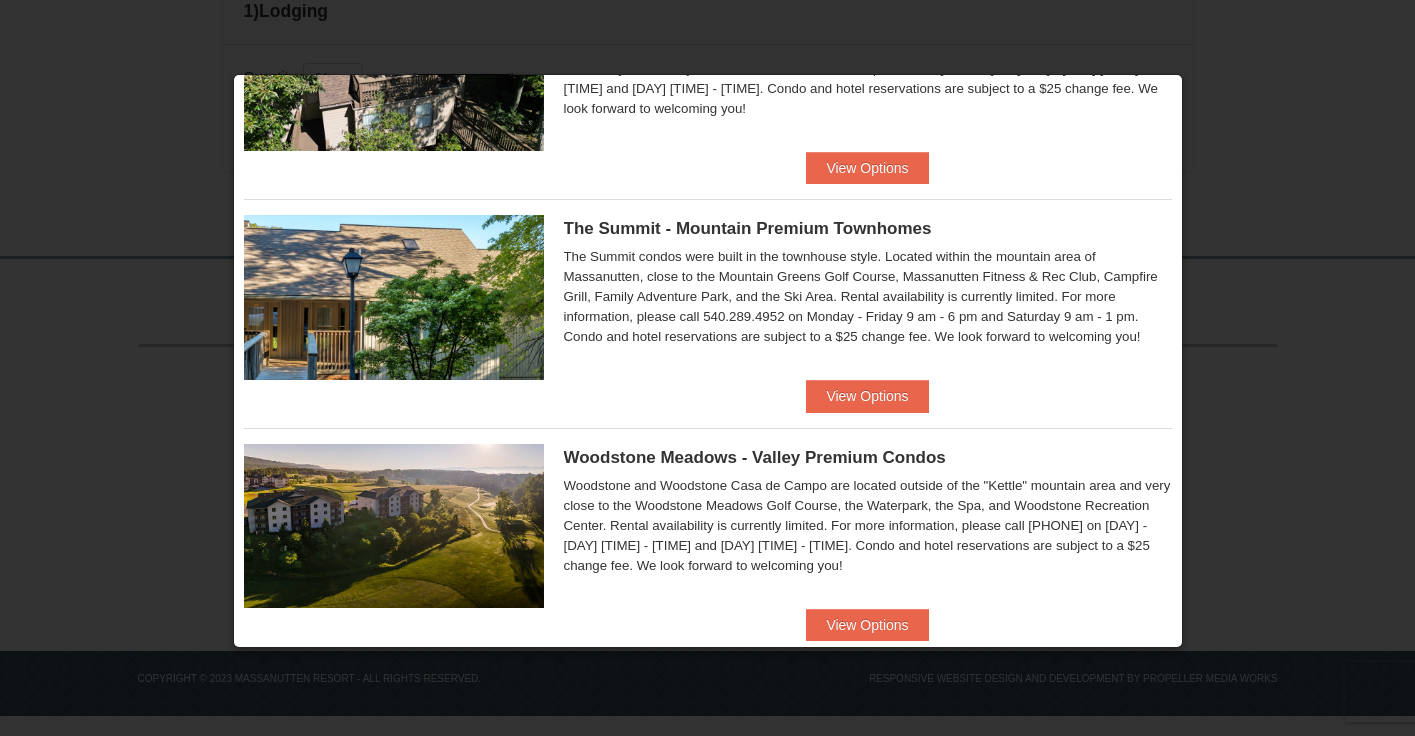 scroll, scrollTop: 400, scrollLeft: 0, axis: vertical 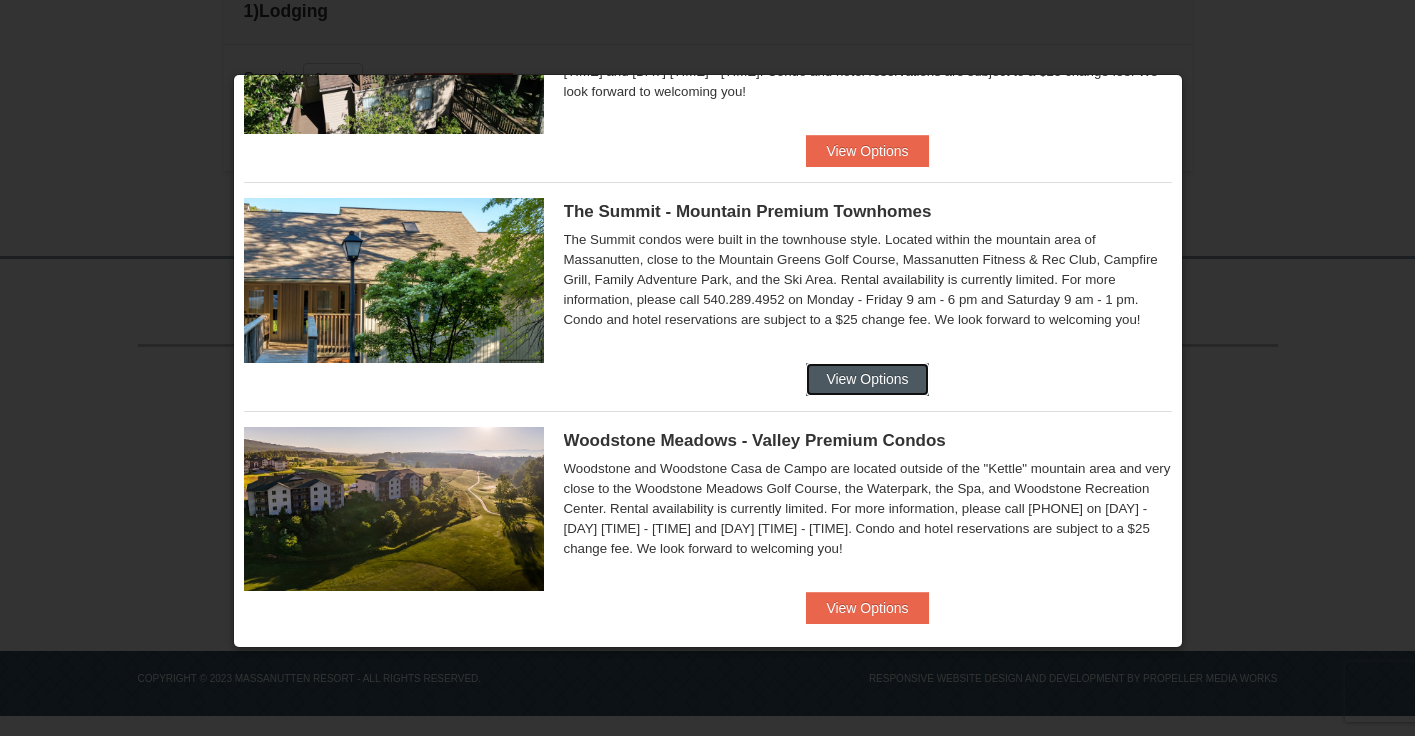 click on "View Options" at bounding box center [867, 379] 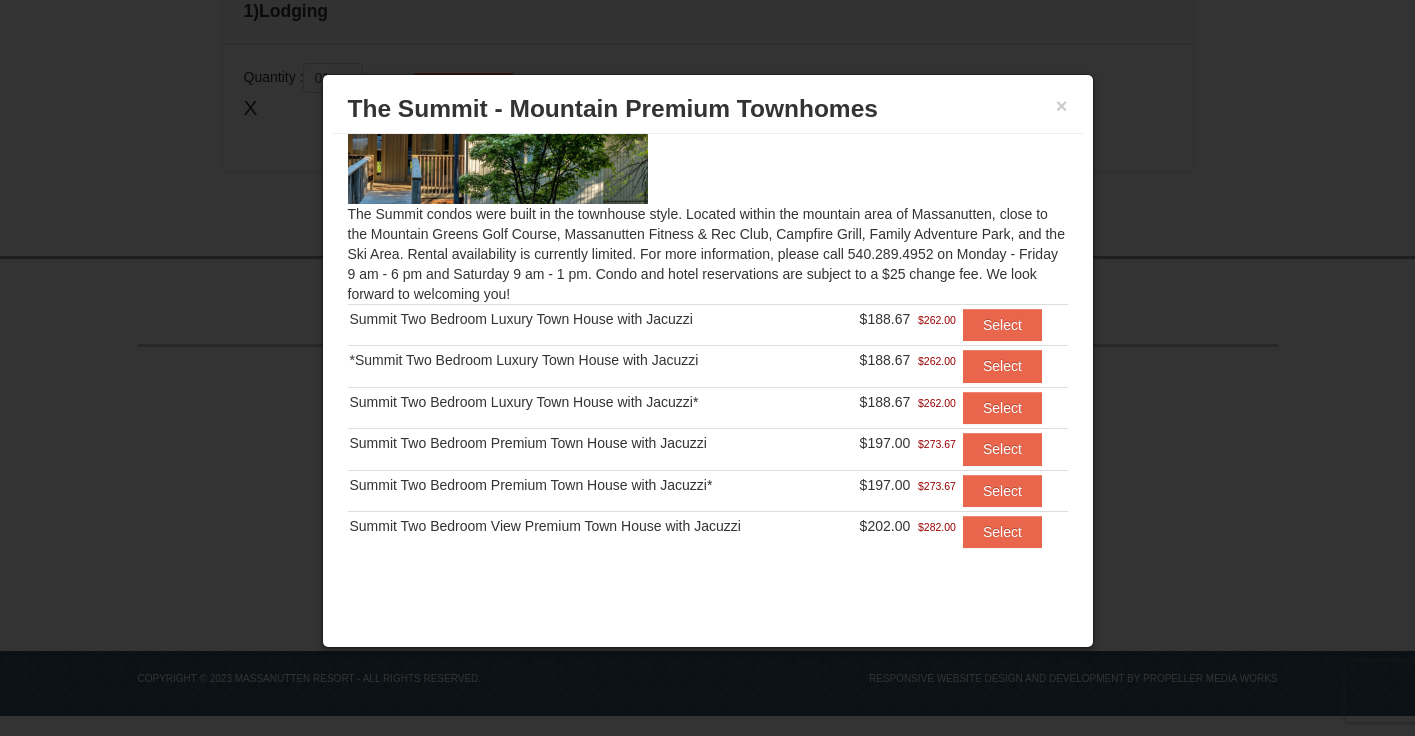 scroll, scrollTop: 118, scrollLeft: 0, axis: vertical 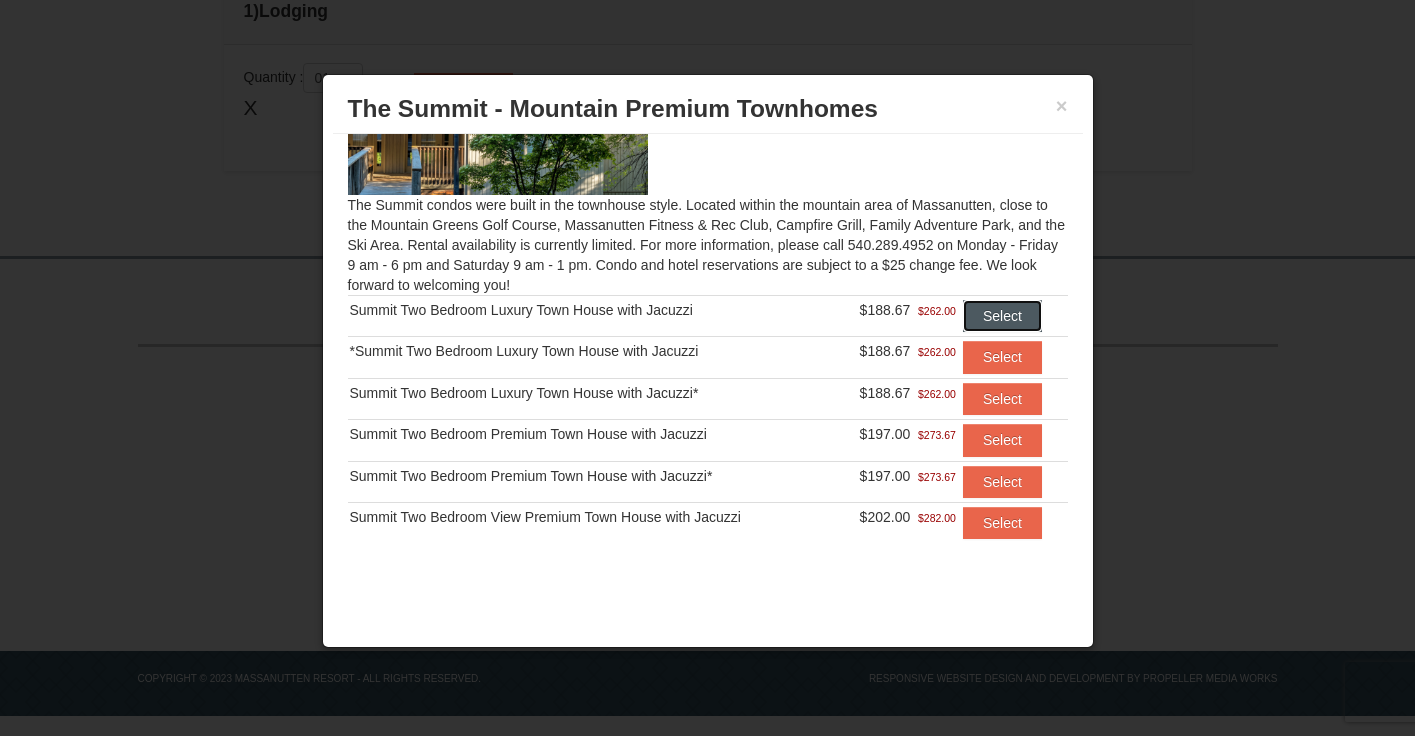 click on "Select" at bounding box center [1002, 316] 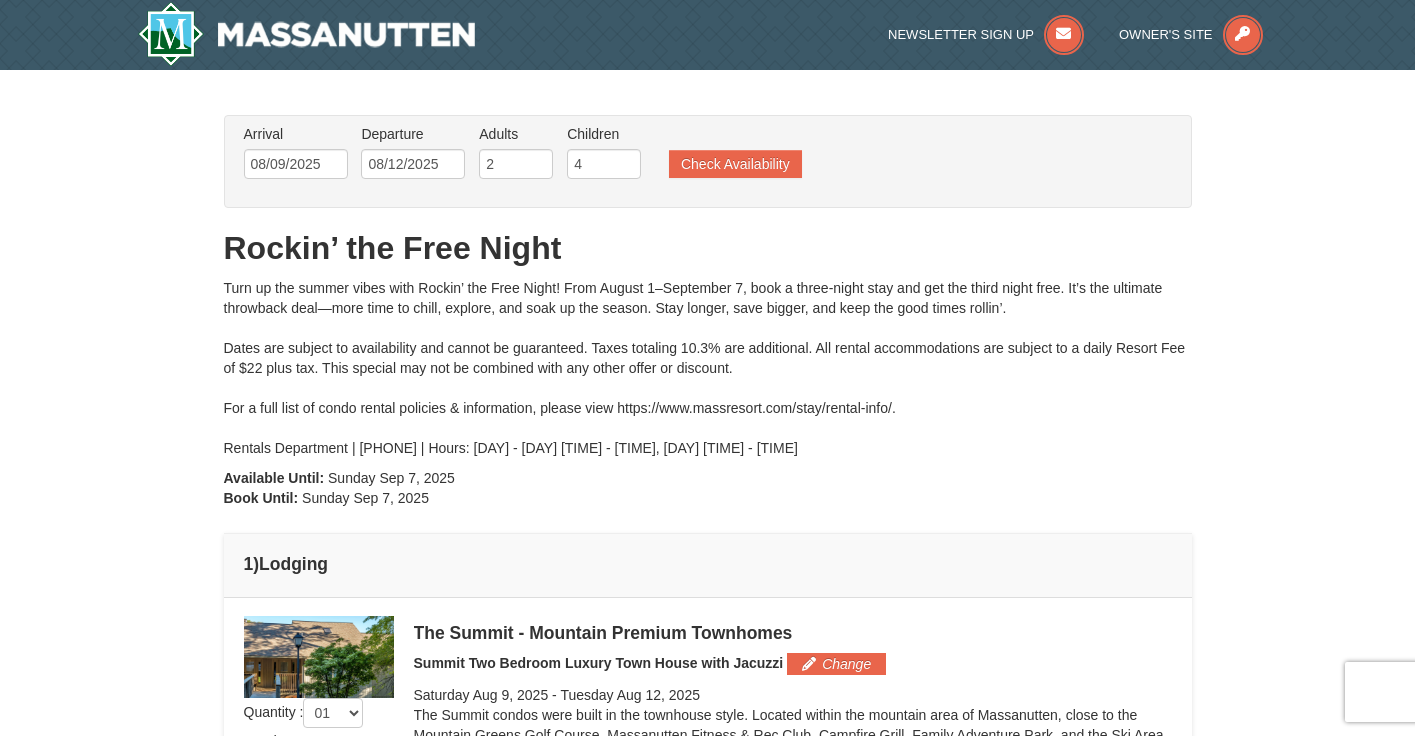 scroll, scrollTop: 400, scrollLeft: 0, axis: vertical 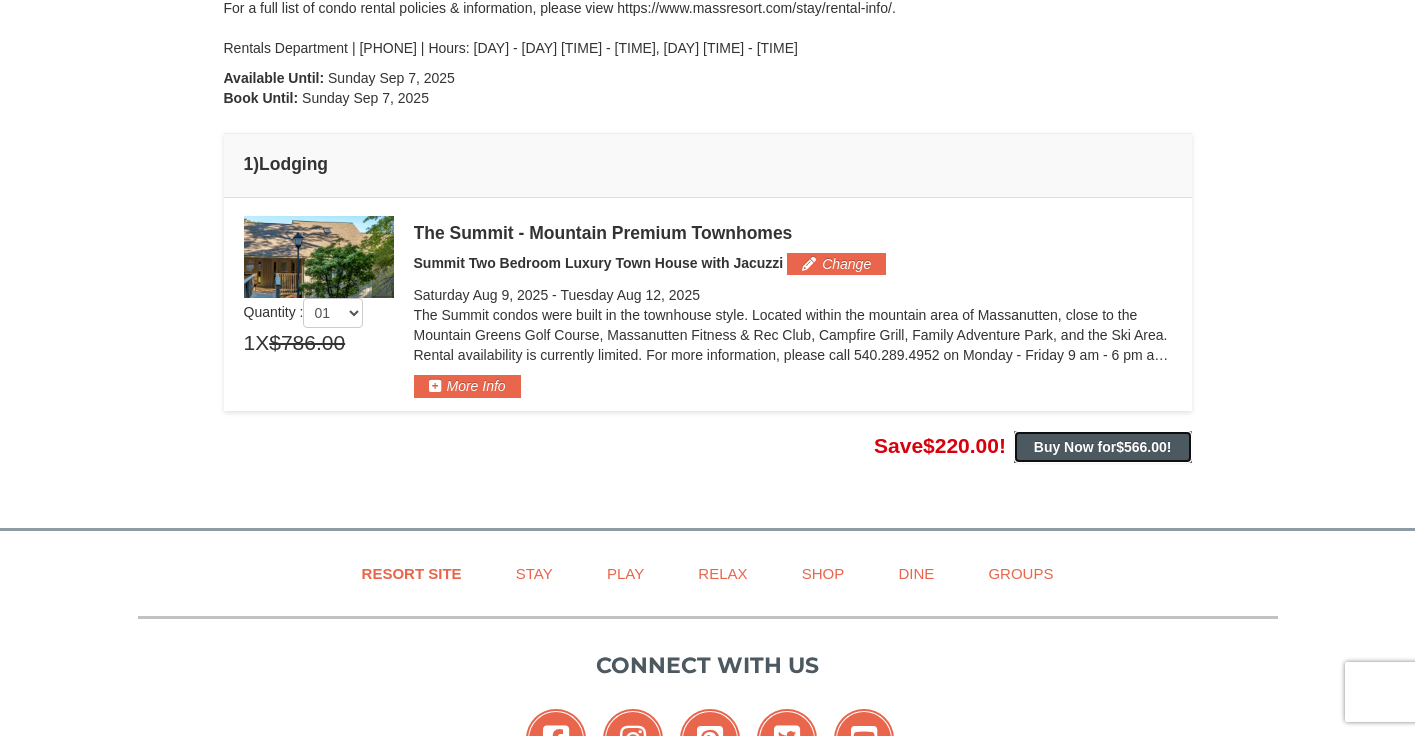 click on "Buy Now for
$566.00 !" at bounding box center [1103, 447] 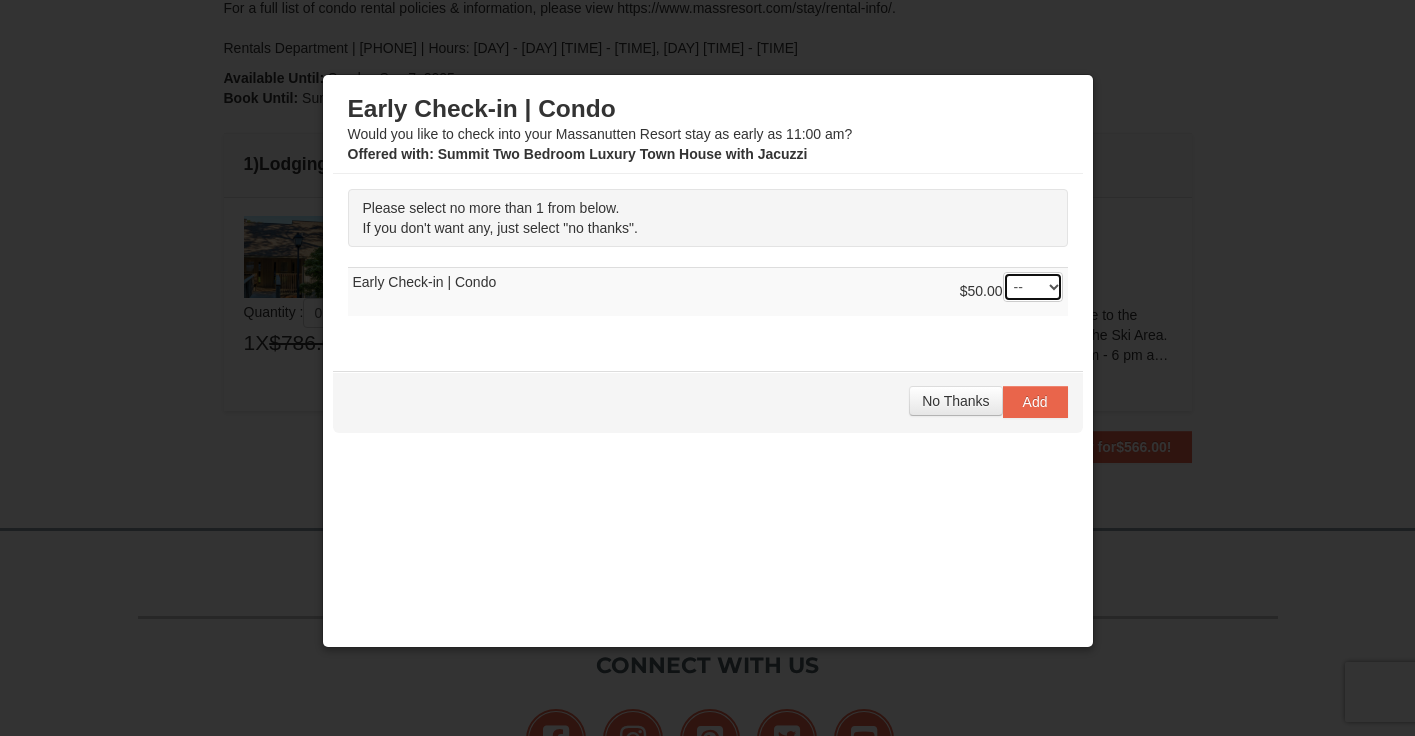 click on "--
01" at bounding box center [1033, 287] 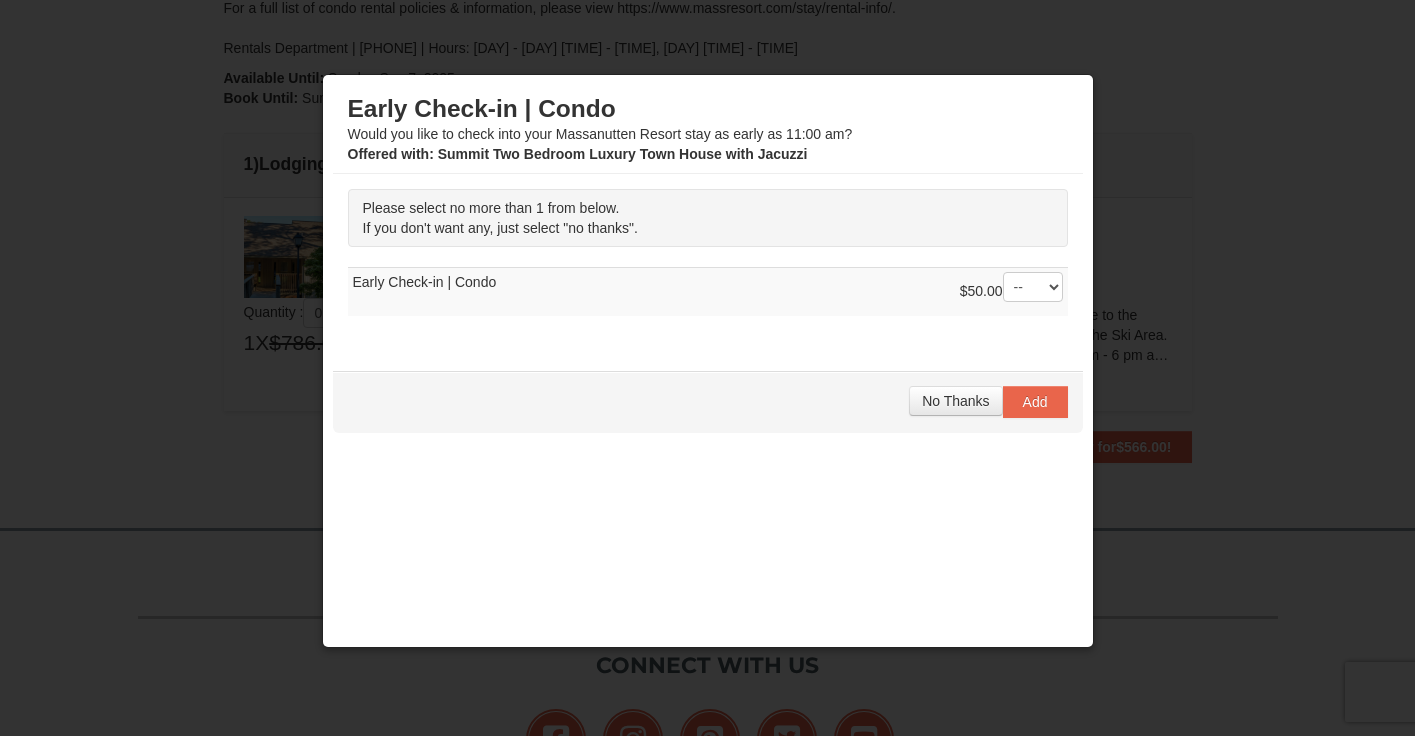 click on "$50.00
--
01
Early Check-in | Condo" at bounding box center [708, 291] 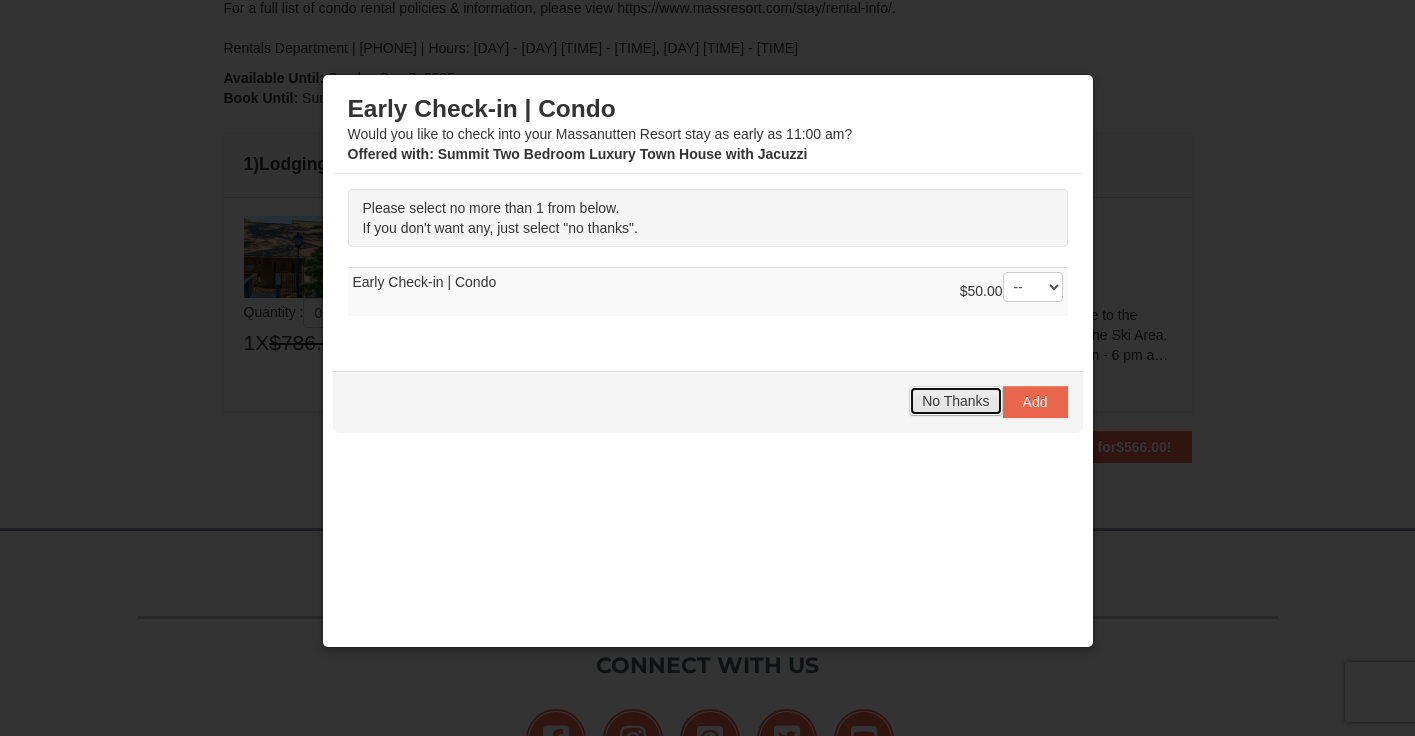 click on "No Thanks" at bounding box center (955, 401) 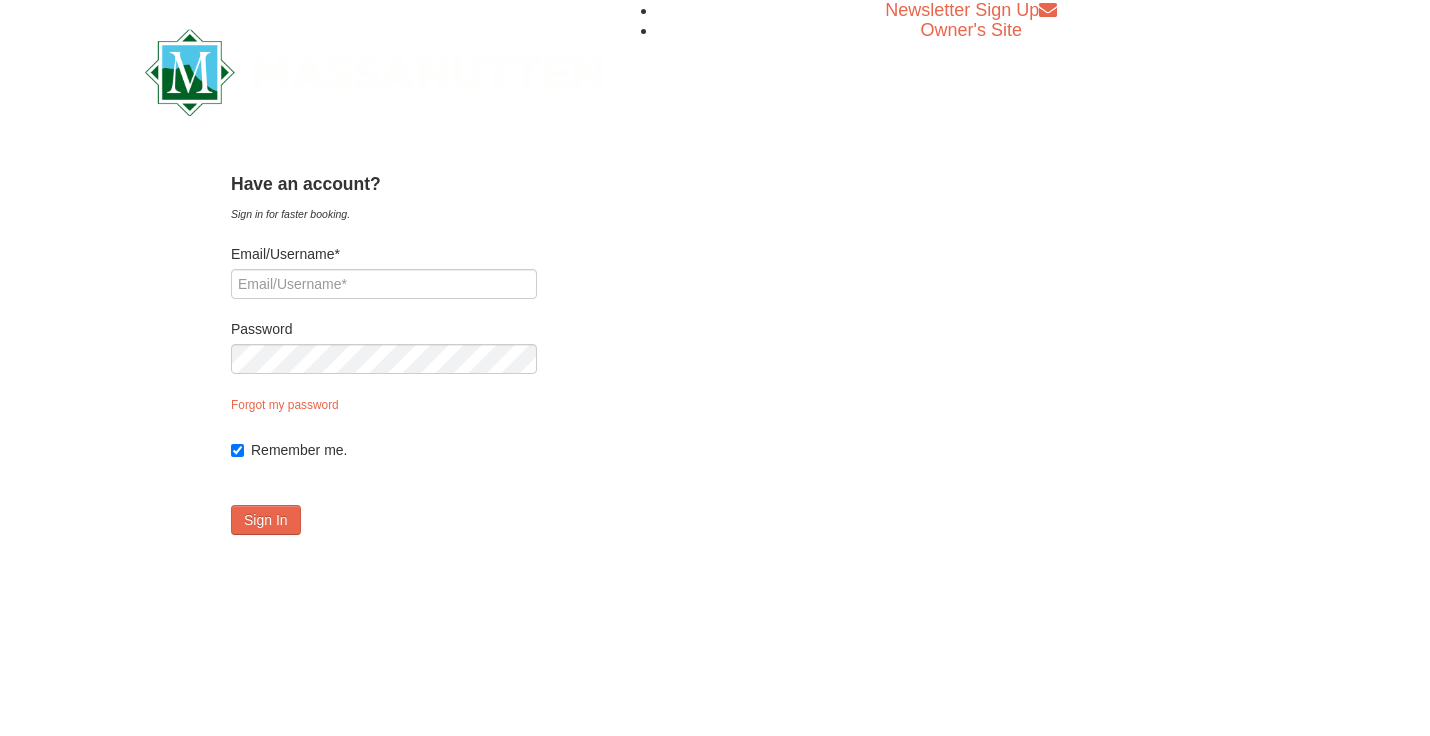 scroll, scrollTop: 0, scrollLeft: 0, axis: both 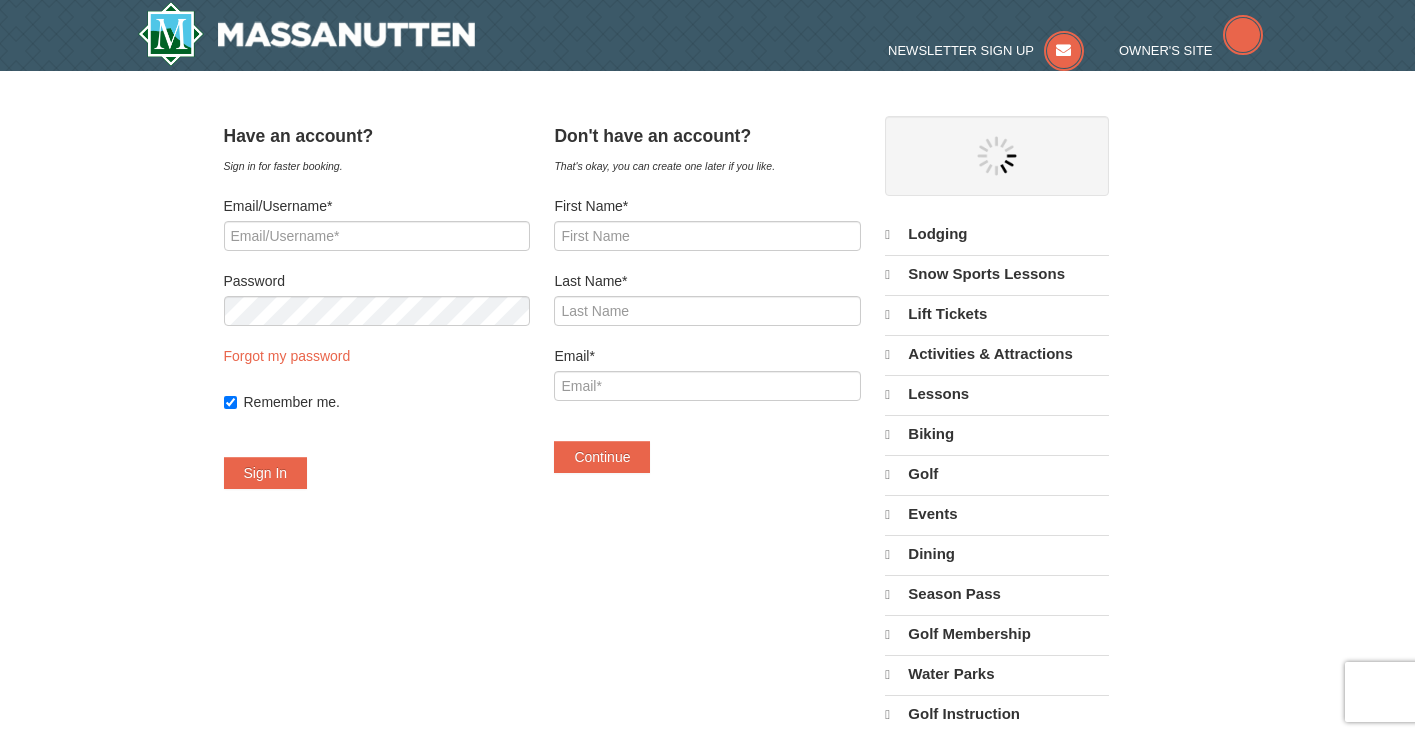 select on "8" 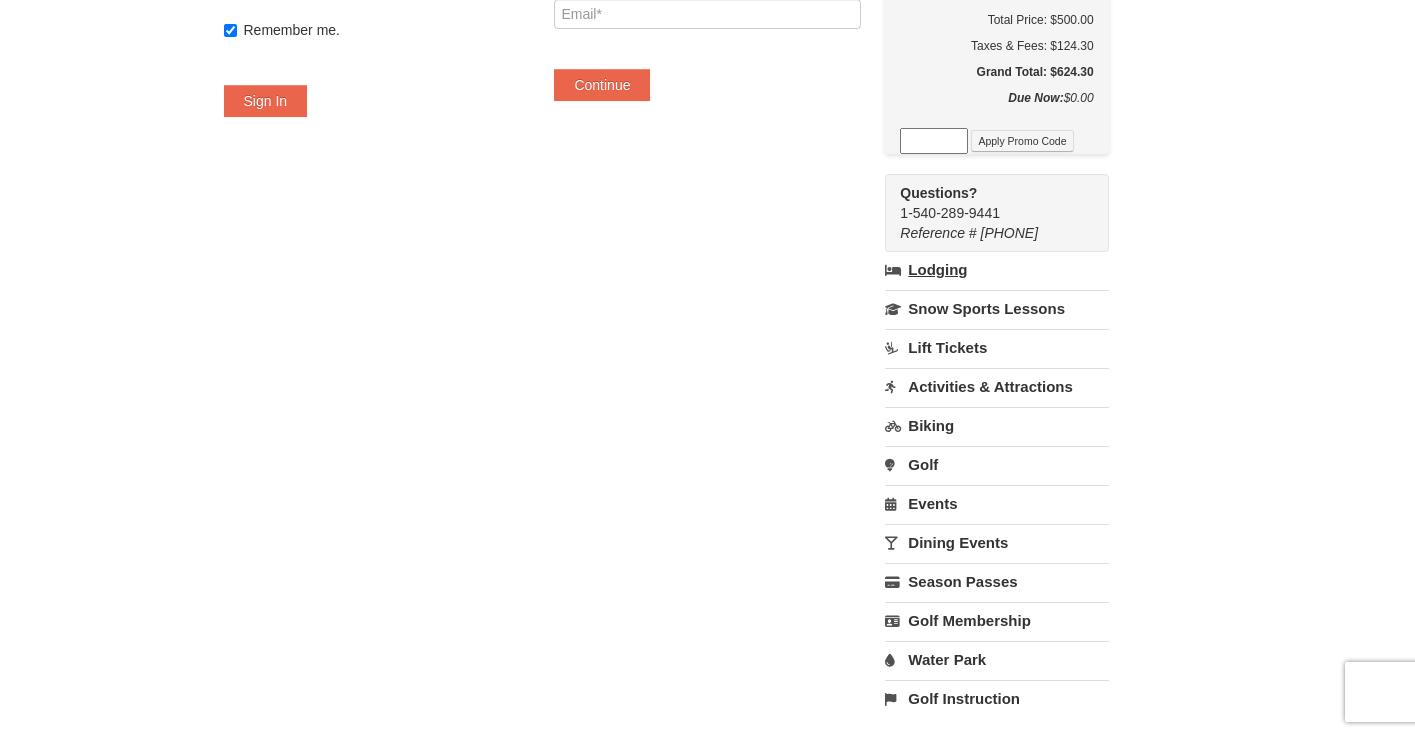 scroll, scrollTop: 500, scrollLeft: 0, axis: vertical 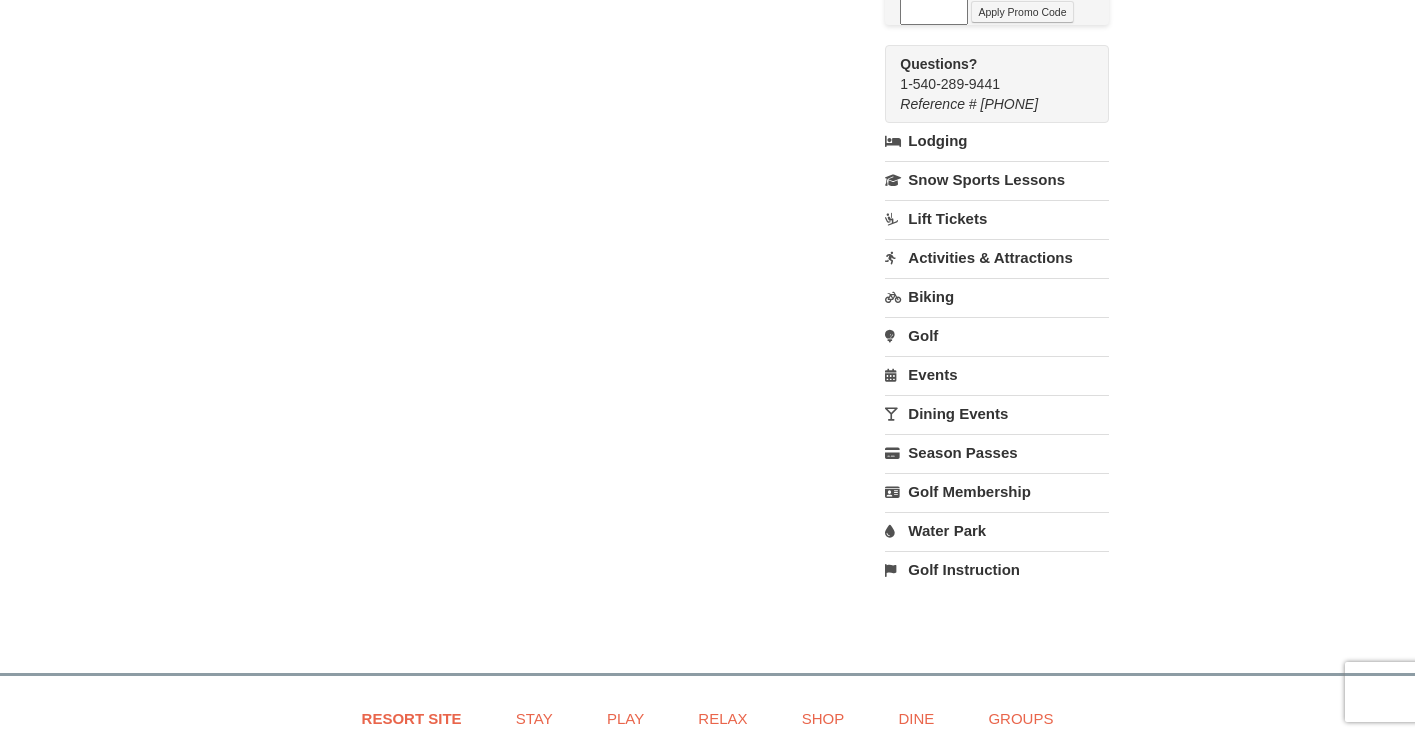 click on "Activities & Attractions" at bounding box center (996, 257) 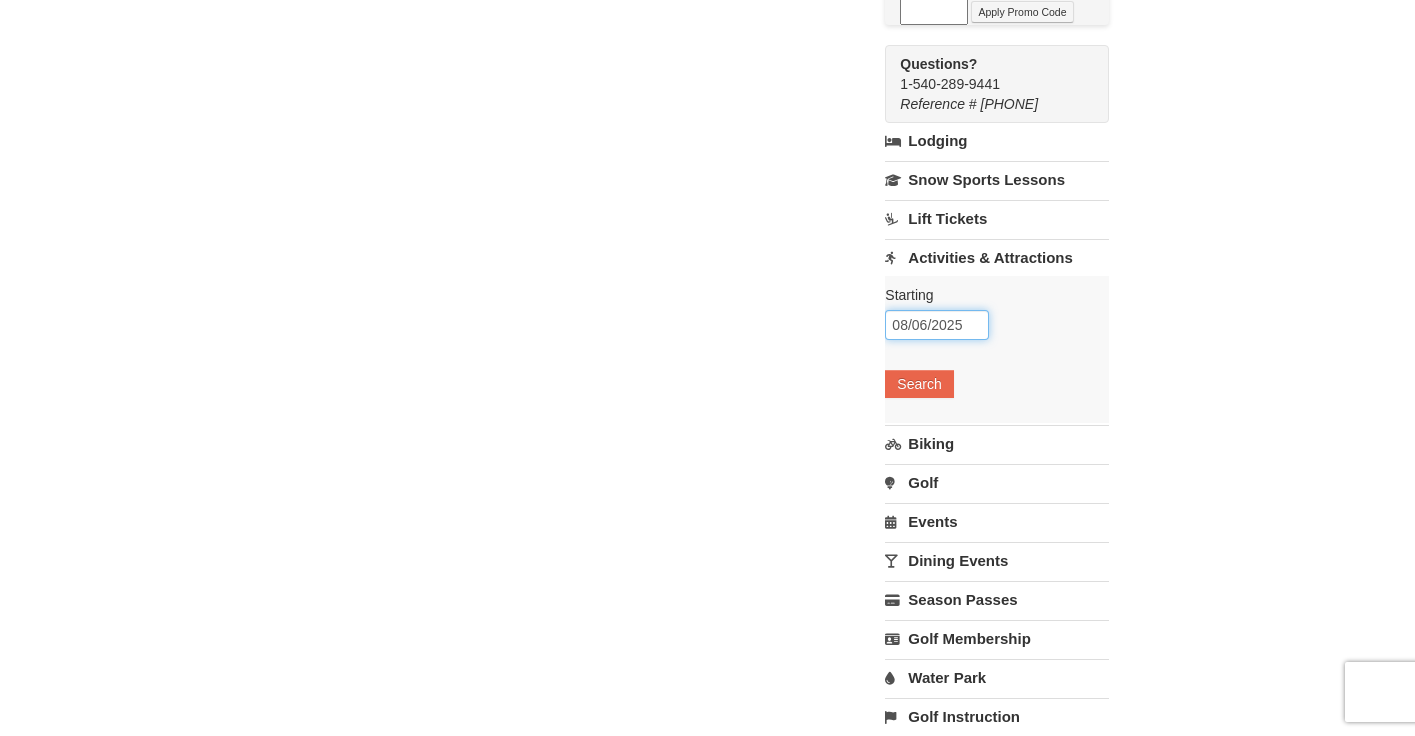 click on "08/06/2025" at bounding box center (937, 325) 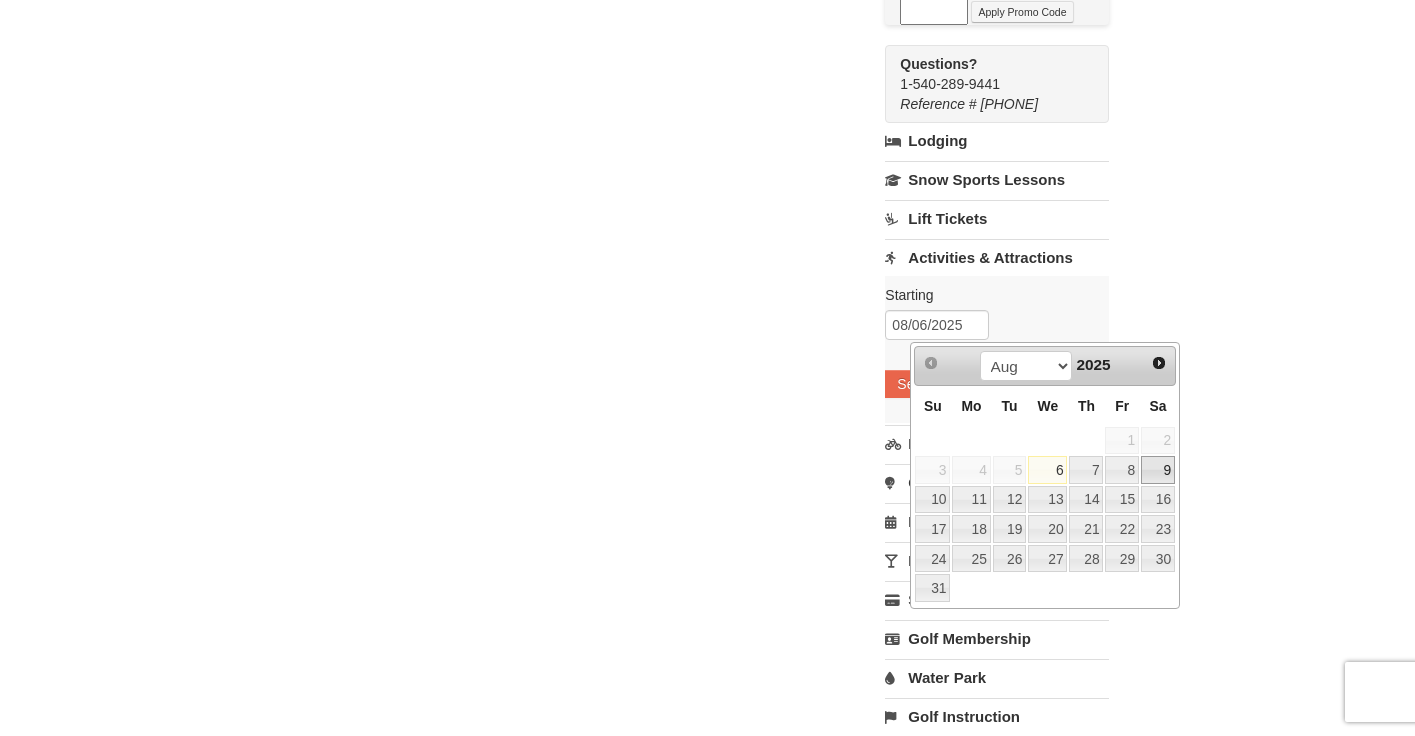 click on "9" at bounding box center (1158, 470) 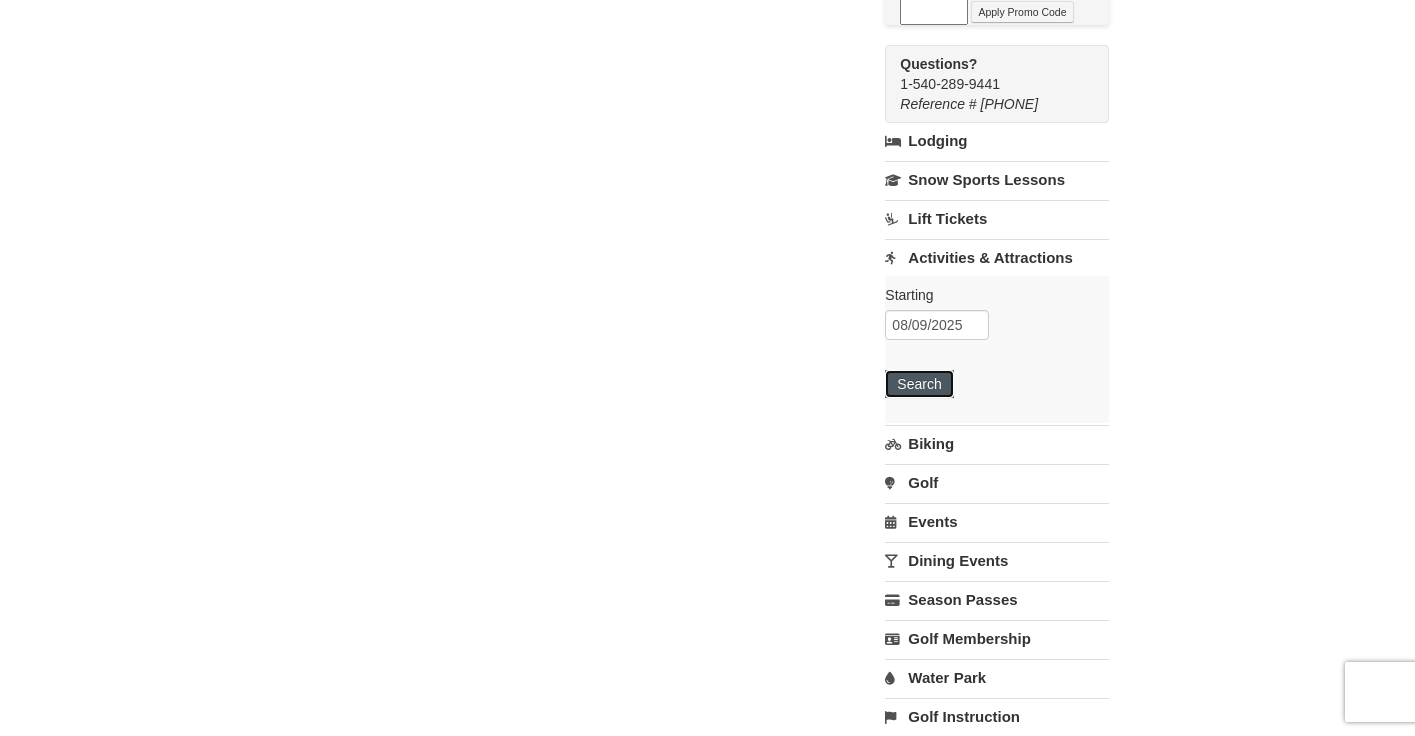 click on "Search" at bounding box center [919, 384] 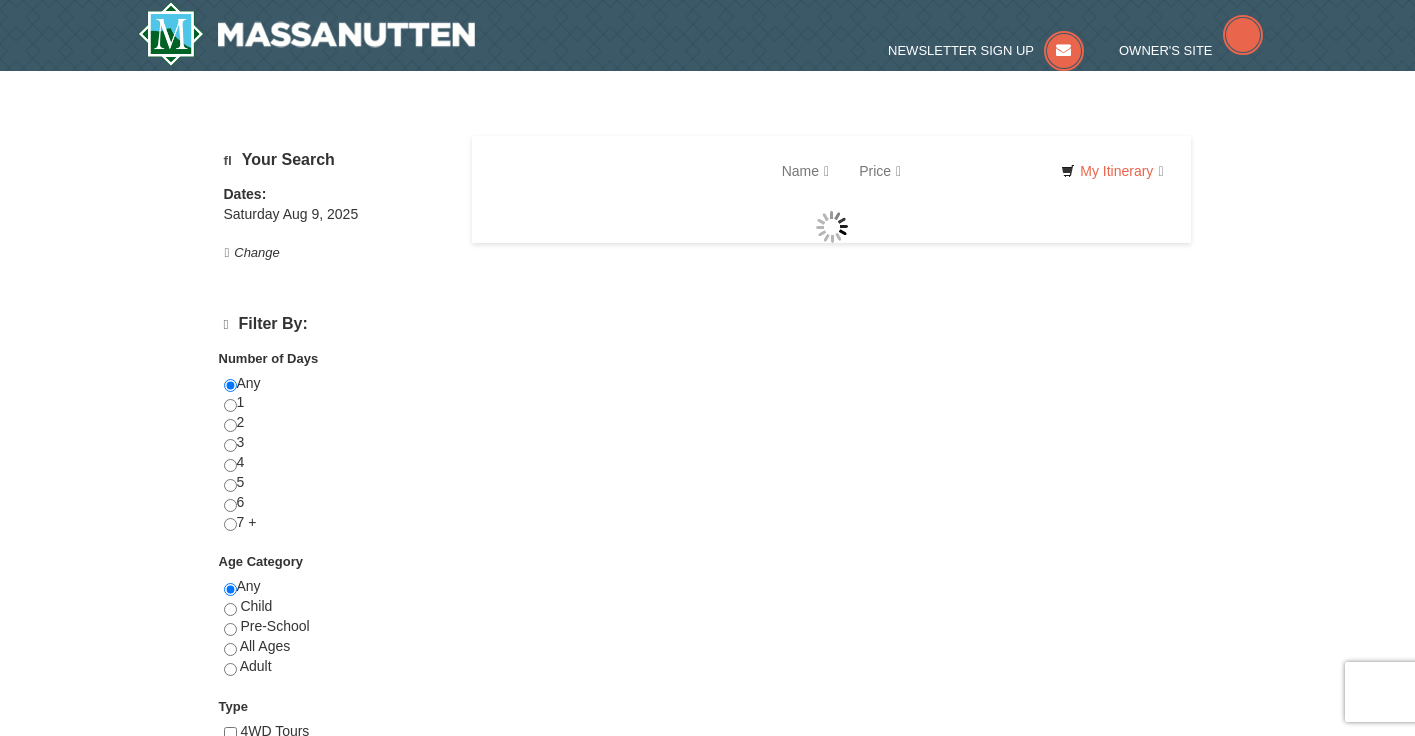 scroll, scrollTop: 0, scrollLeft: 0, axis: both 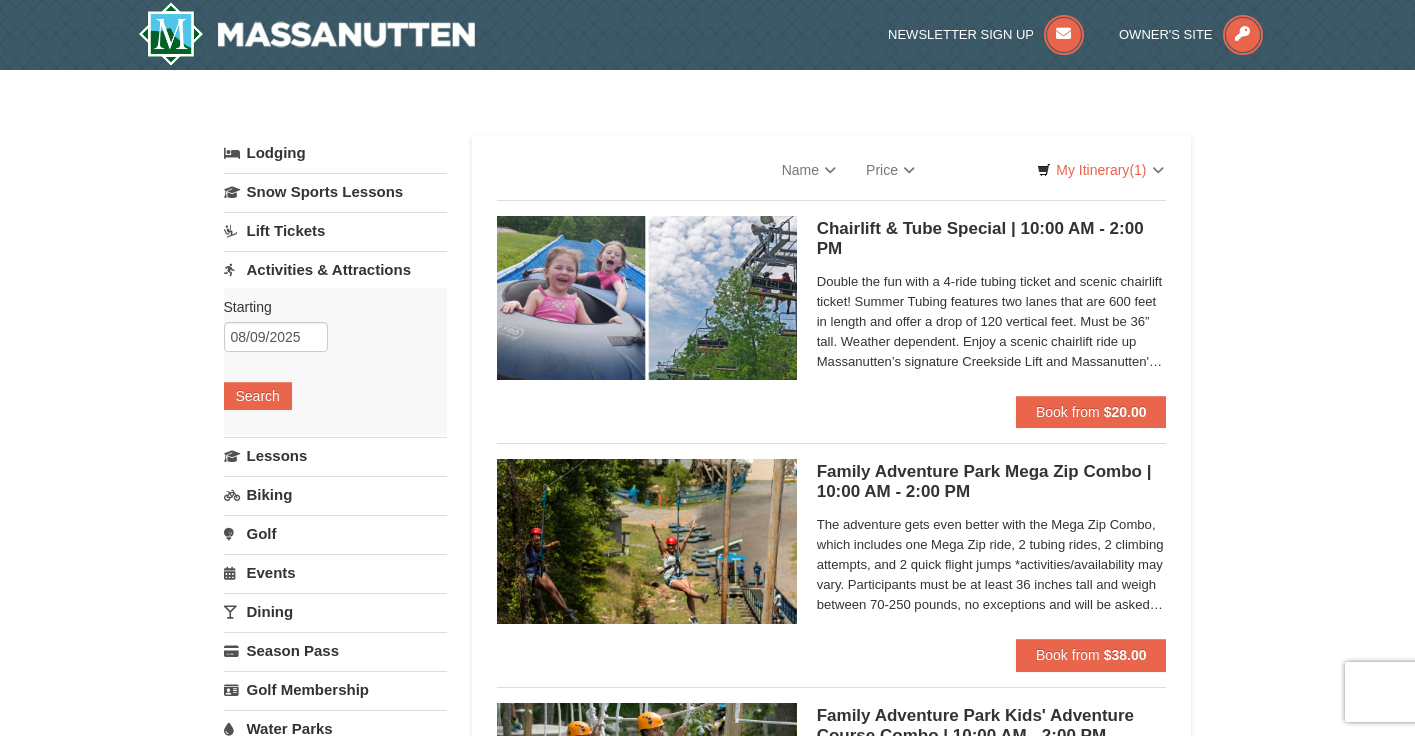 select on "8" 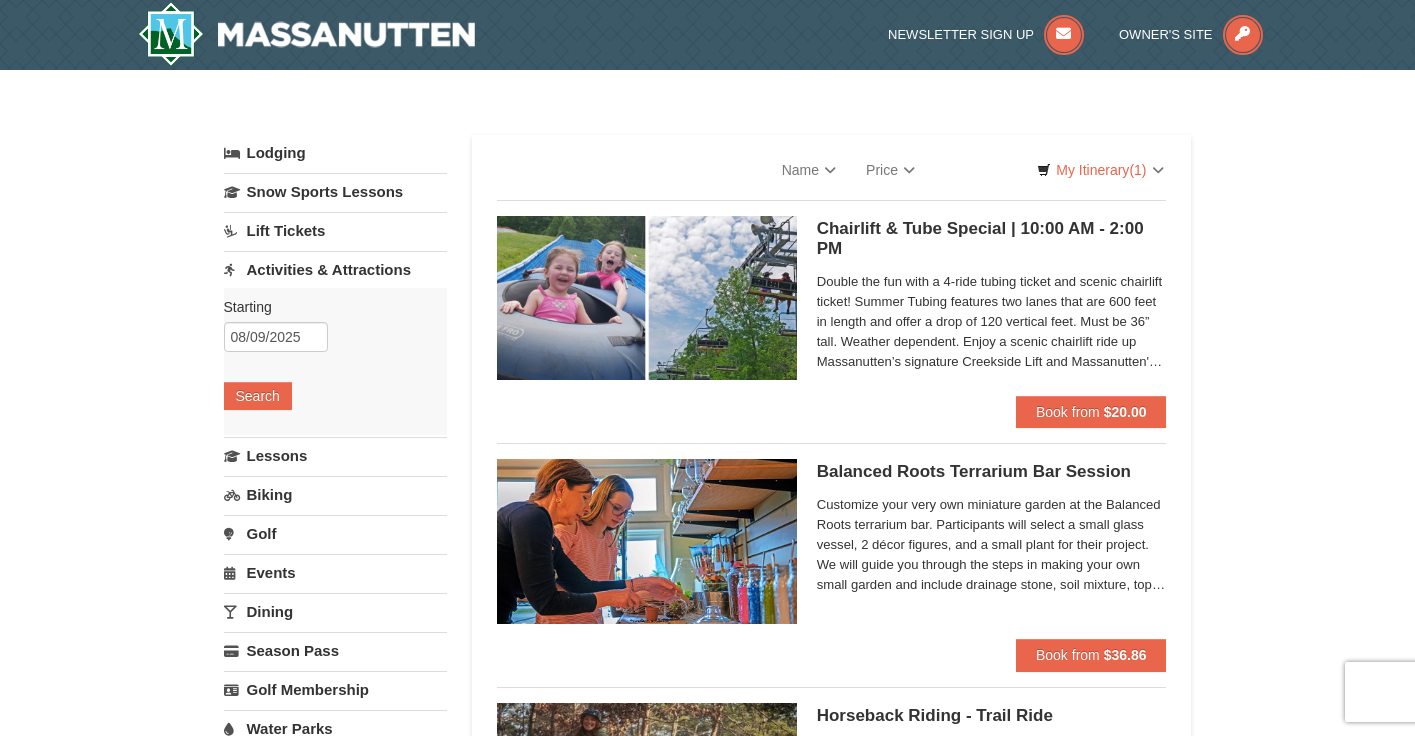 select on "8" 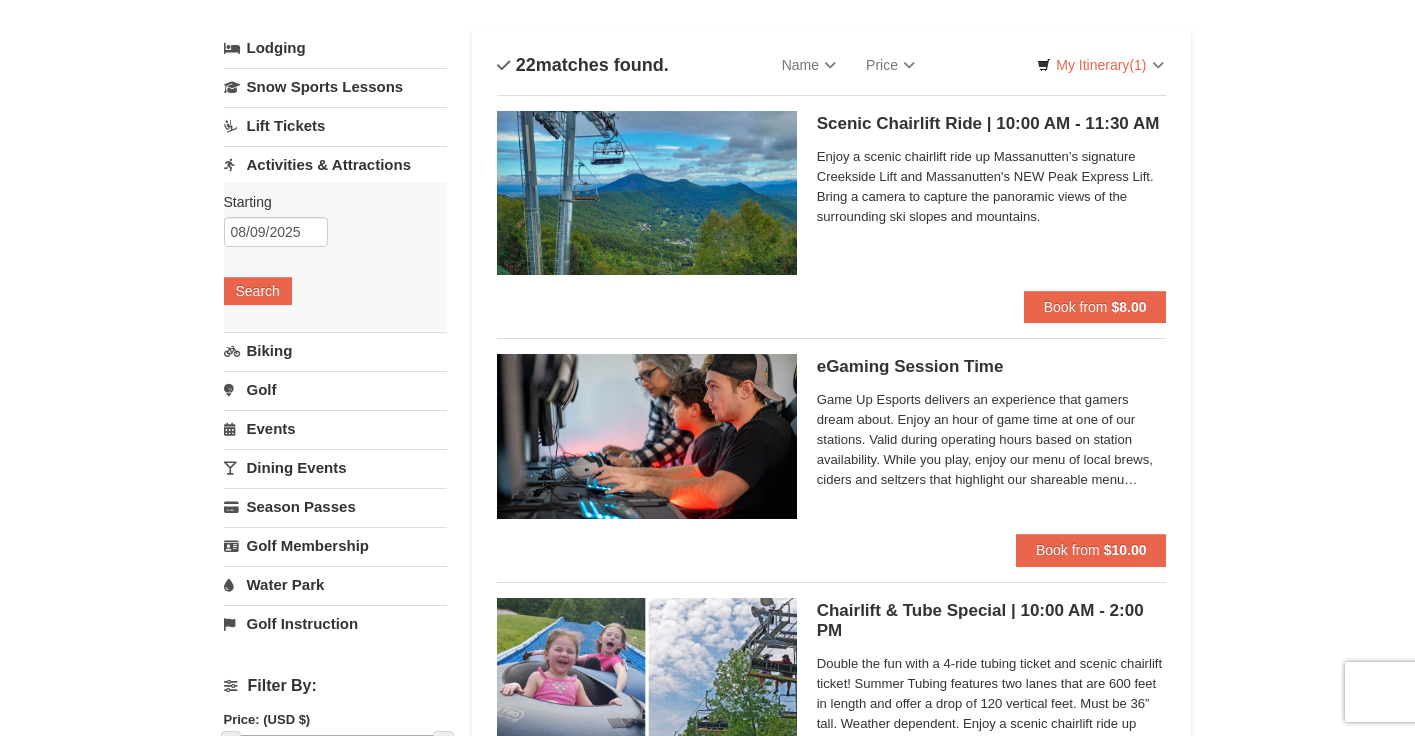 scroll, scrollTop: 0, scrollLeft: 0, axis: both 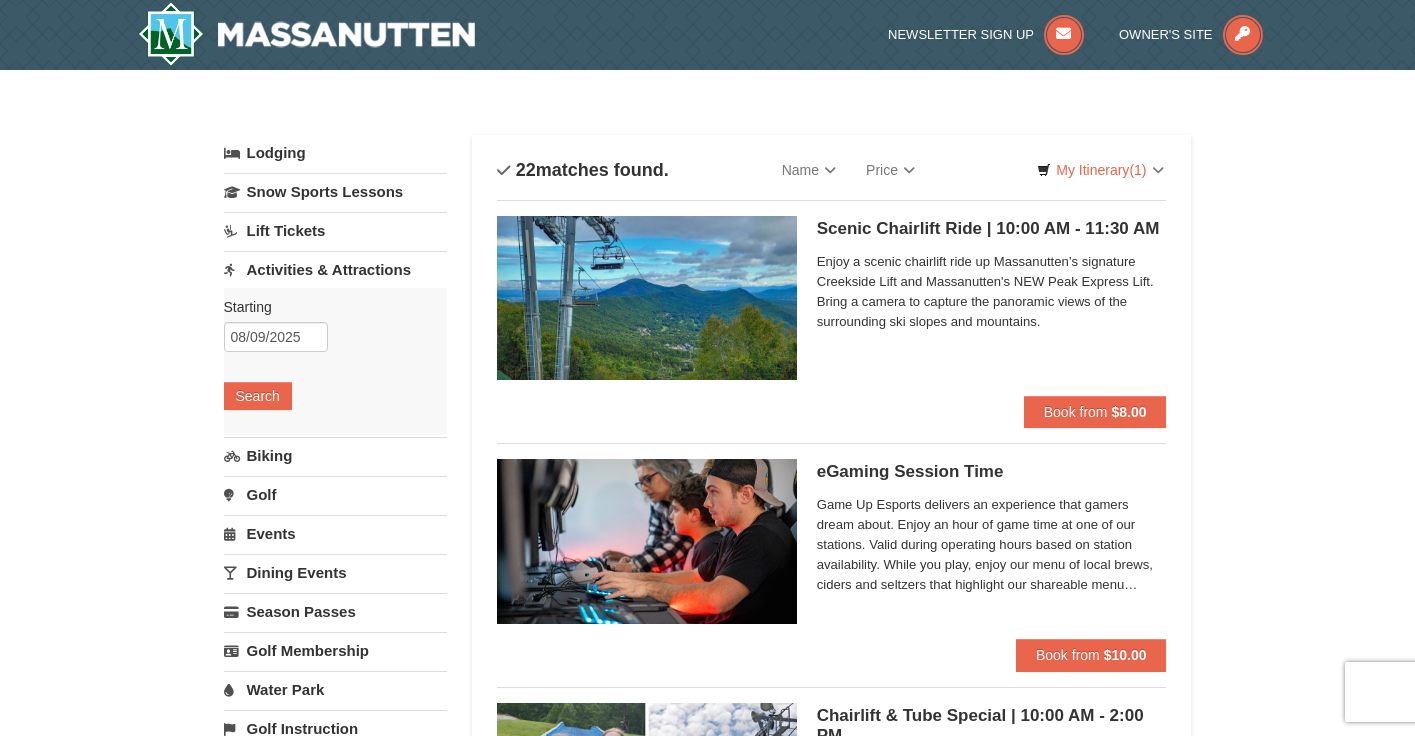 click on "Activities & Attractions" at bounding box center [335, 269] 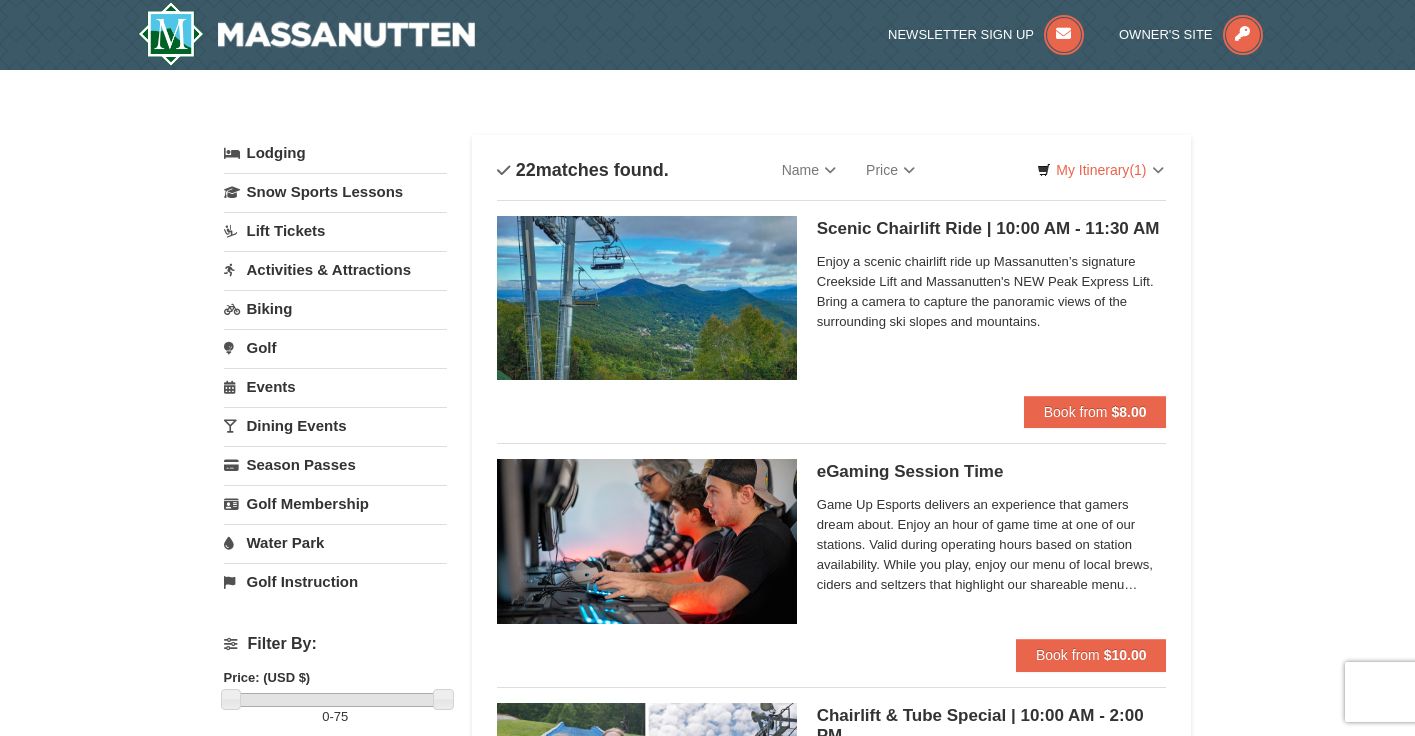 click on "Water Park" at bounding box center [335, 542] 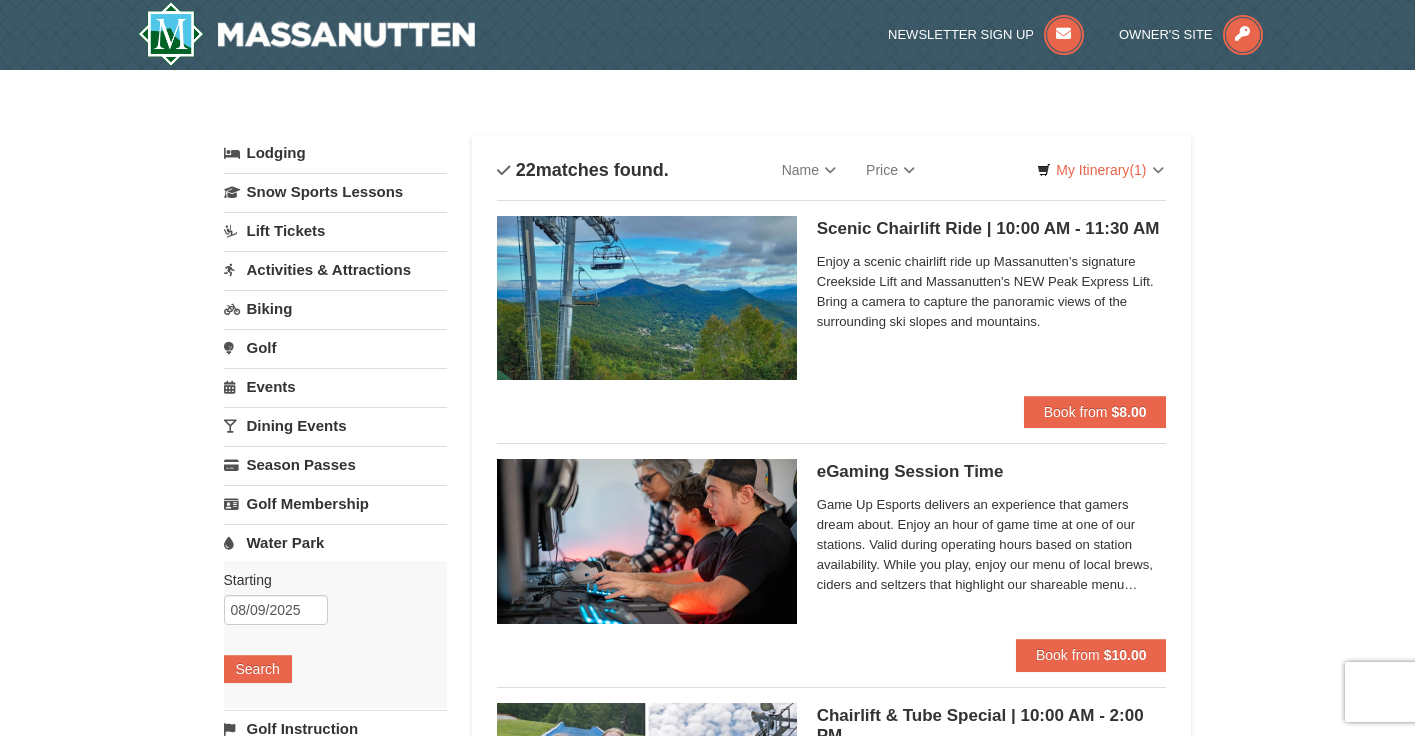 click on "Water Park" at bounding box center [335, 542] 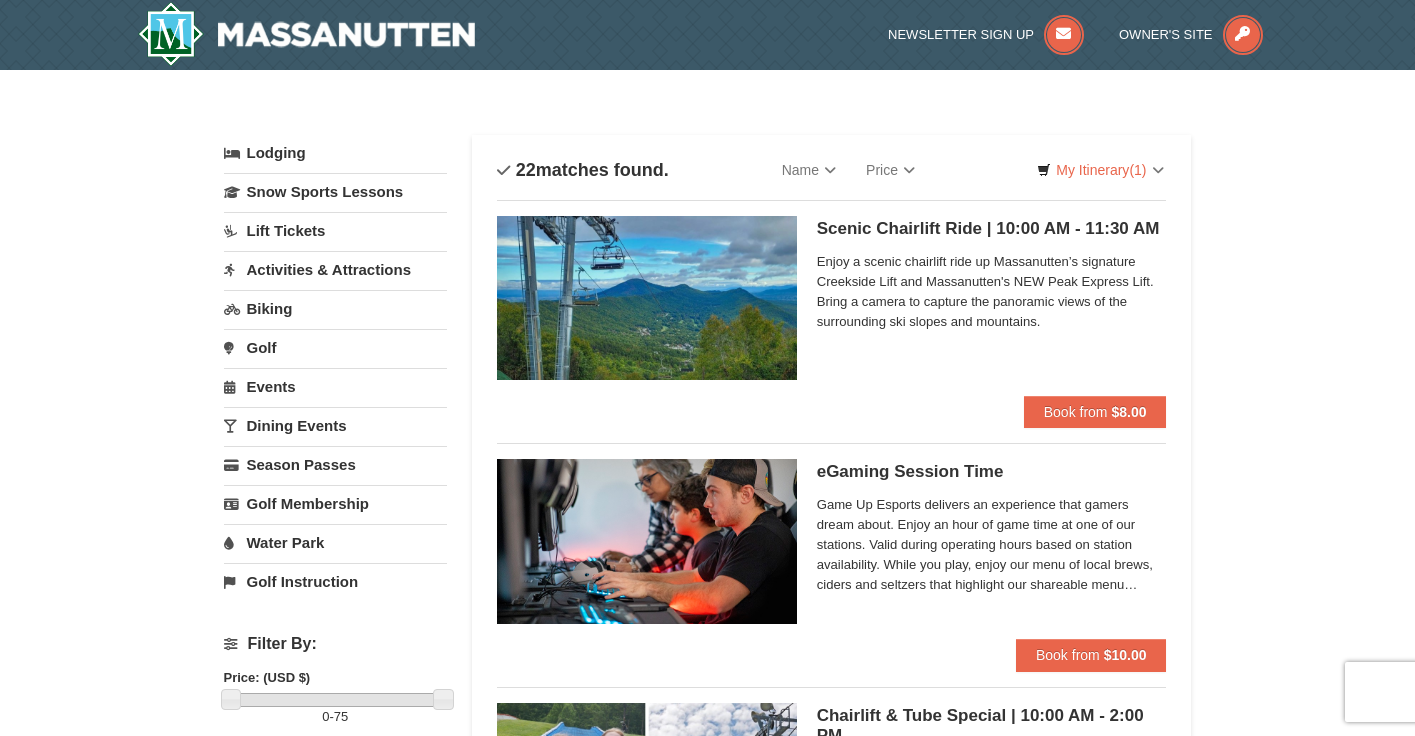 click on "Water Park" at bounding box center [335, 542] 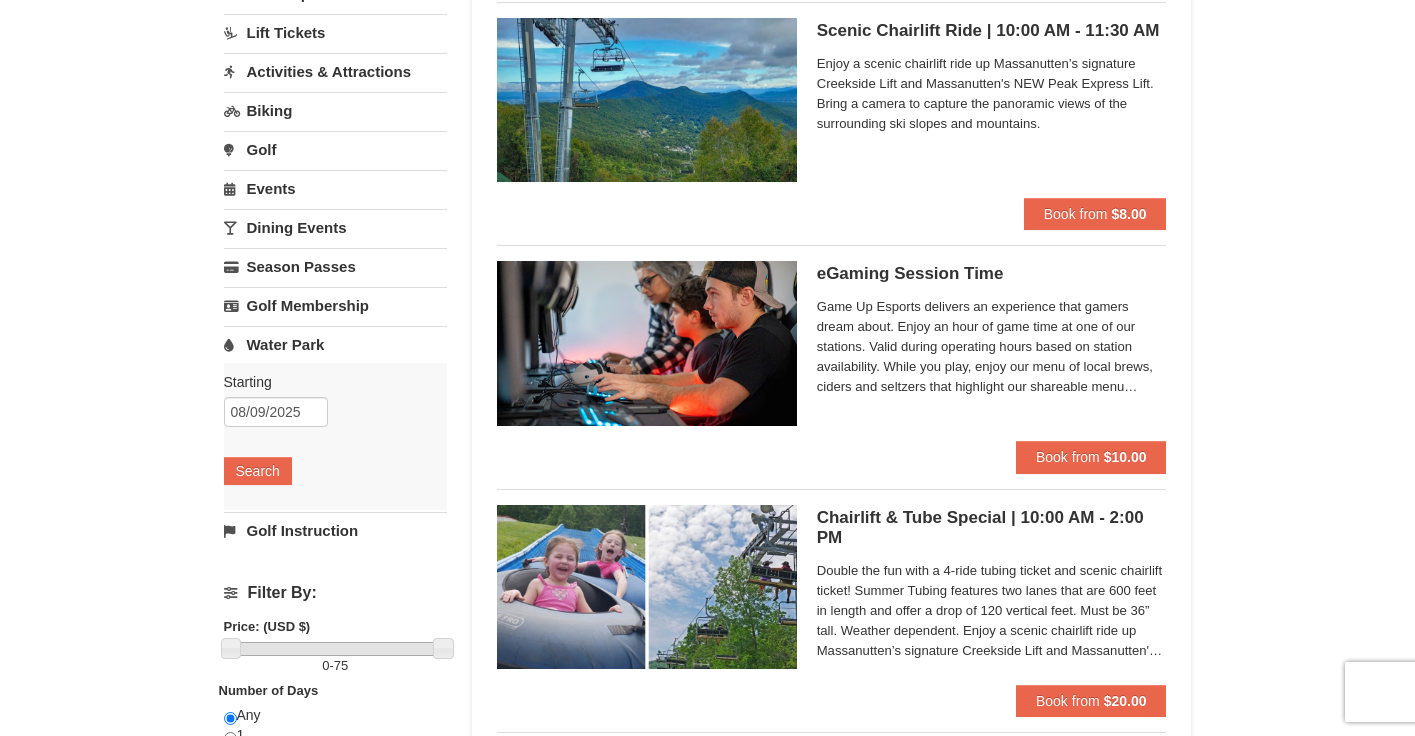 scroll, scrollTop: 200, scrollLeft: 0, axis: vertical 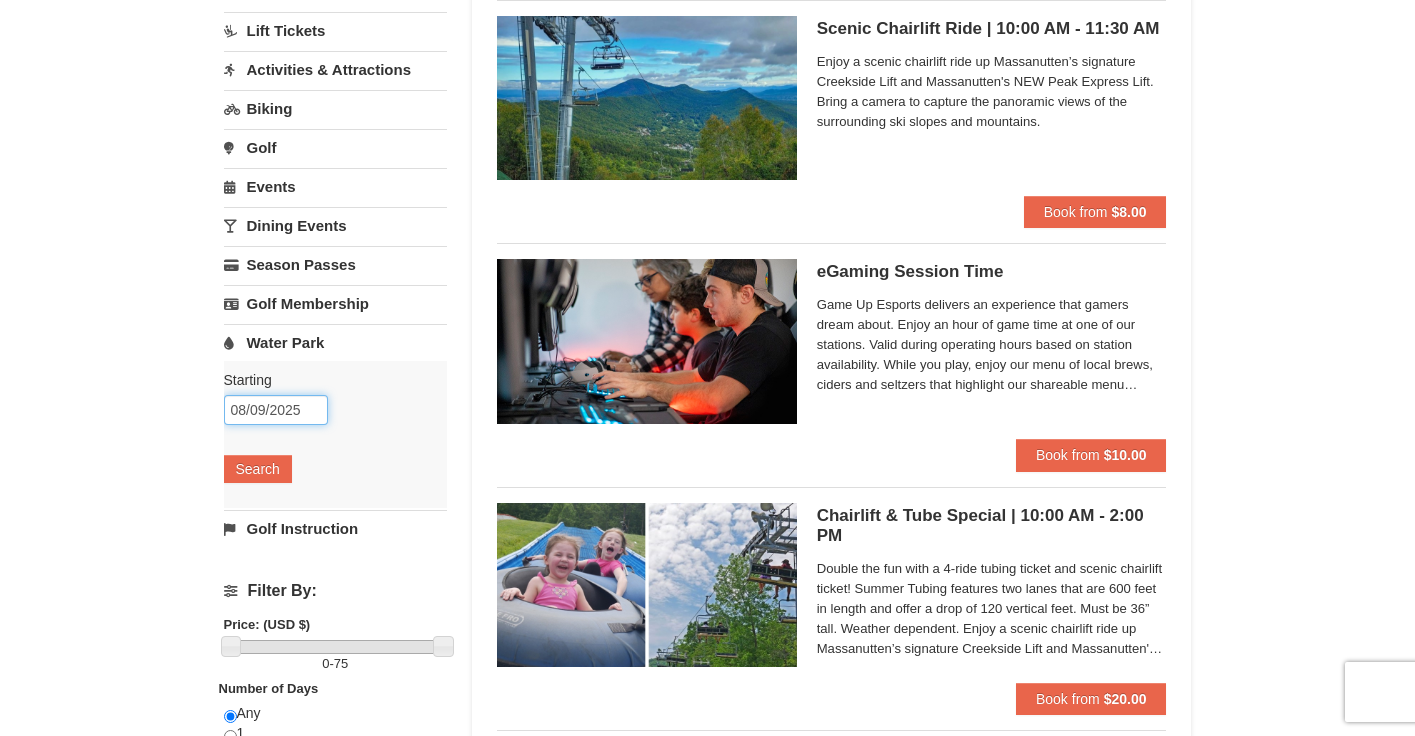 click on "08/09/2025" at bounding box center [276, 410] 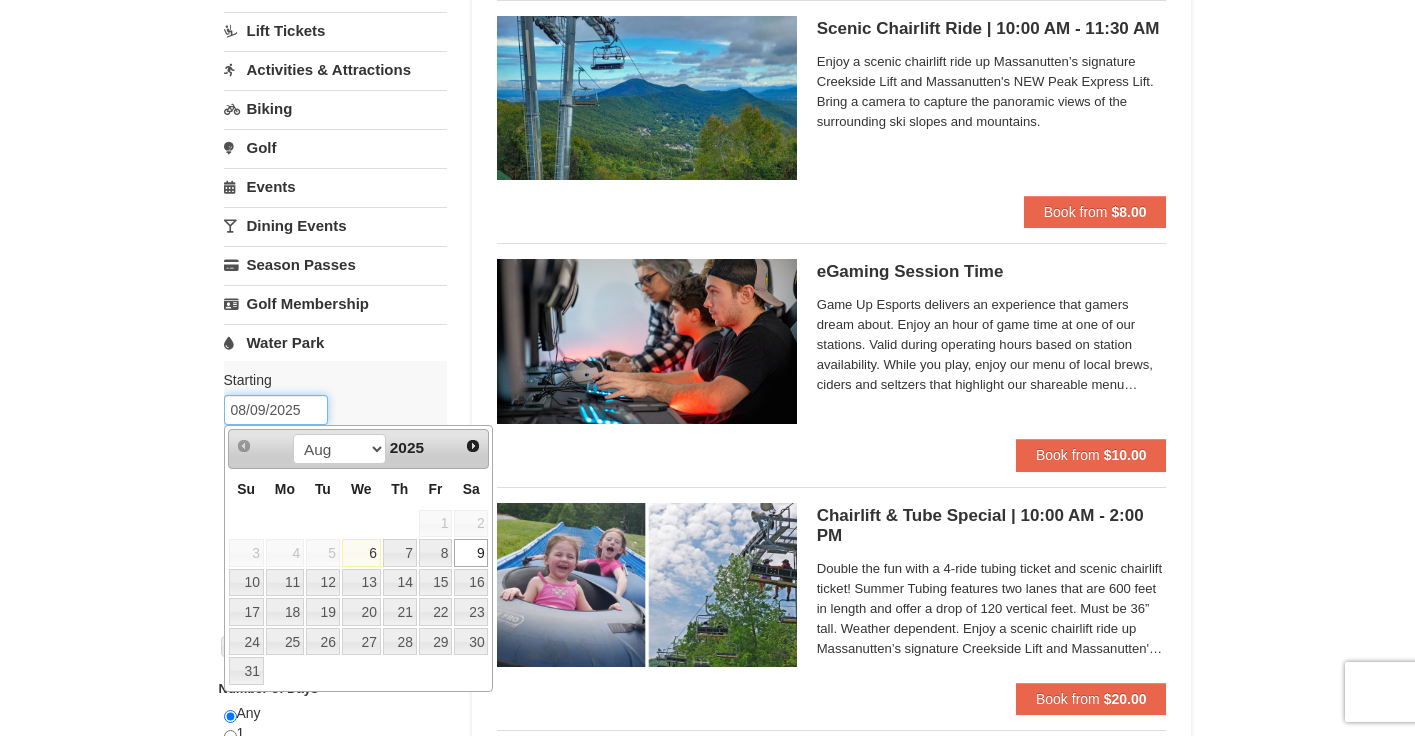 click on "08/09/2025" at bounding box center [276, 410] 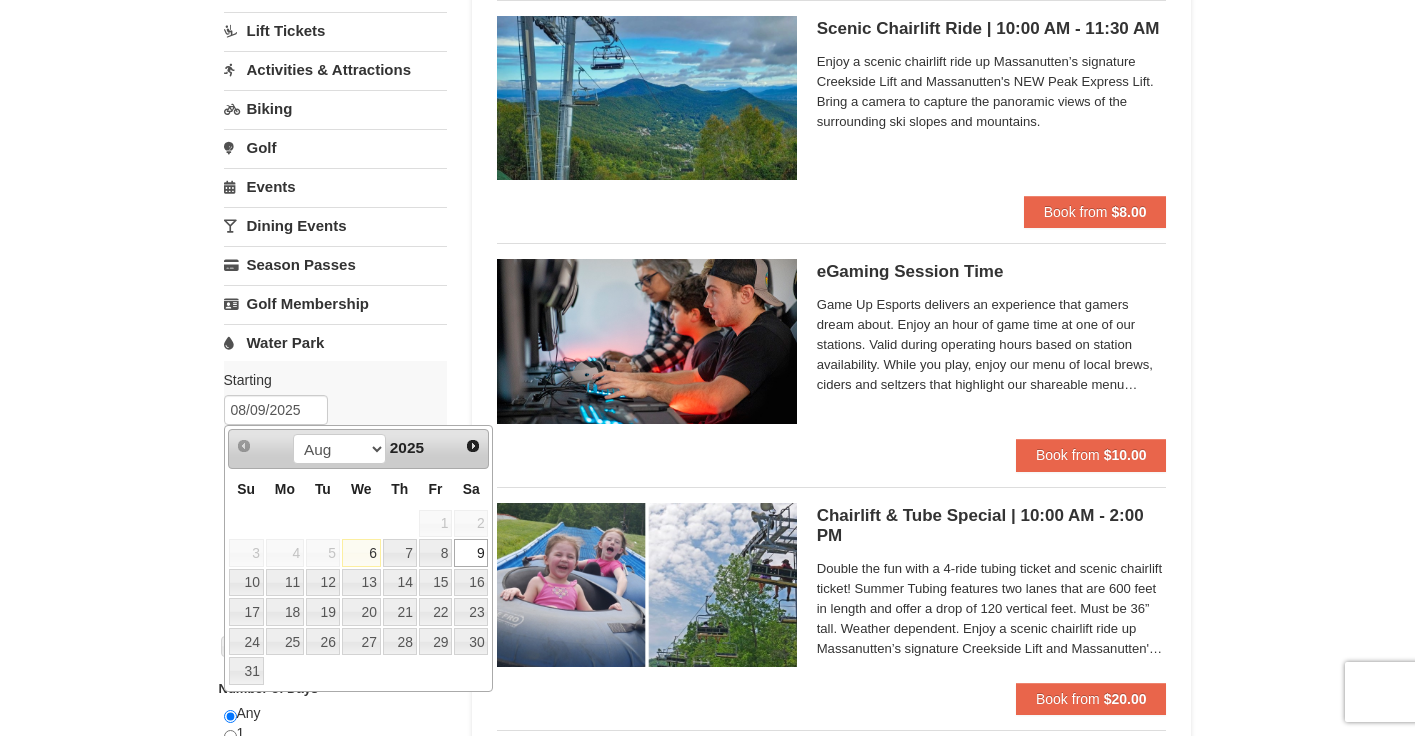 click on "×
Categories
List
Filter
My Itinerary (1)
Check Out Now
Rockin’ the Free Night
$720.00
Remove" at bounding box center (707, 2640) 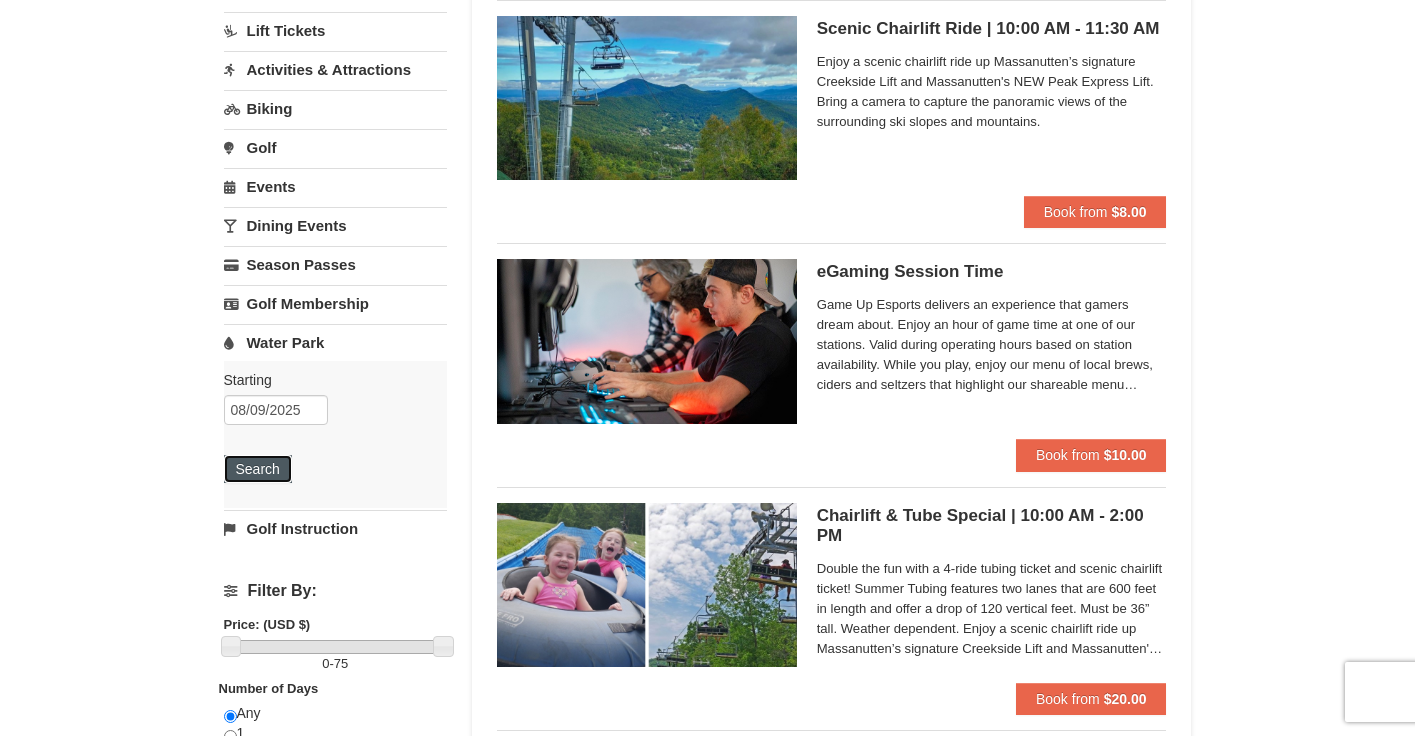 click on "Search" at bounding box center [258, 469] 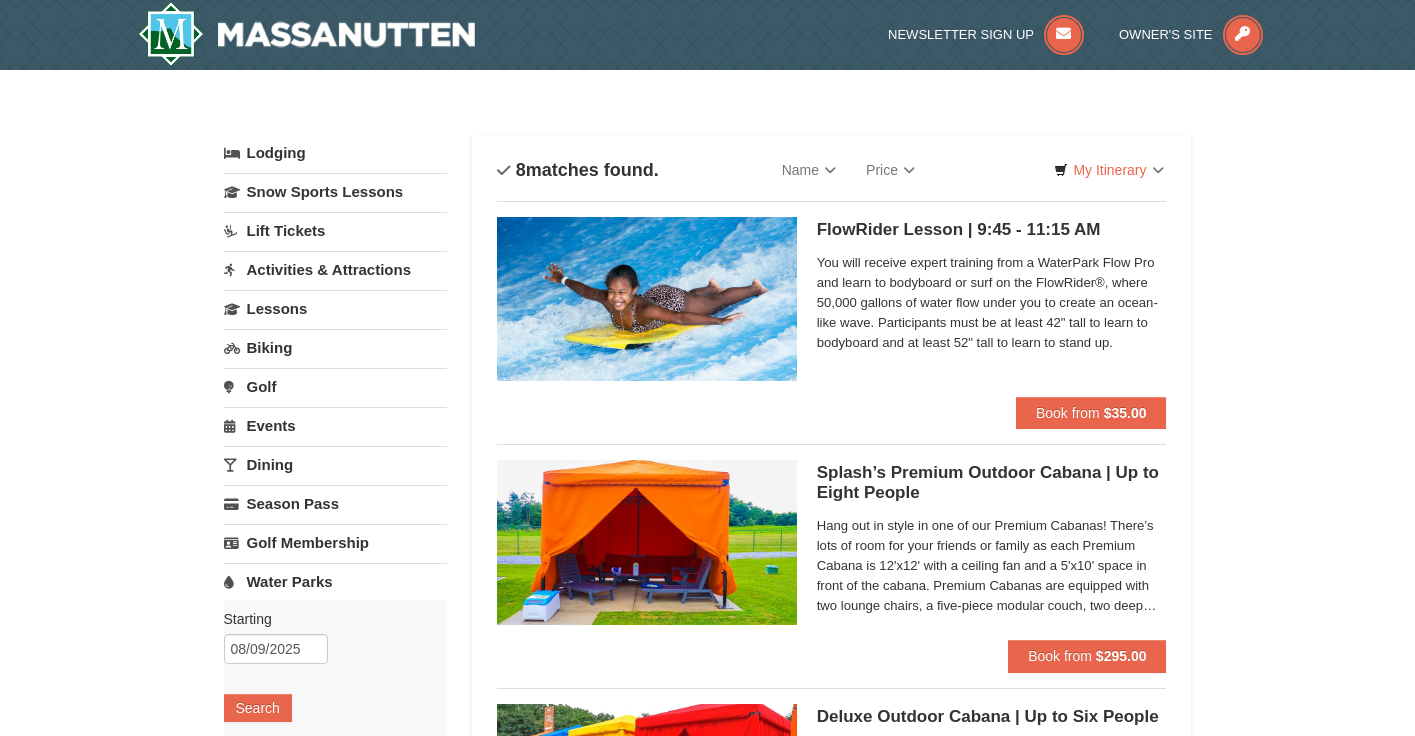 scroll, scrollTop: 0, scrollLeft: 0, axis: both 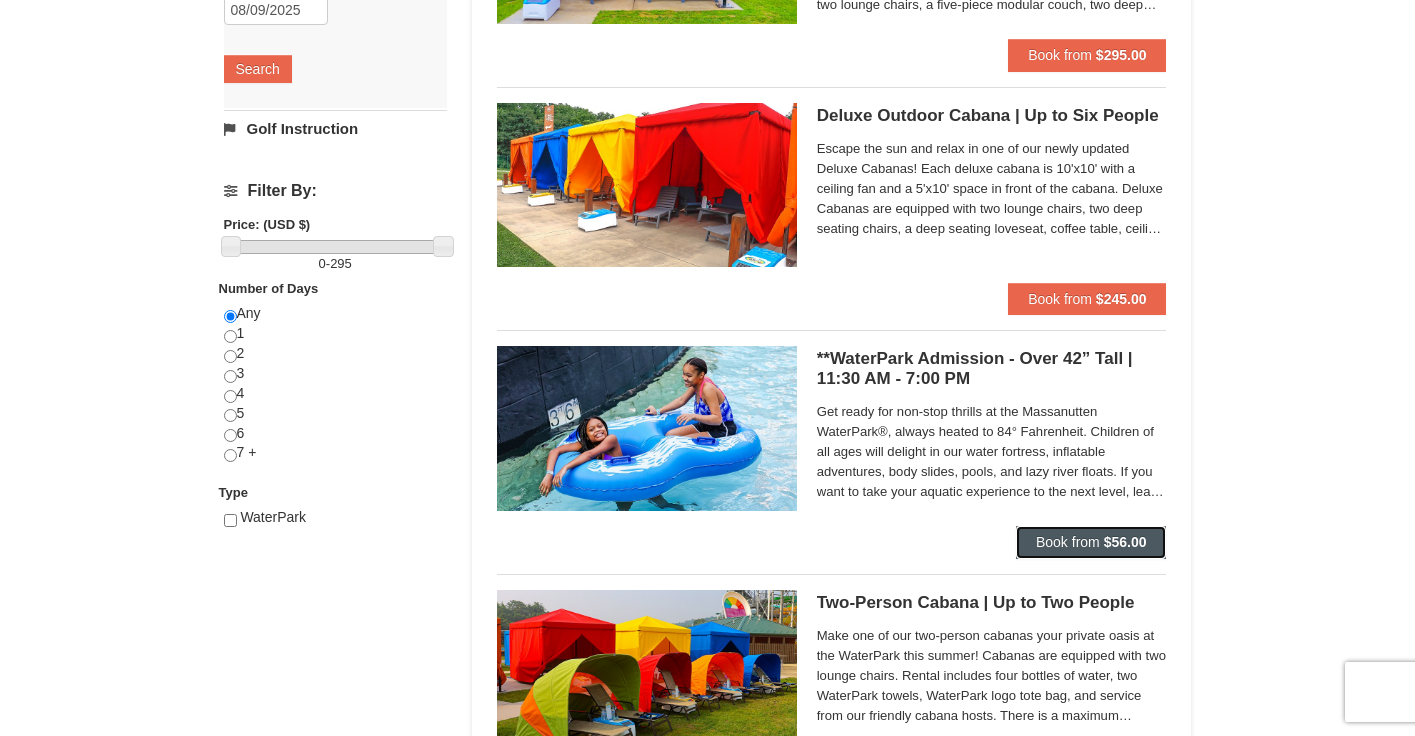 click on "Book from   $56.00" at bounding box center (1091, 542) 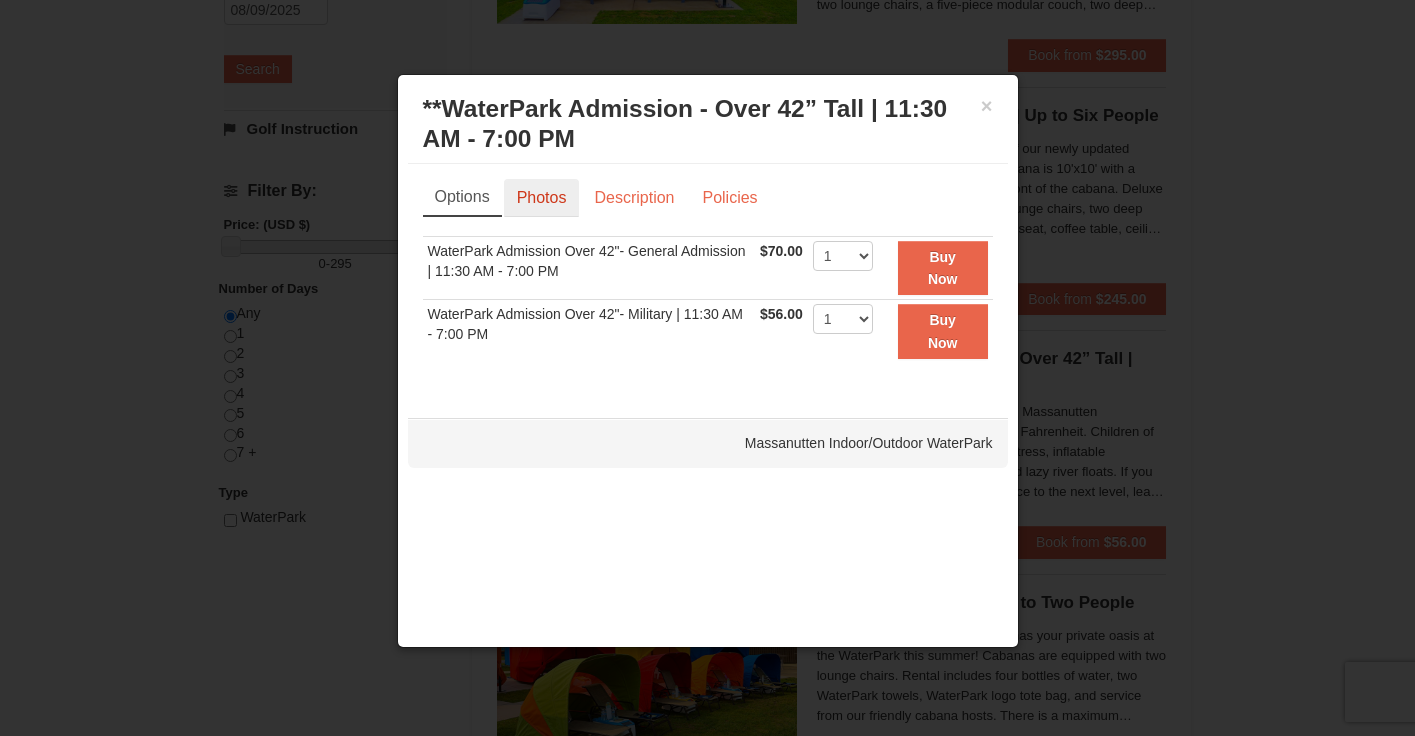 click on "Photos" at bounding box center (542, 198) 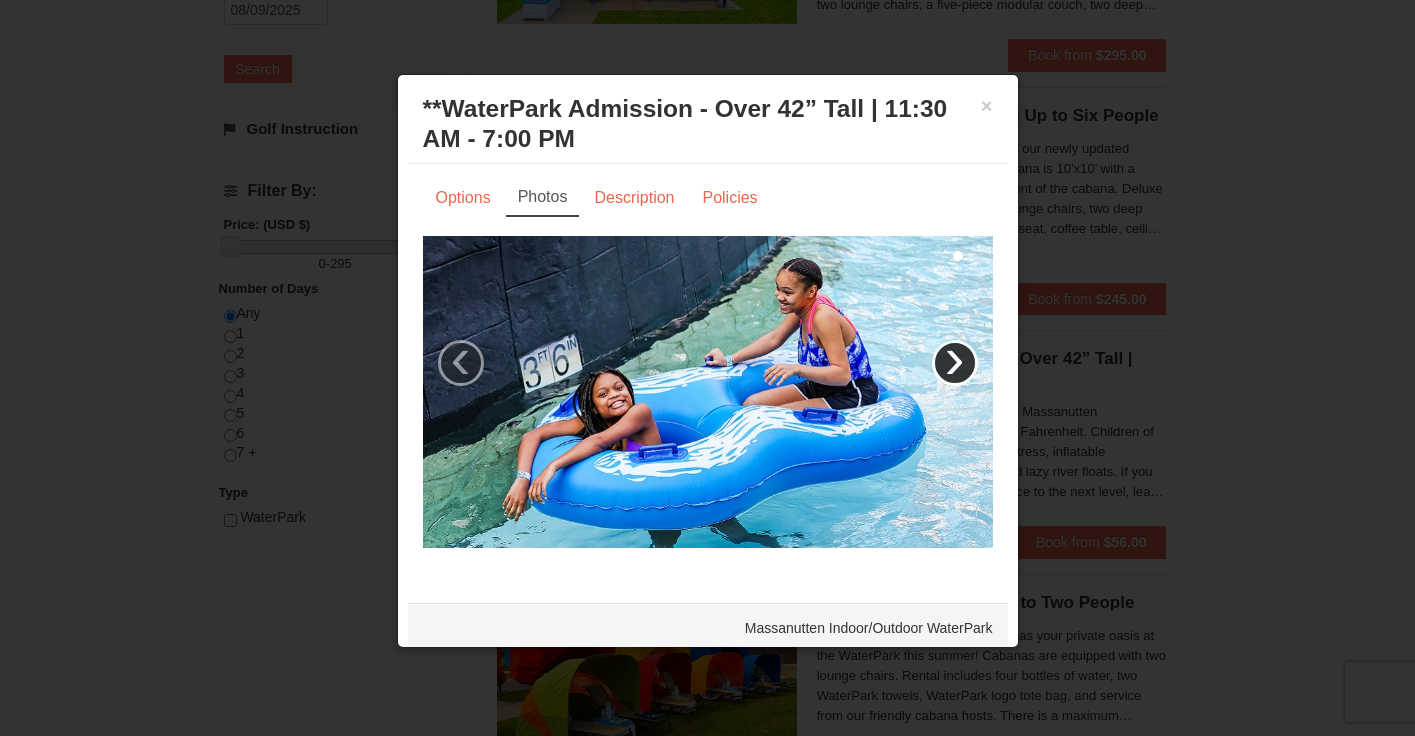 click on "›" at bounding box center [955, 363] 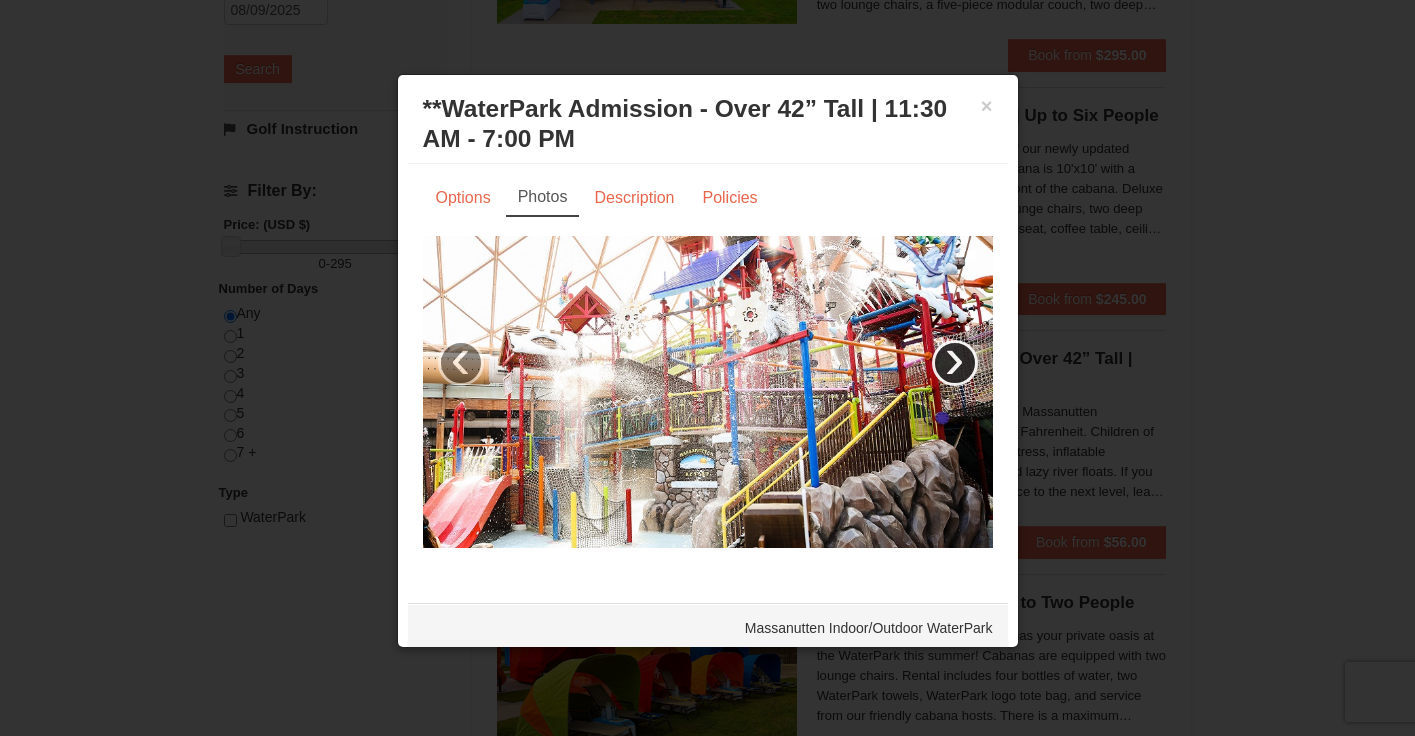 click on "›" at bounding box center [955, 363] 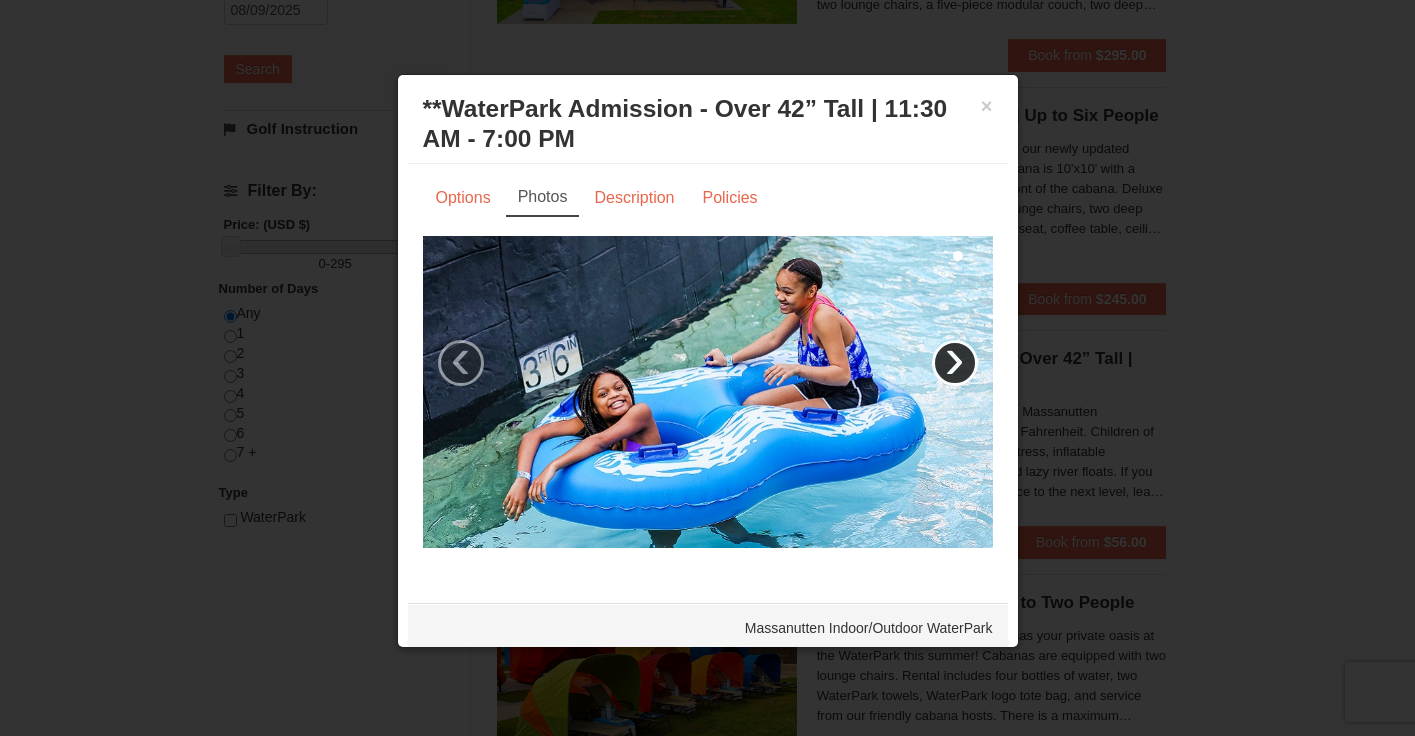 click on "›" at bounding box center (955, 363) 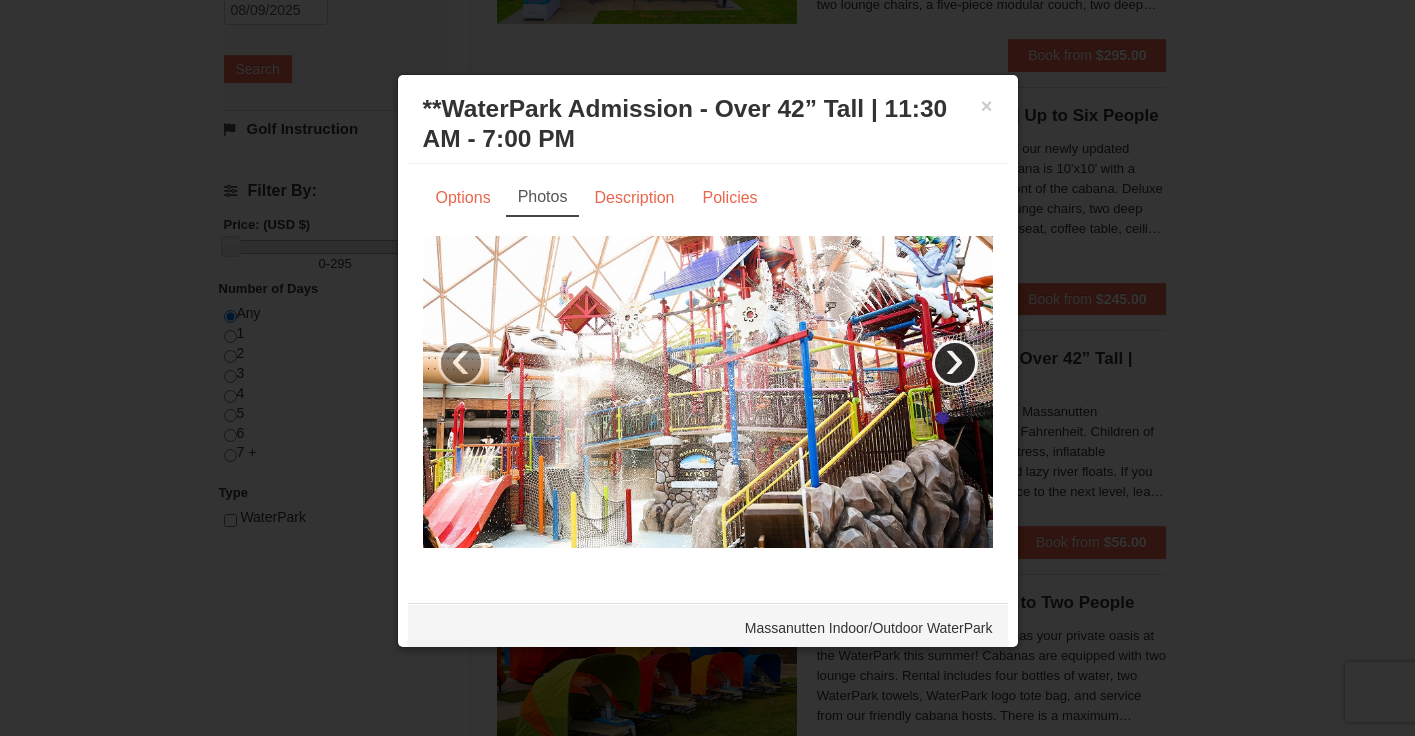 click on "›" at bounding box center [955, 363] 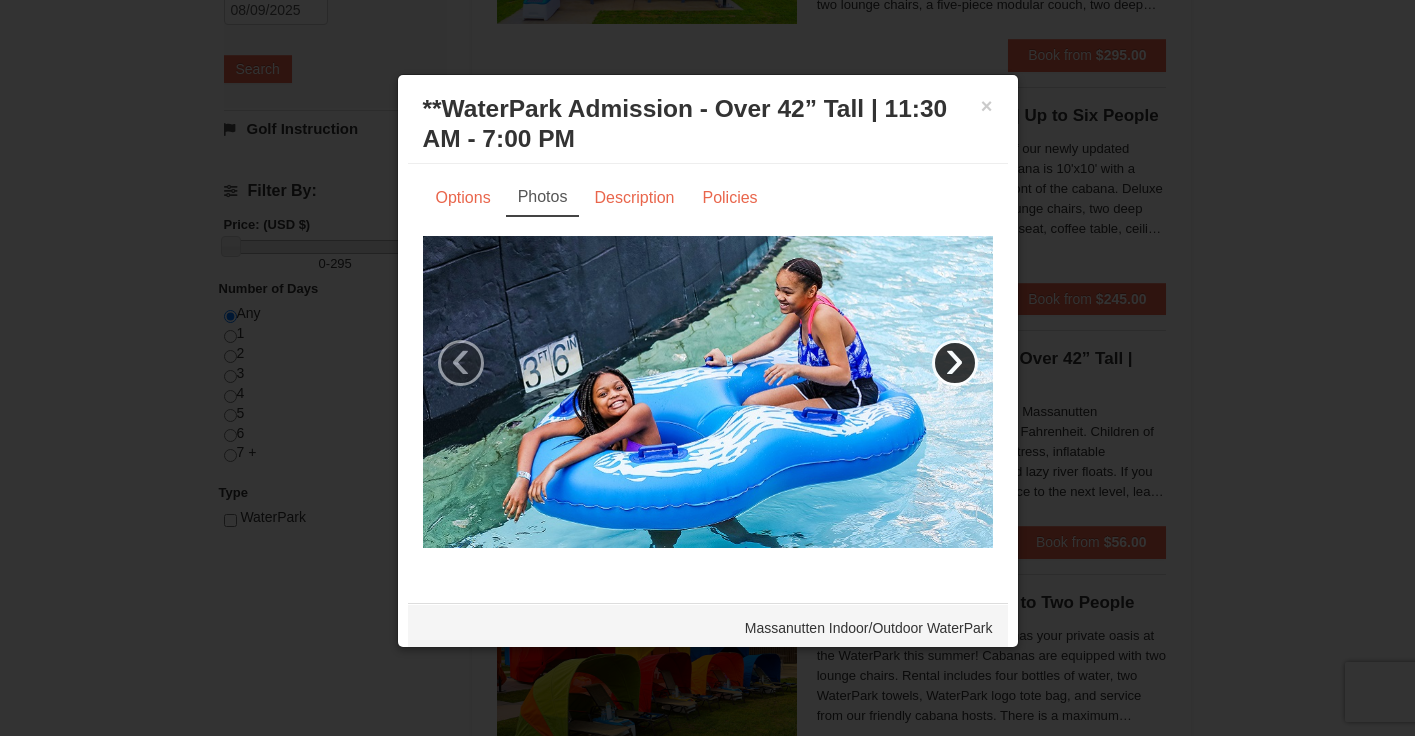 click on "›" at bounding box center [955, 363] 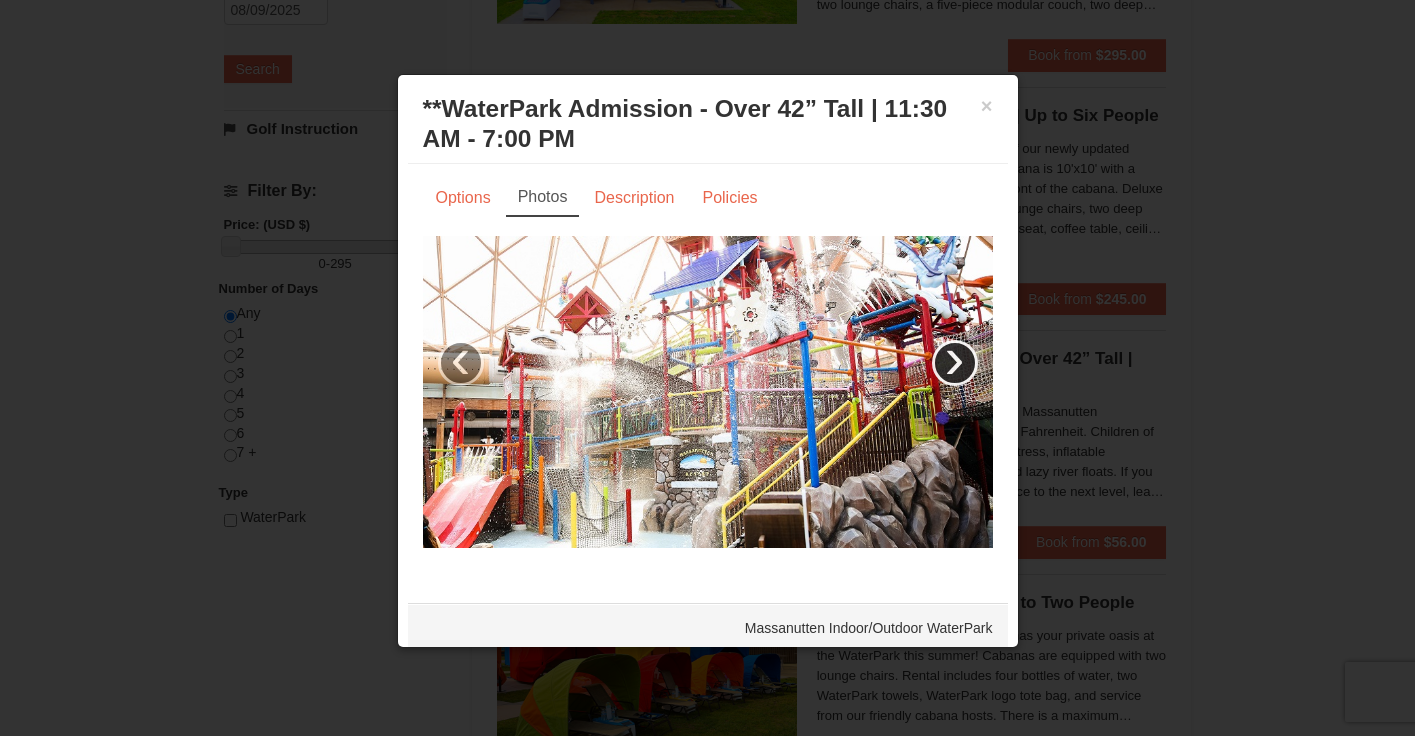 click on "›" at bounding box center (955, 363) 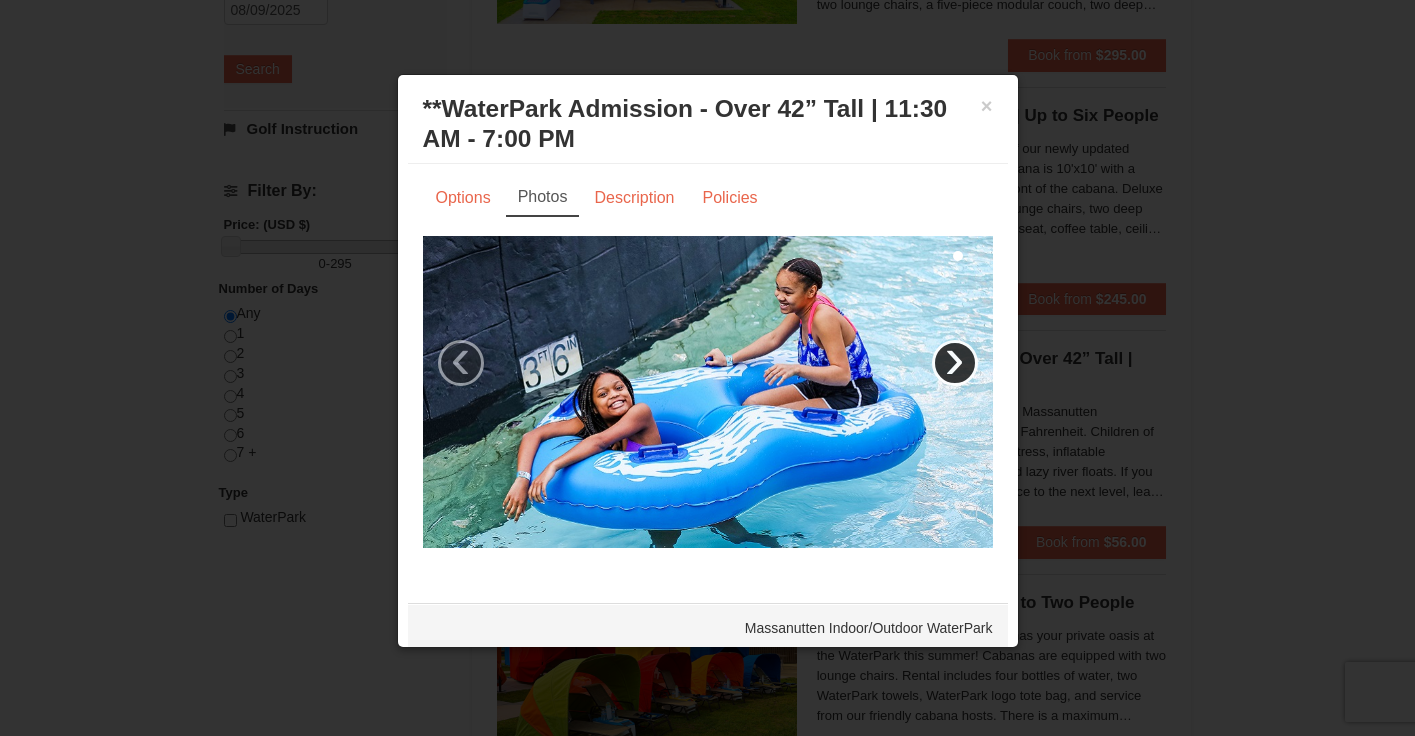 click on "›" at bounding box center [955, 363] 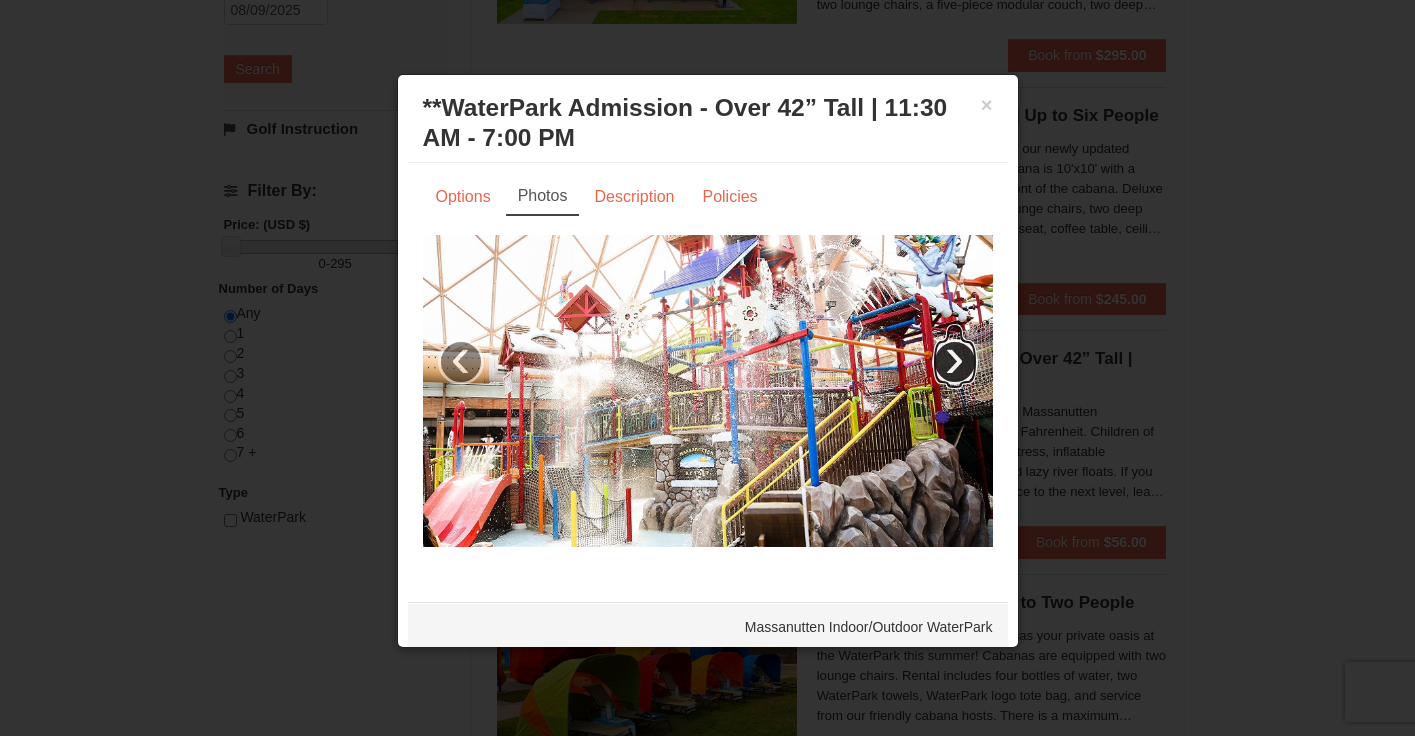 scroll, scrollTop: 0, scrollLeft: 0, axis: both 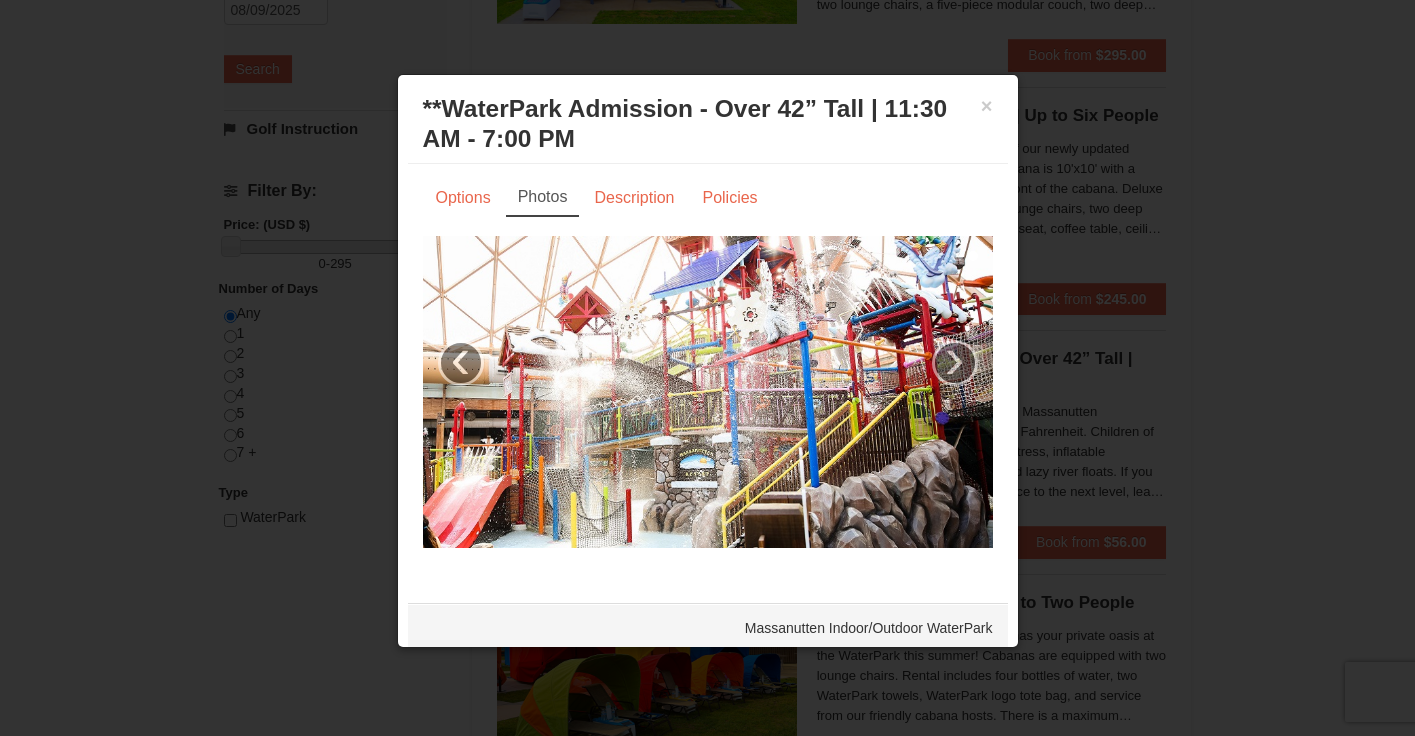 click at bounding box center [707, 368] 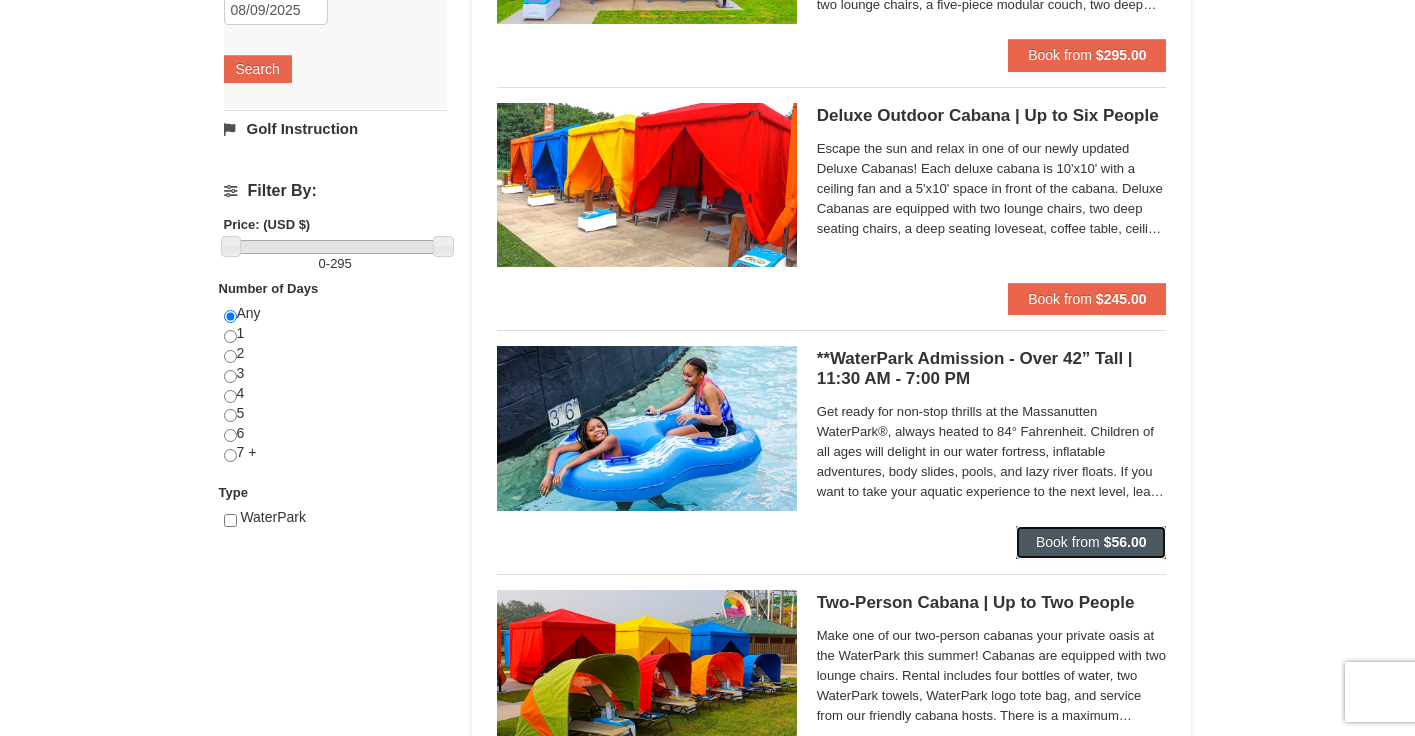 click on "Book from" at bounding box center (1068, 542) 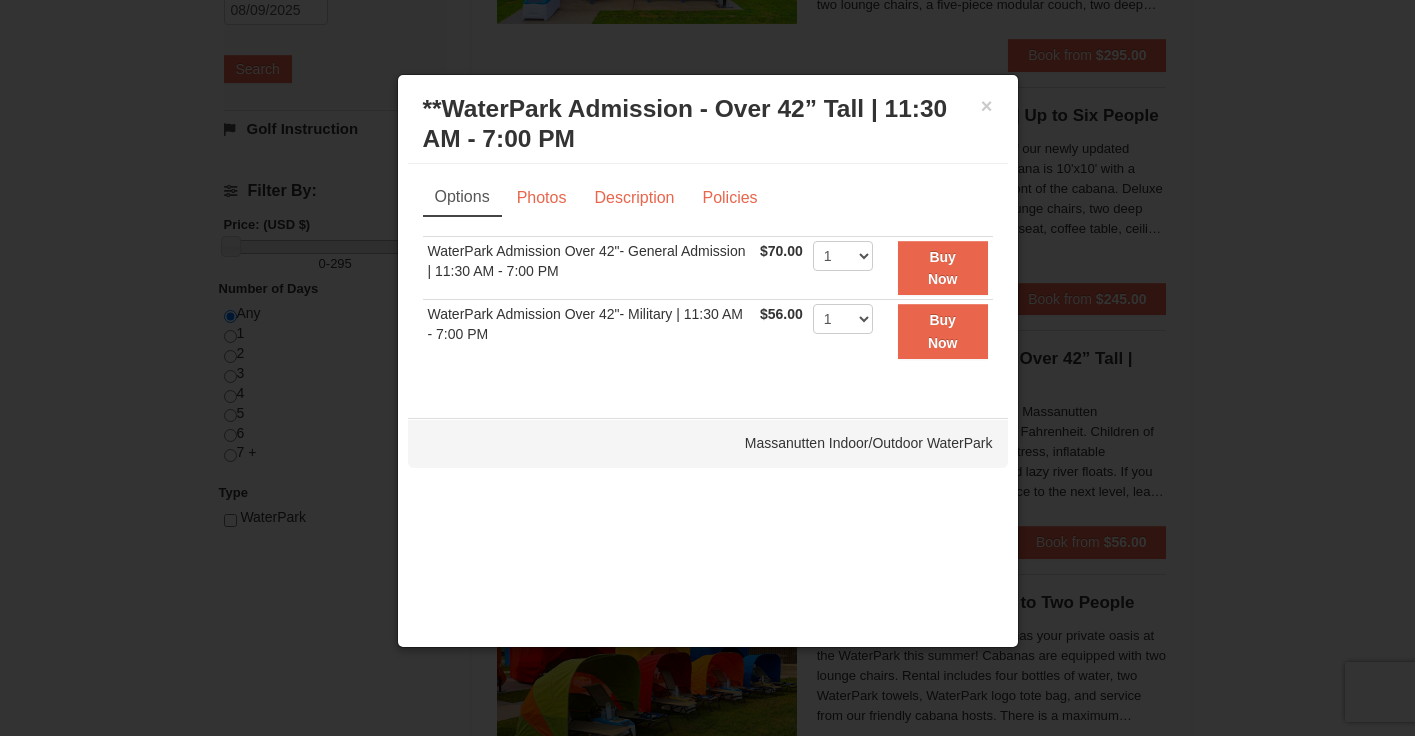 click on "**WaterPark Admission - Over 42” Tall | 11:30 AM - 7:00 PM  Massanutten Indoor/Outdoor WaterPark" at bounding box center (708, 124) 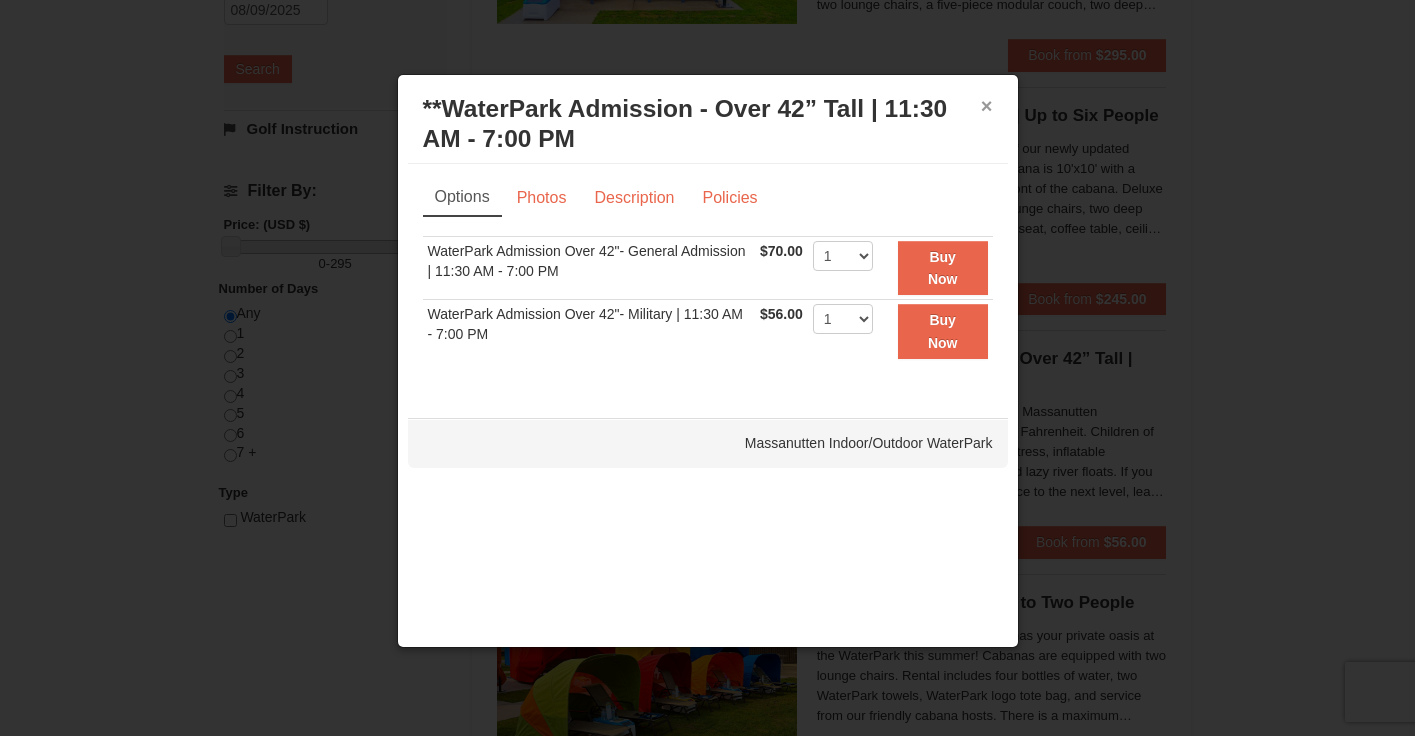 click on "×" at bounding box center [987, 106] 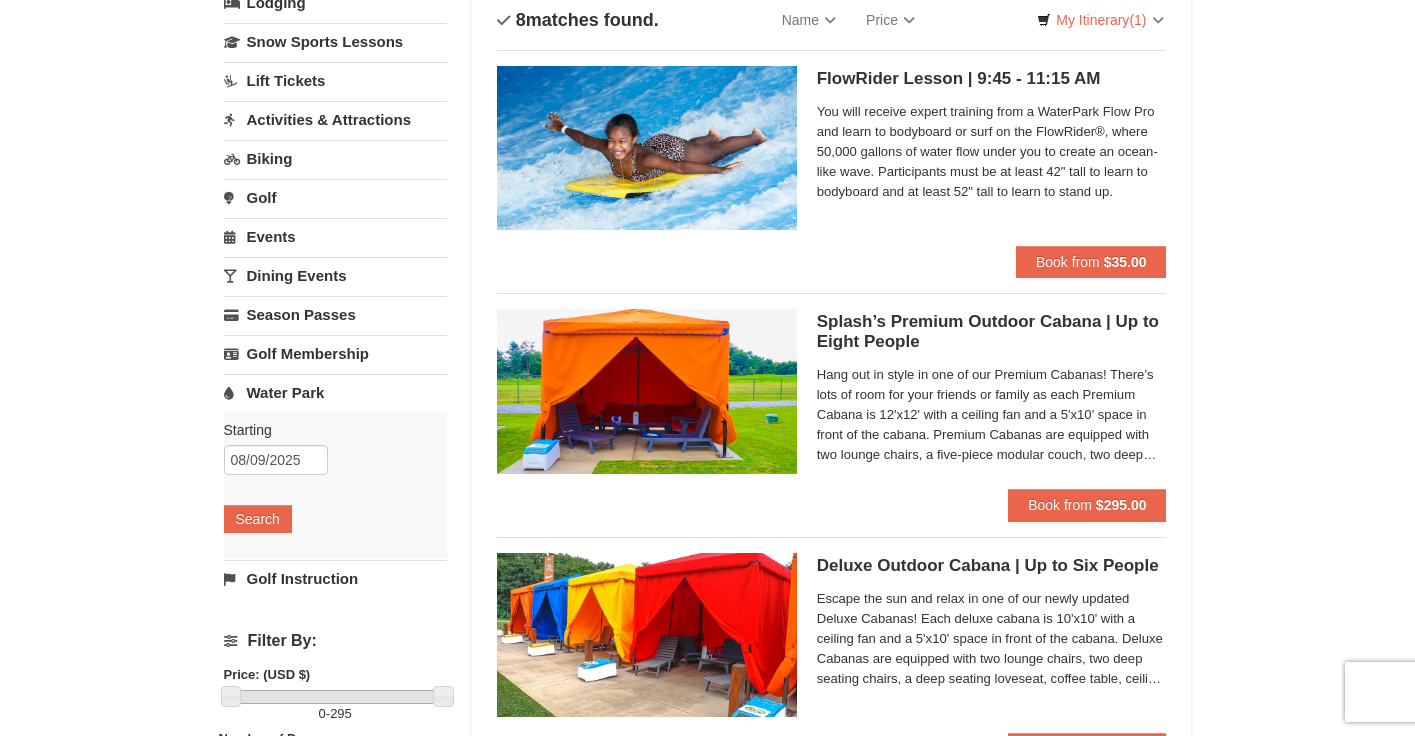 scroll, scrollTop: 200, scrollLeft: 0, axis: vertical 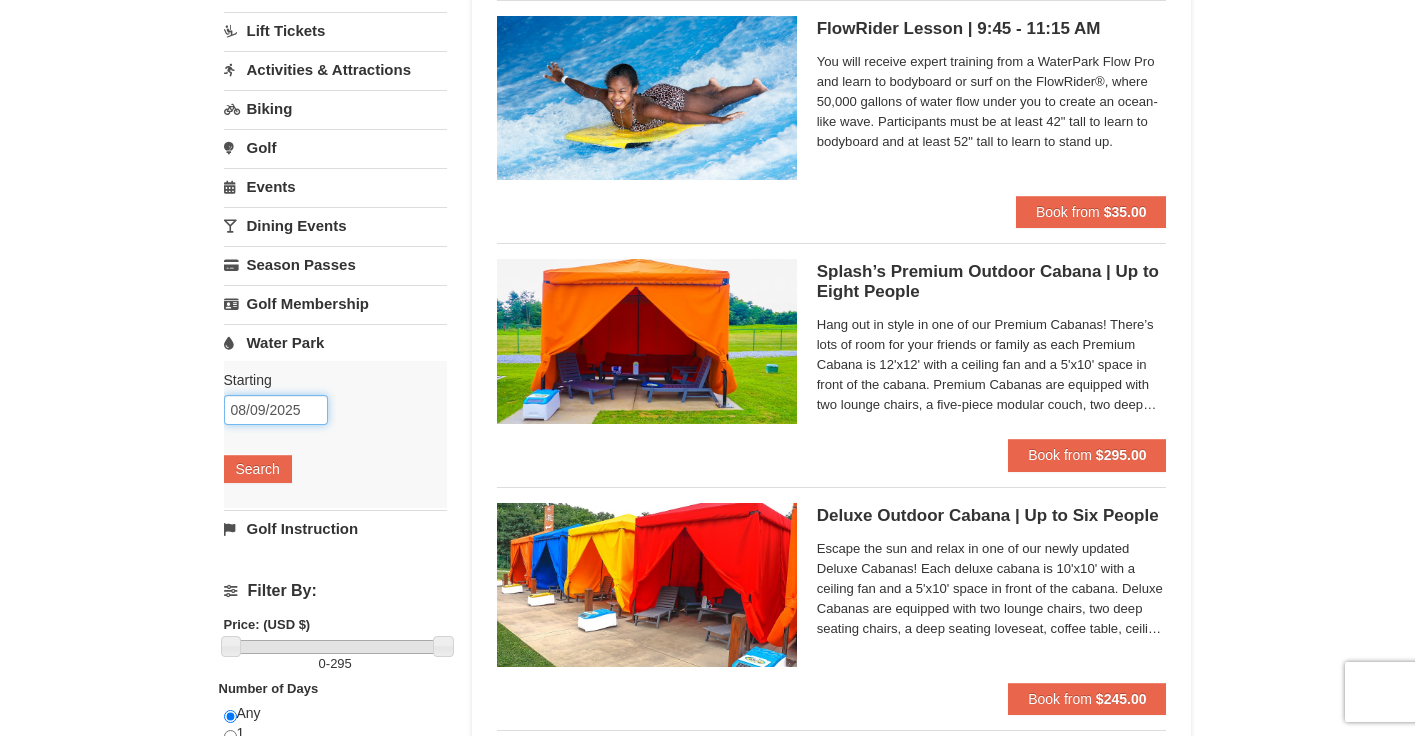 click on "08/09/2025" at bounding box center (276, 410) 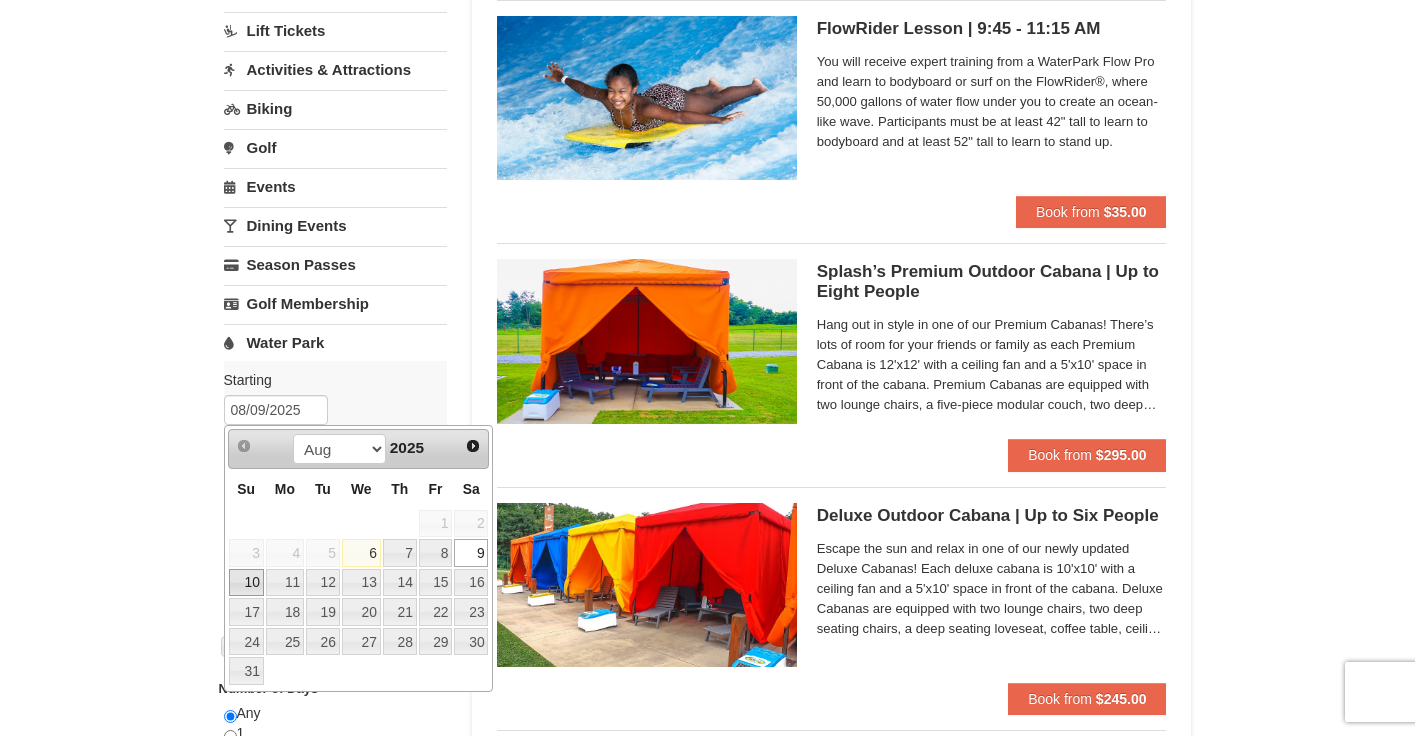 click on "10" at bounding box center [246, 583] 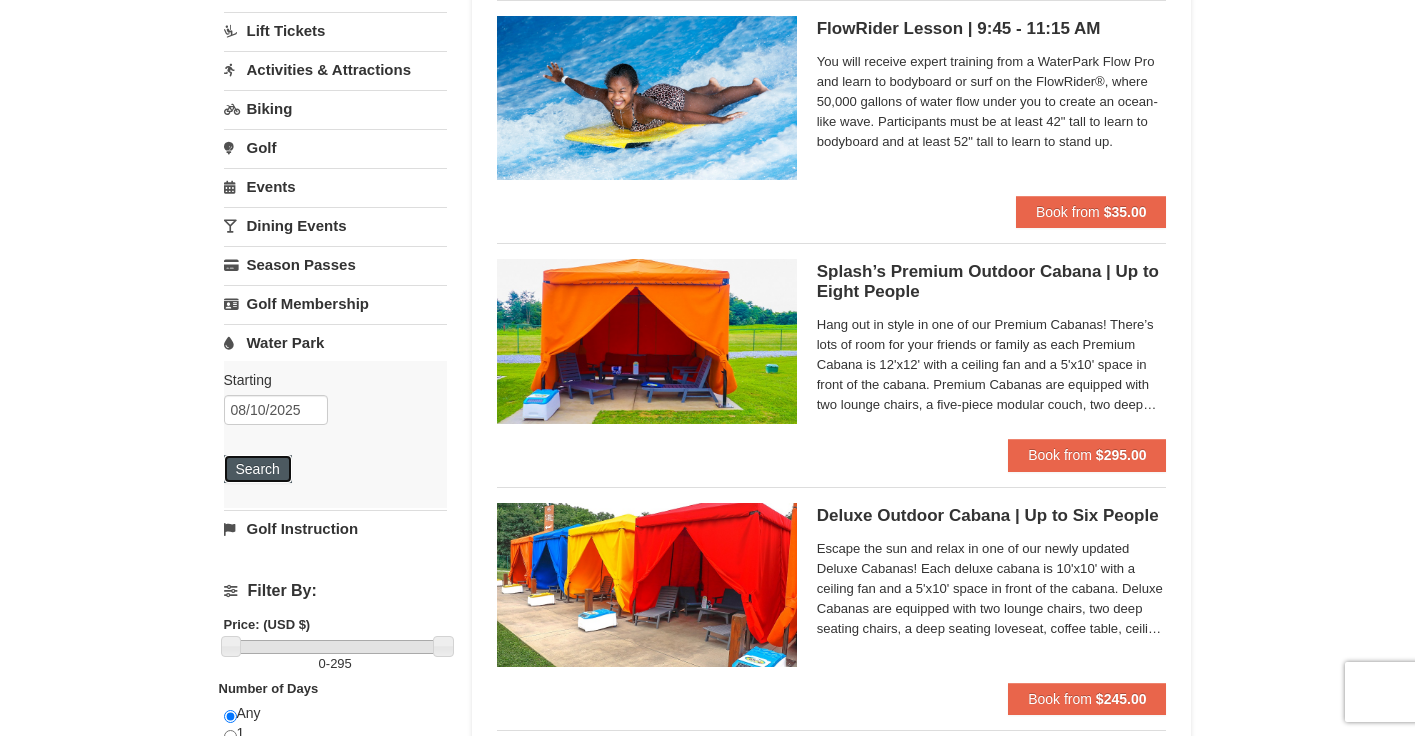 click on "Search" at bounding box center [258, 469] 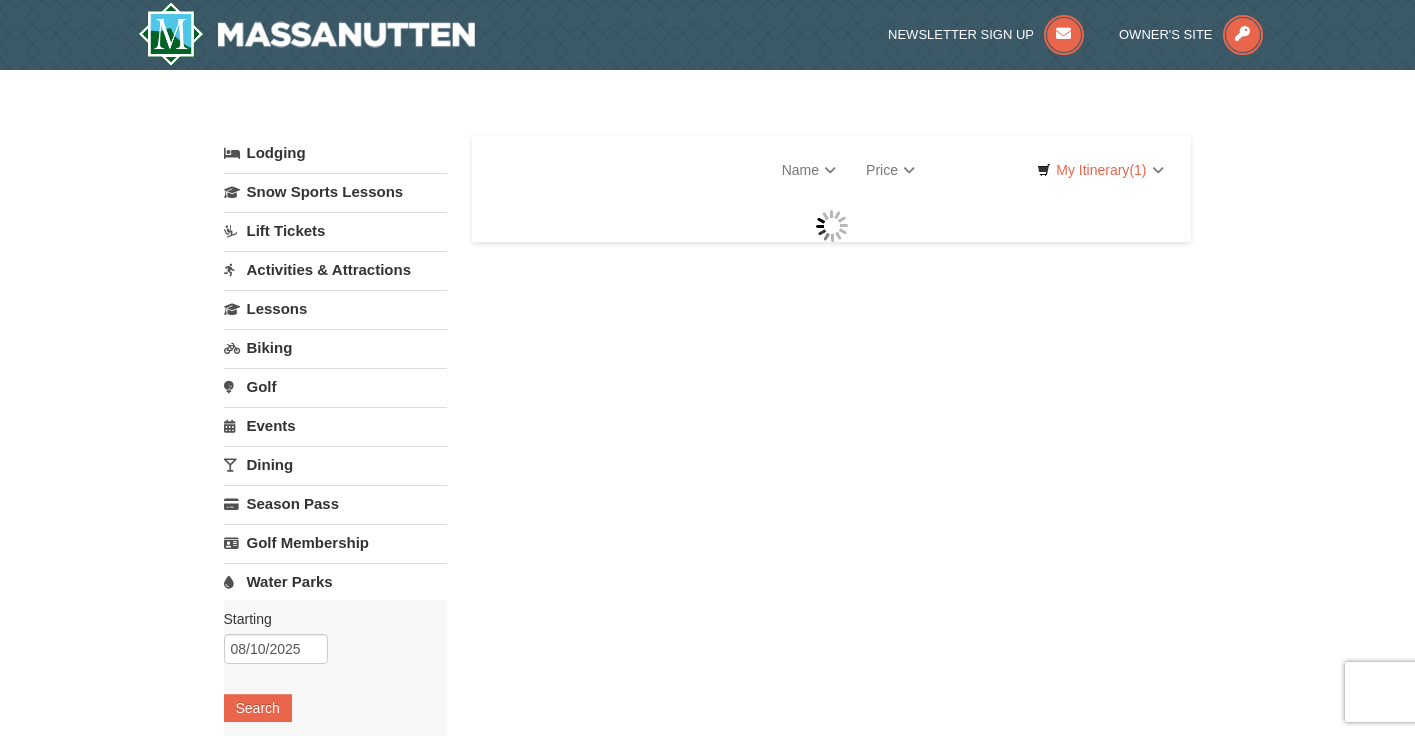scroll, scrollTop: 0, scrollLeft: 0, axis: both 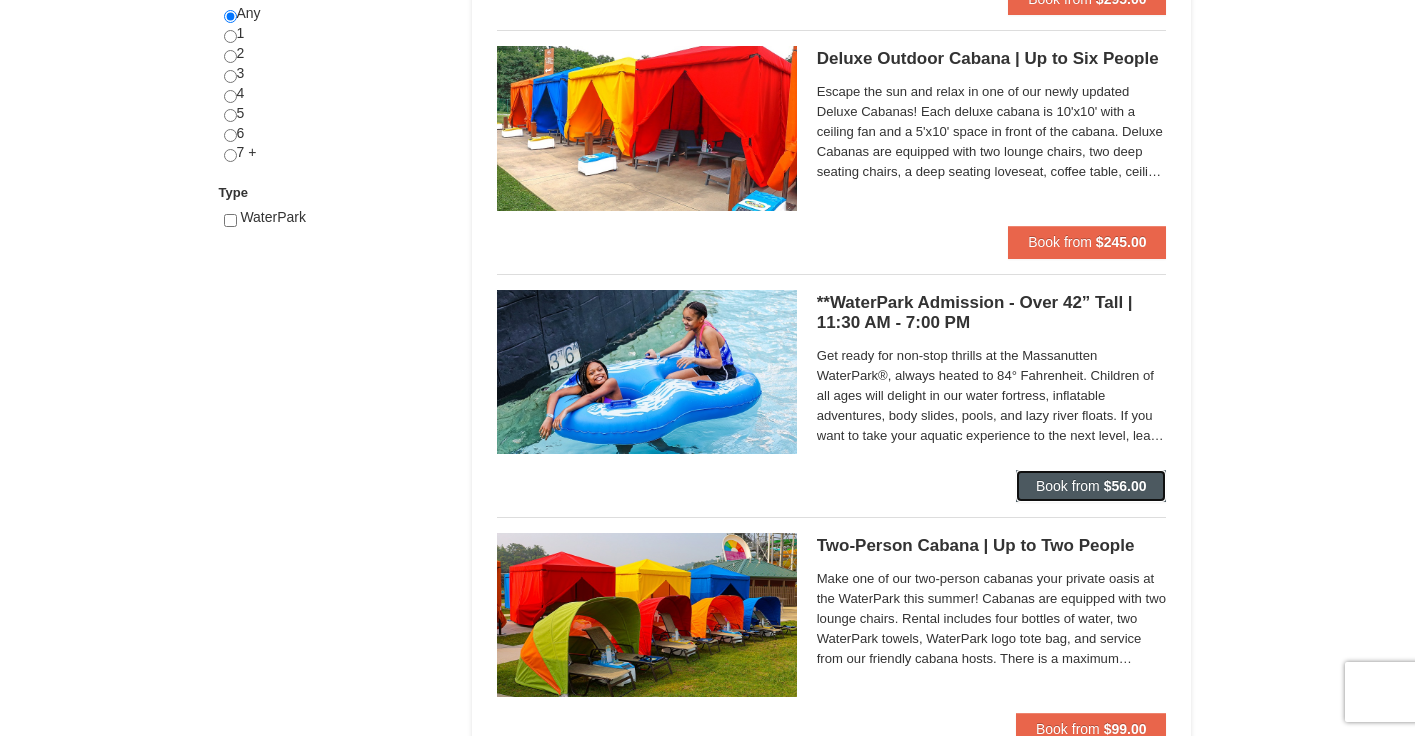 click on "Book from" at bounding box center [1068, 486] 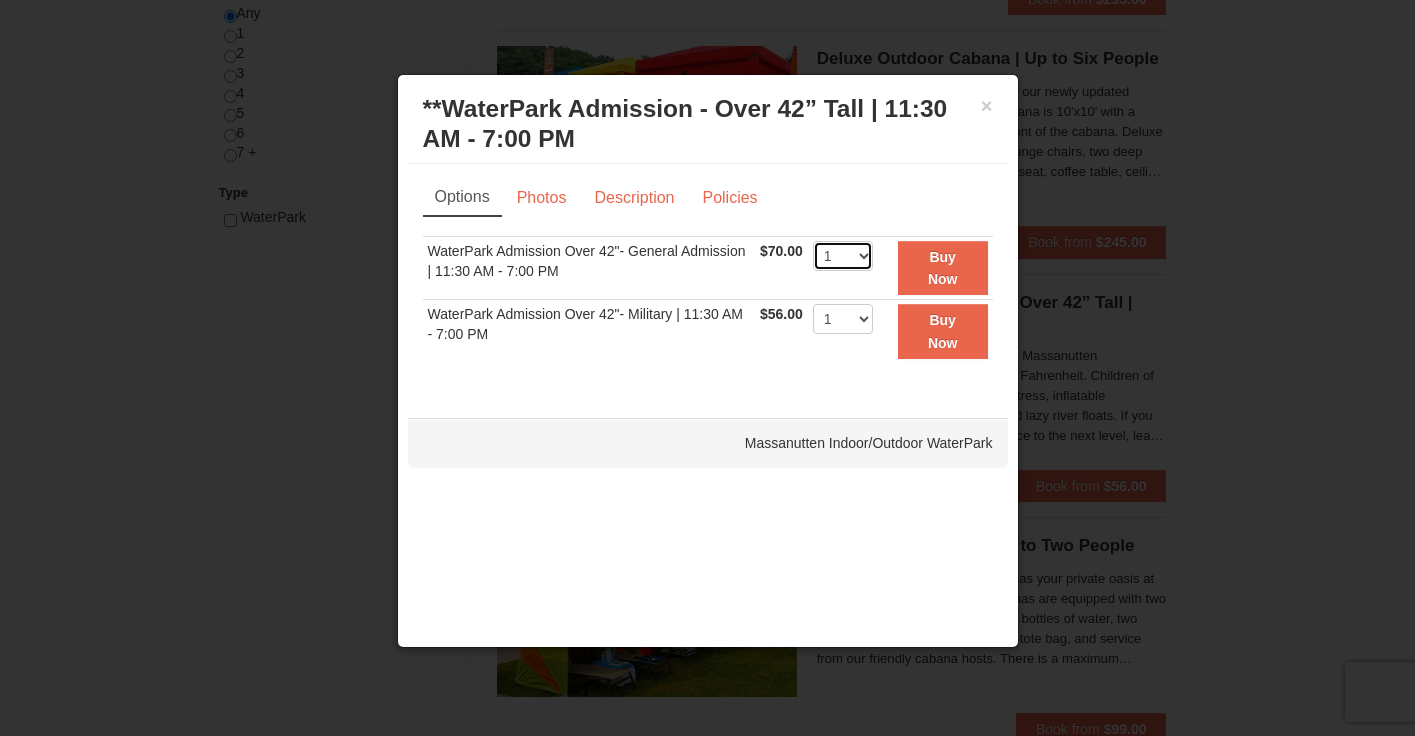 click on "1
2
3
4
5
6
7
8
9
10
11
12
13
14
15
16
17
18
19
20
21 22" at bounding box center [843, 256] 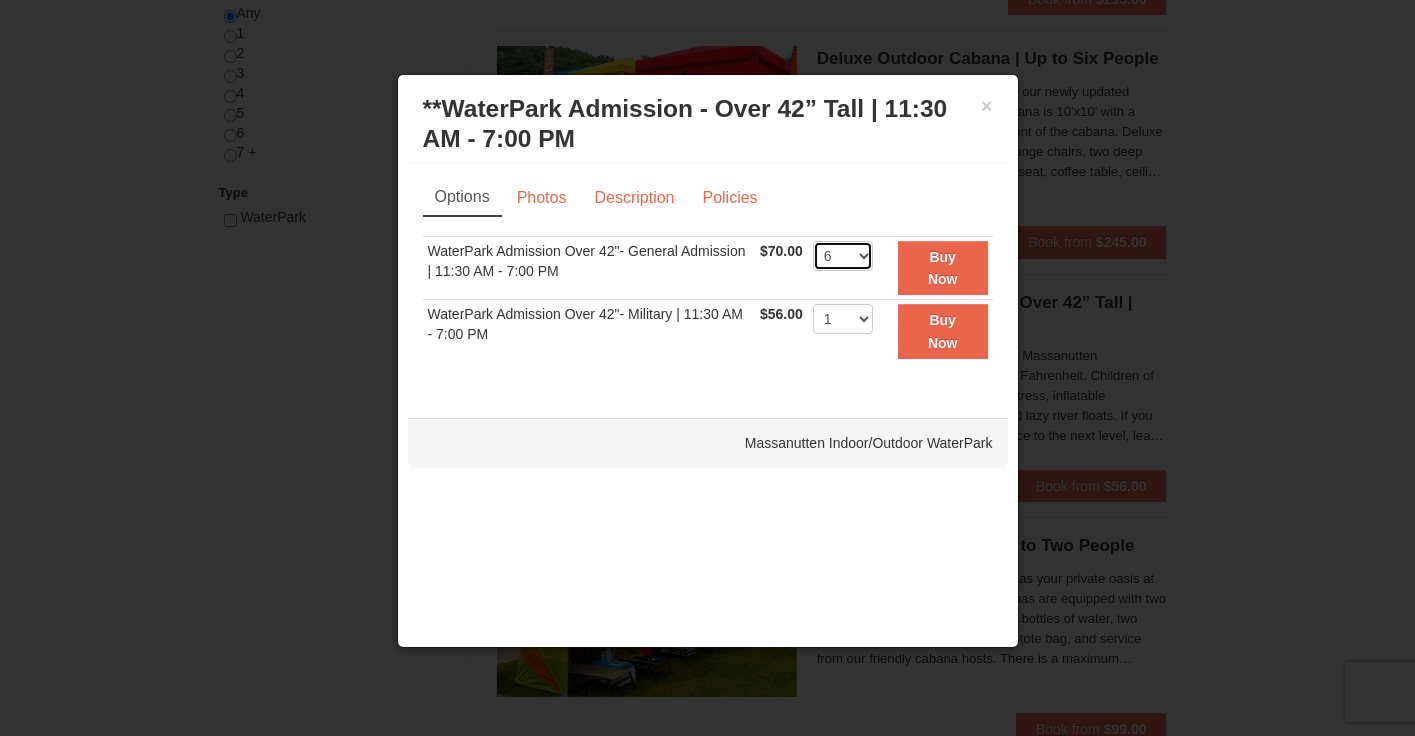 click on "1
2
3
4
5
6
7
8
9
10
11
12
13
14
15
16
17
18
19
20
21 22" at bounding box center (843, 256) 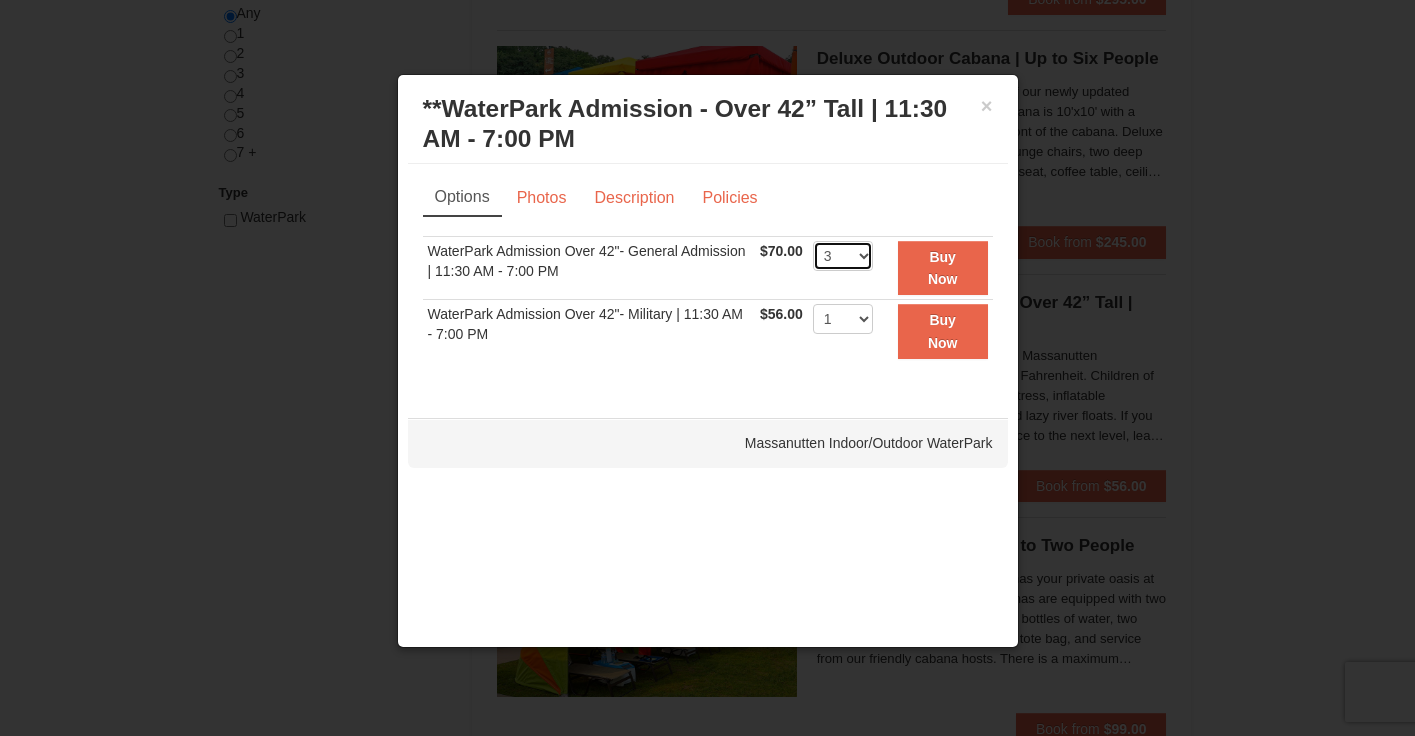 click on "1
2
3
4
5
6
7
8
9
10
11
12
13
14
15
16
17
18
19
20
21 22" at bounding box center [843, 256] 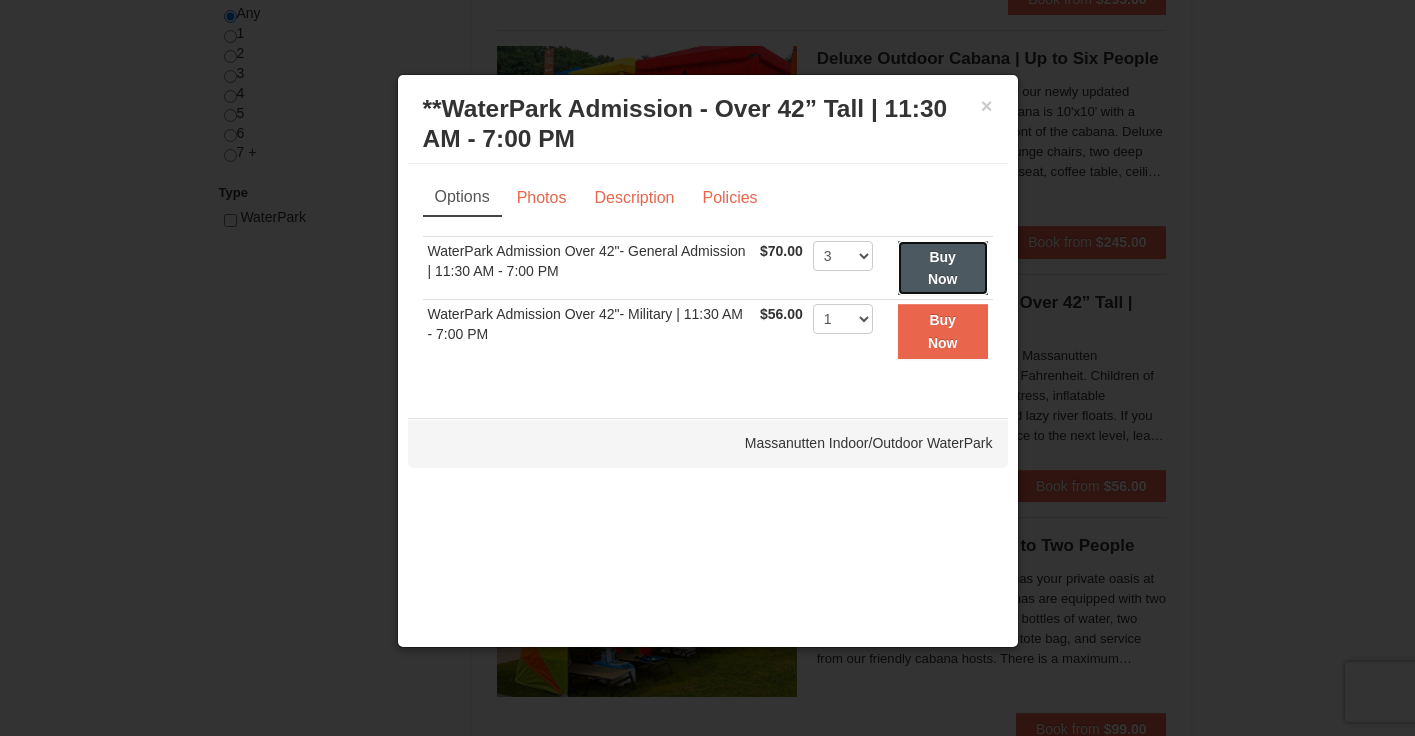 click on "Buy Now" at bounding box center [943, 268] 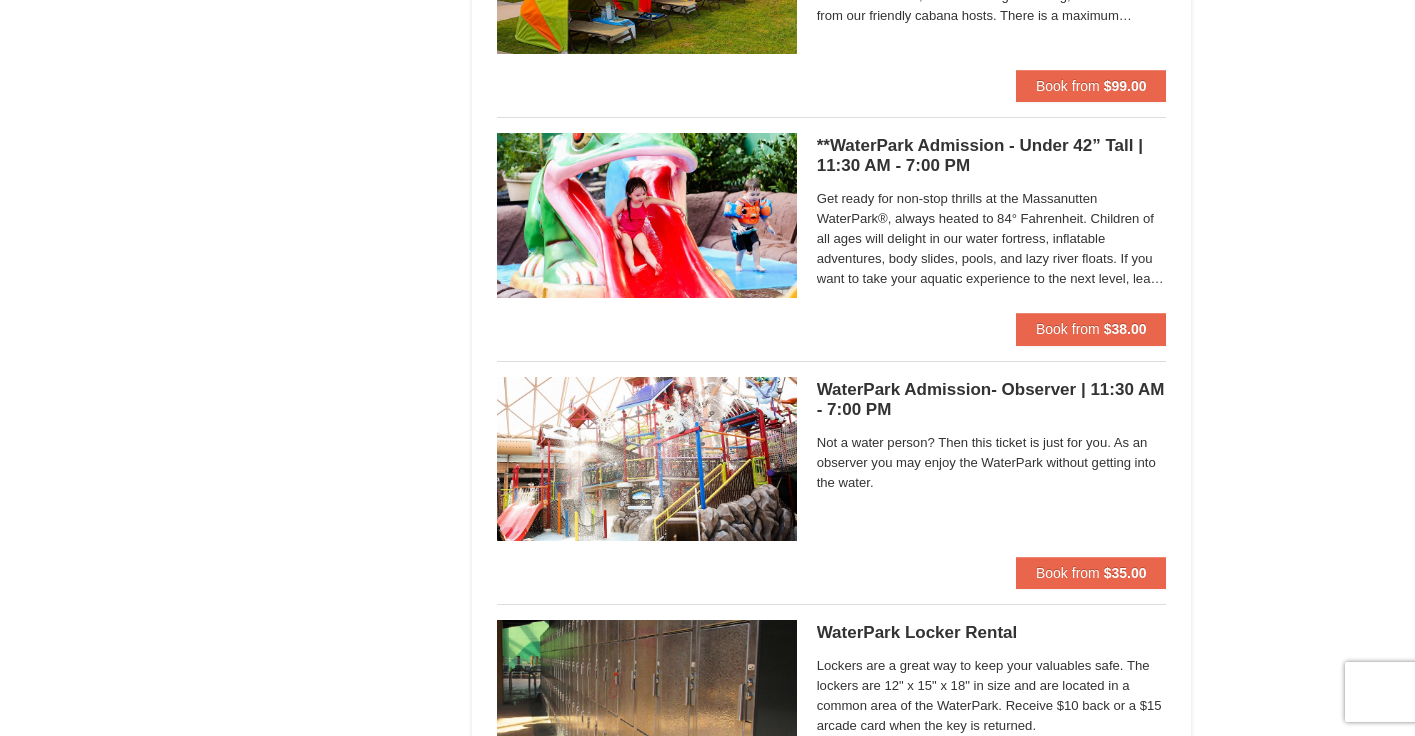 scroll, scrollTop: 1606, scrollLeft: 0, axis: vertical 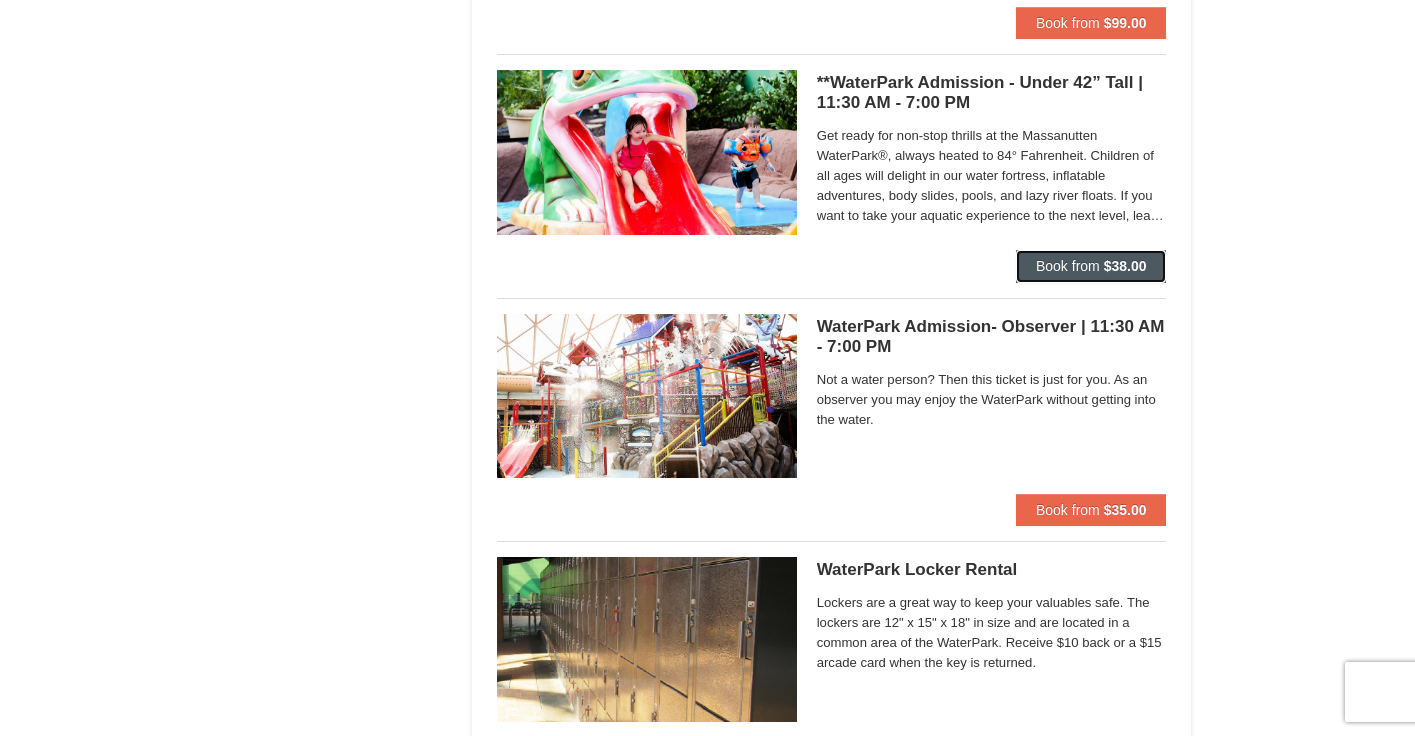 click on "Book from" at bounding box center [1068, 266] 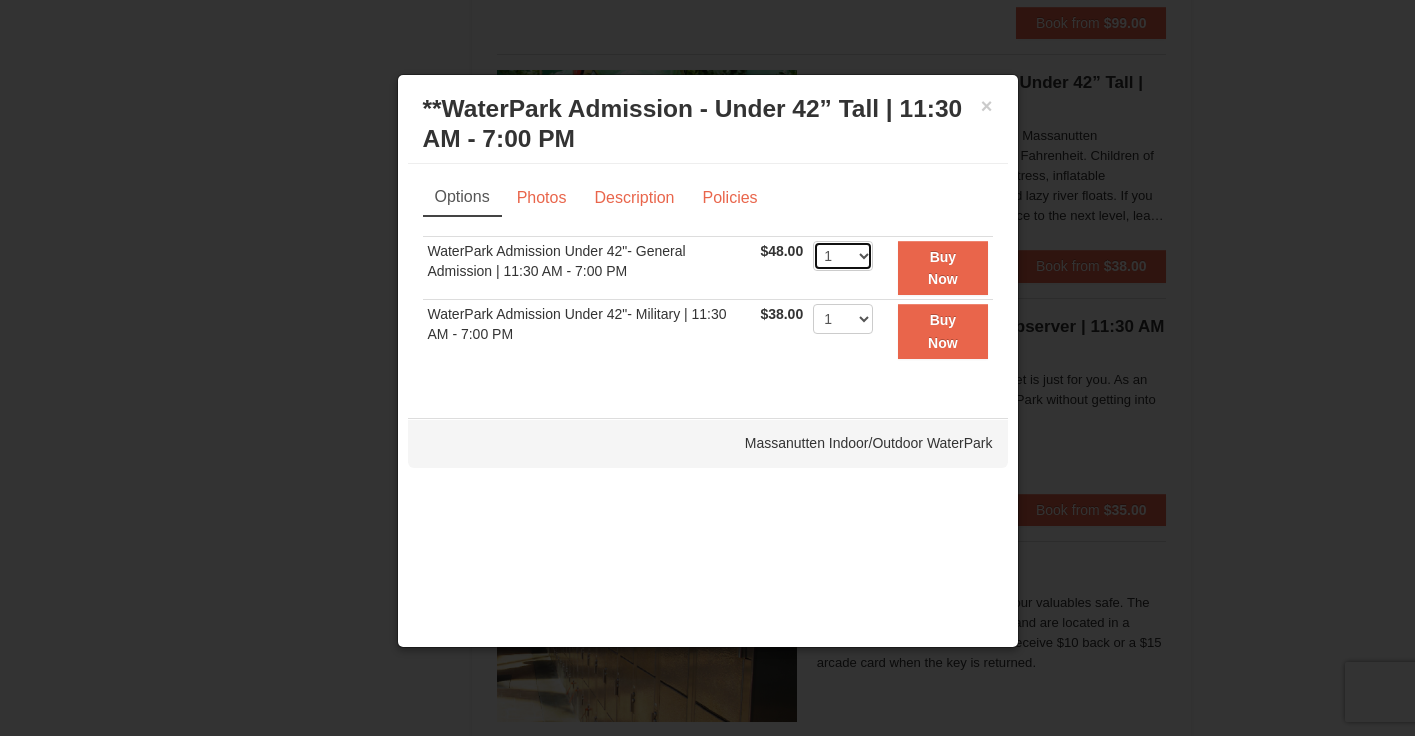 click on "1
2
3
4
5
6
7
8
9
10
11
12
13
14
15
16
17
18
19
20
21 22" at bounding box center (843, 256) 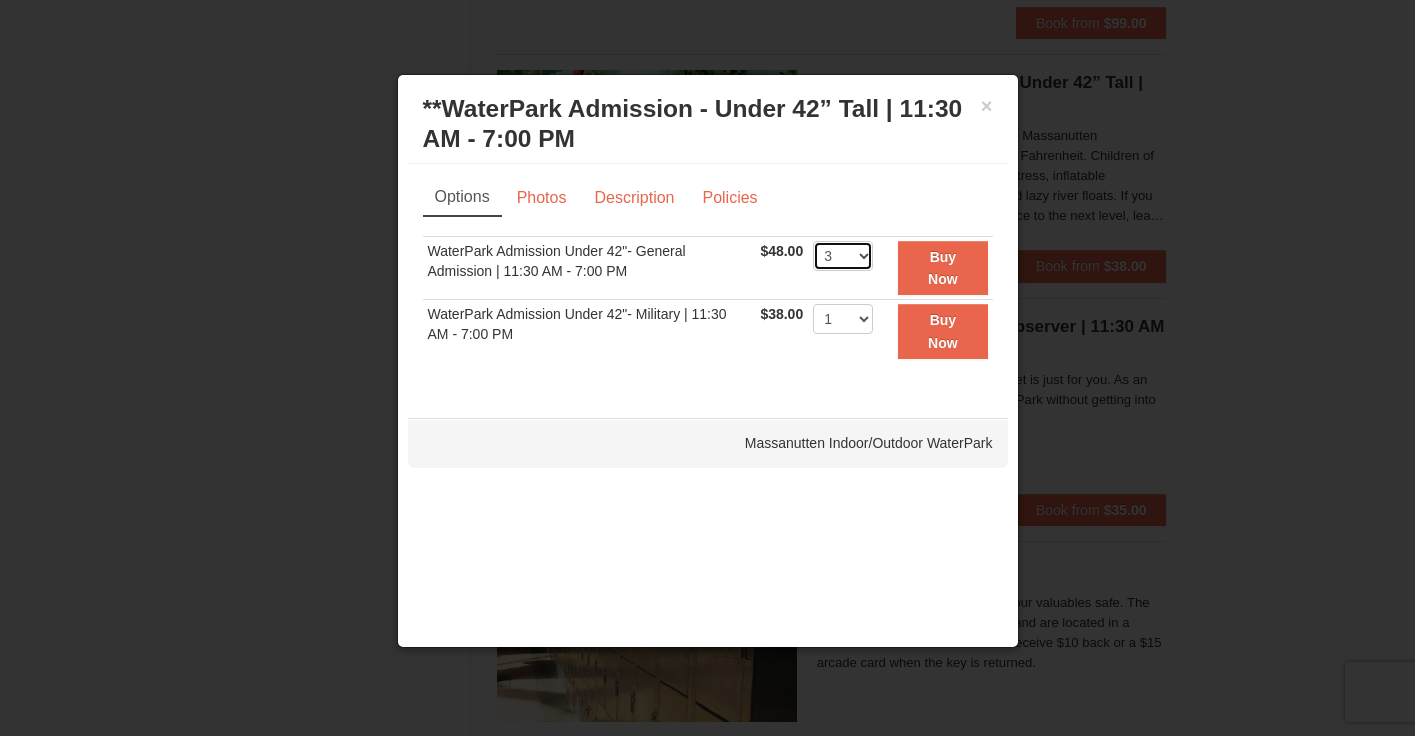 click on "1
2
3
4
5
6
7
8
9
10
11
12
13
14
15
16
17
18
19
20
21 22" at bounding box center (843, 256) 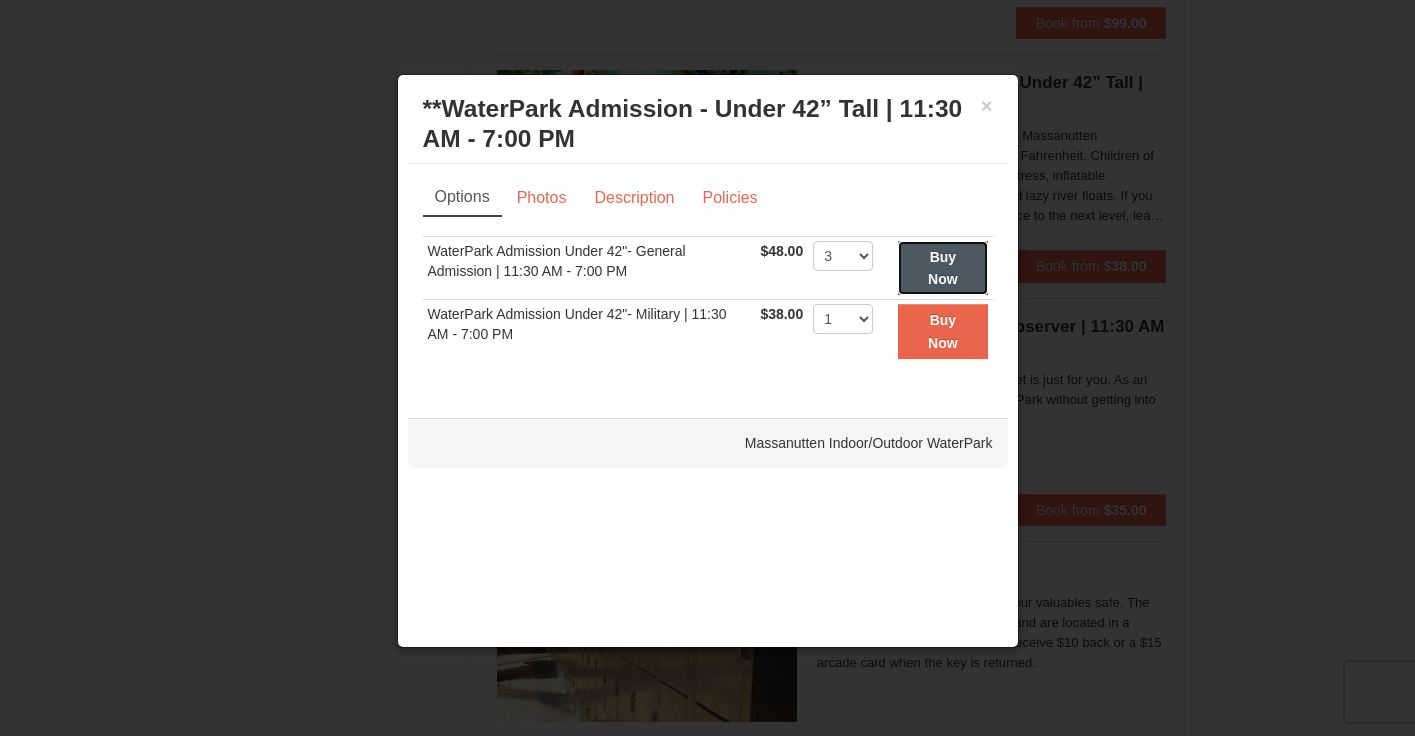 click on "Buy Now" at bounding box center (942, 268) 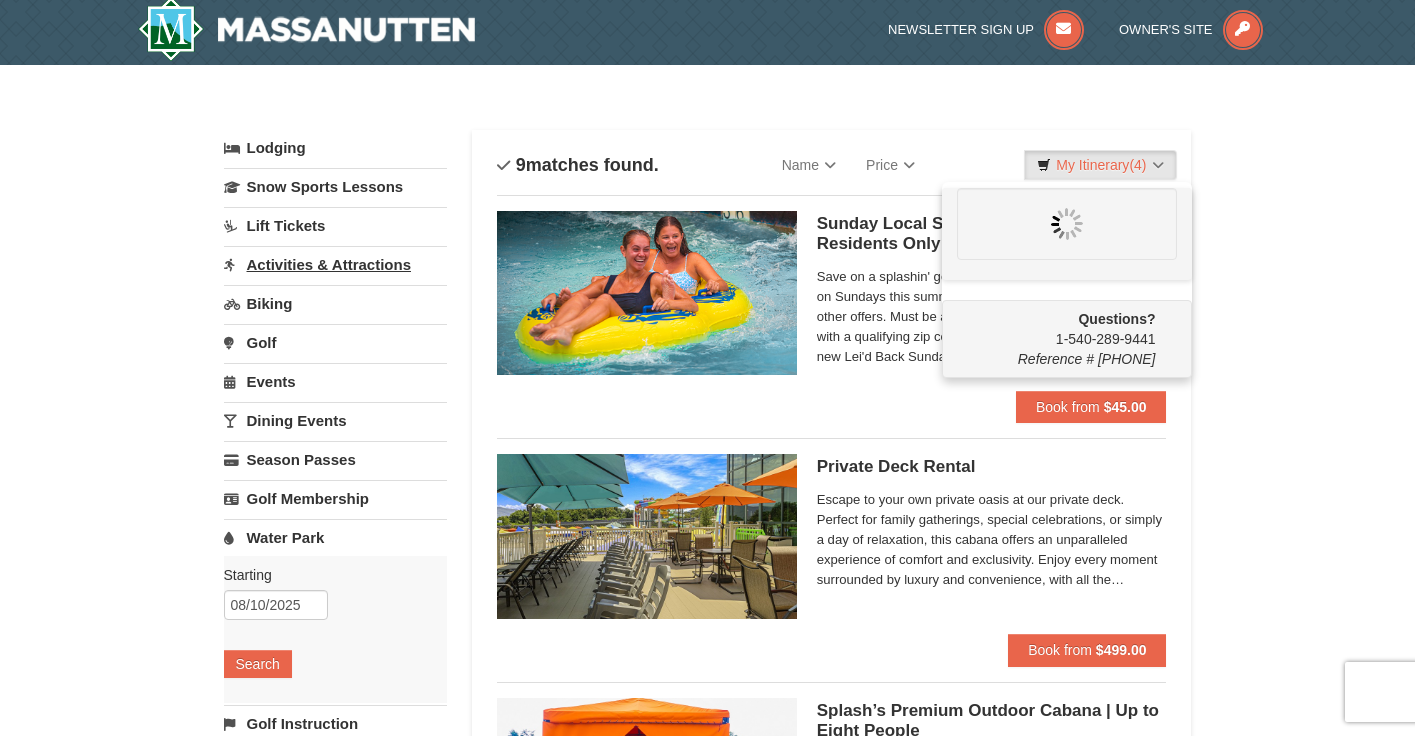 scroll, scrollTop: 6, scrollLeft: 0, axis: vertical 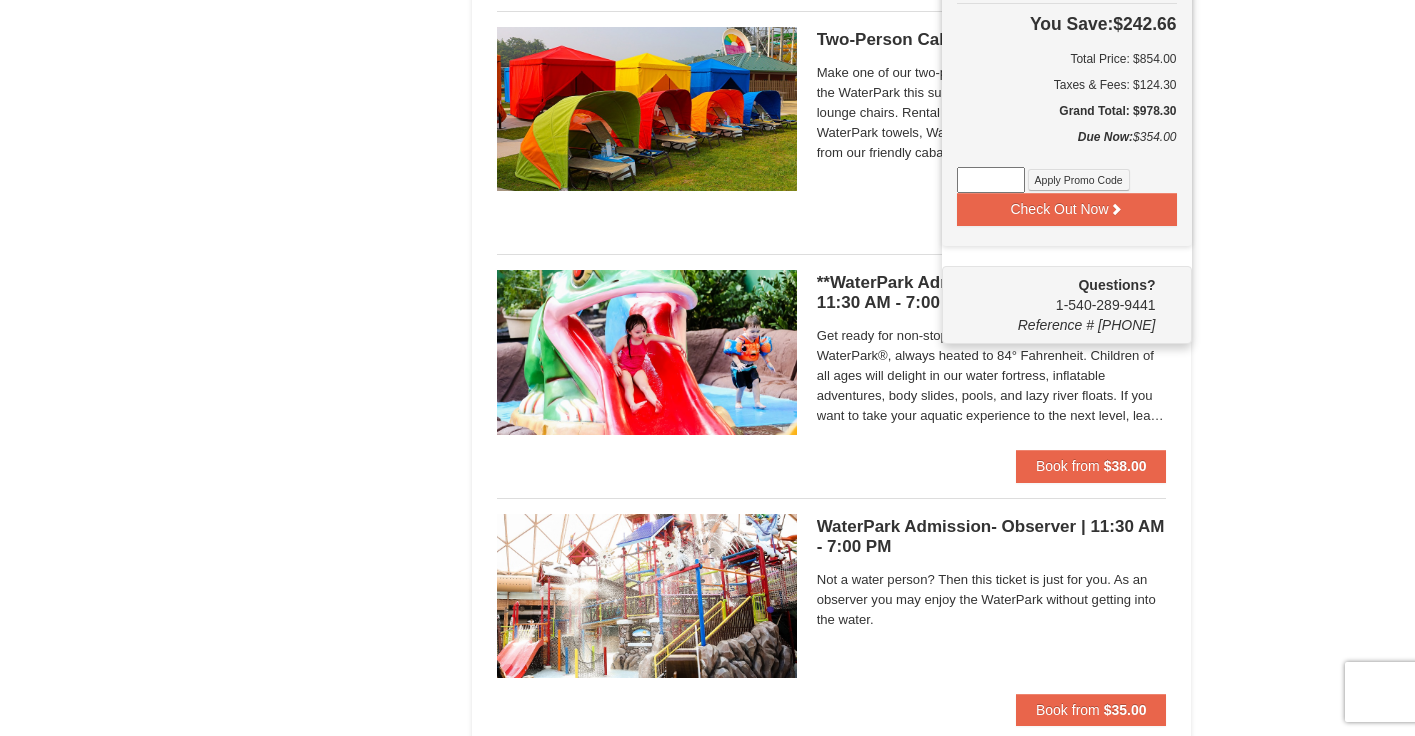 click on "×
Categories
List
Filter
My Itinerary (7)
Check Out Now
Rockin’ the Free Night
$720.00
Remove
$70.00" at bounding box center (707, -148) 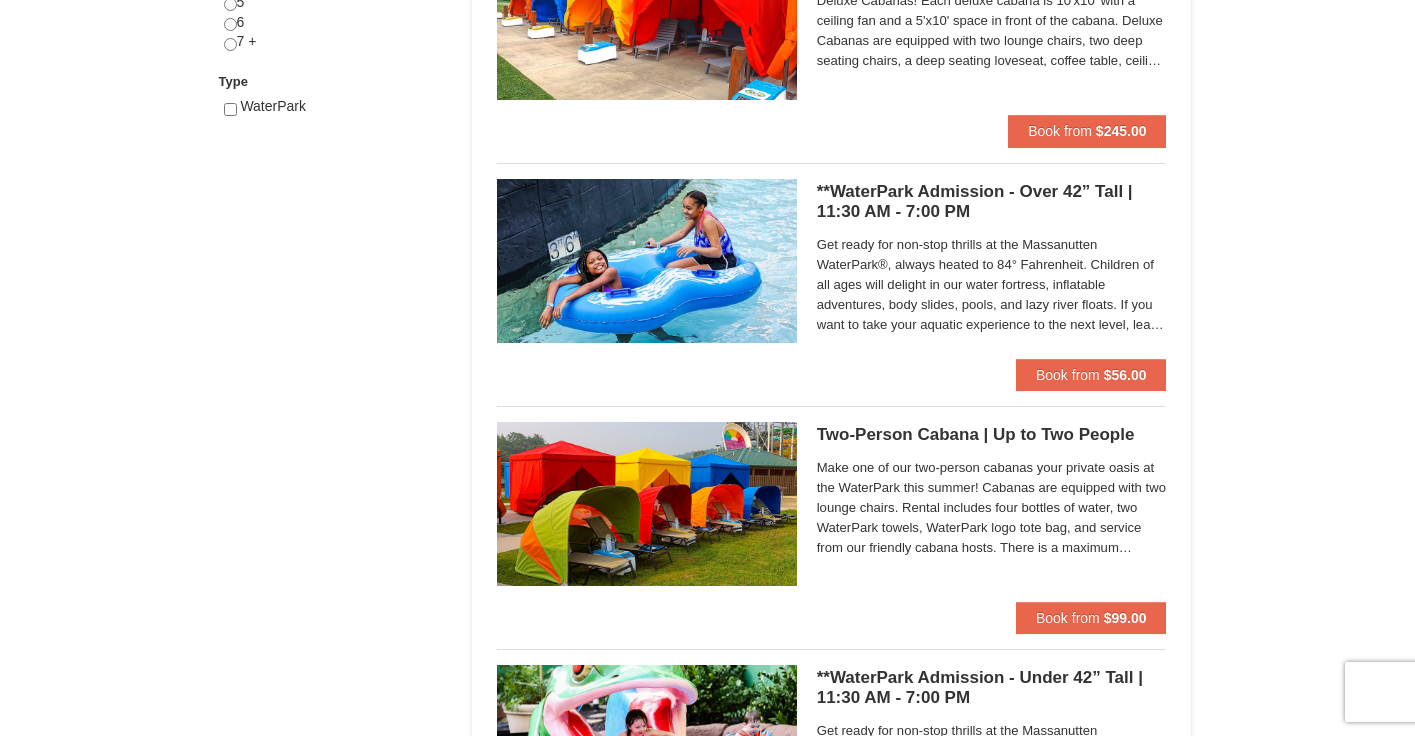 scroll, scrollTop: 1206, scrollLeft: 0, axis: vertical 